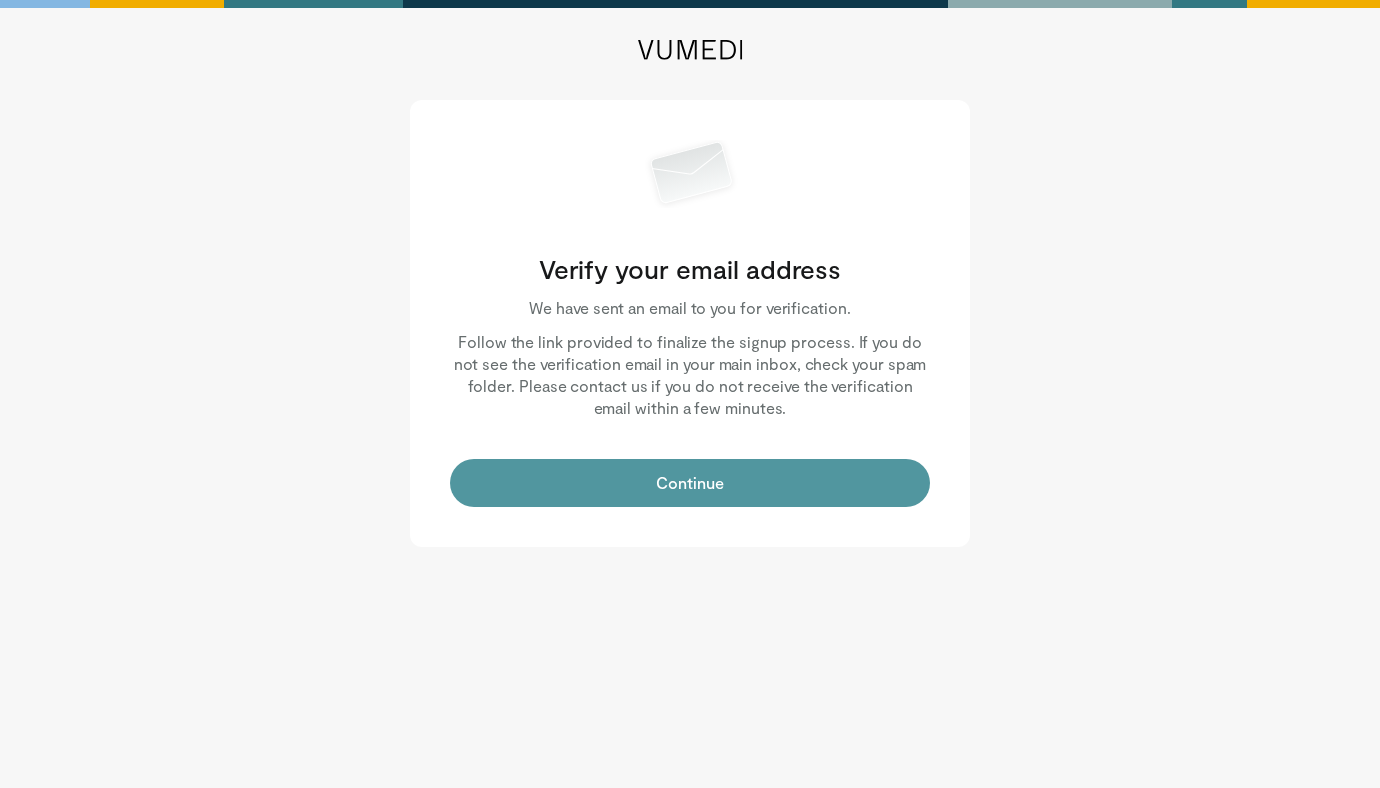 click on "Continue" at bounding box center [690, 483] 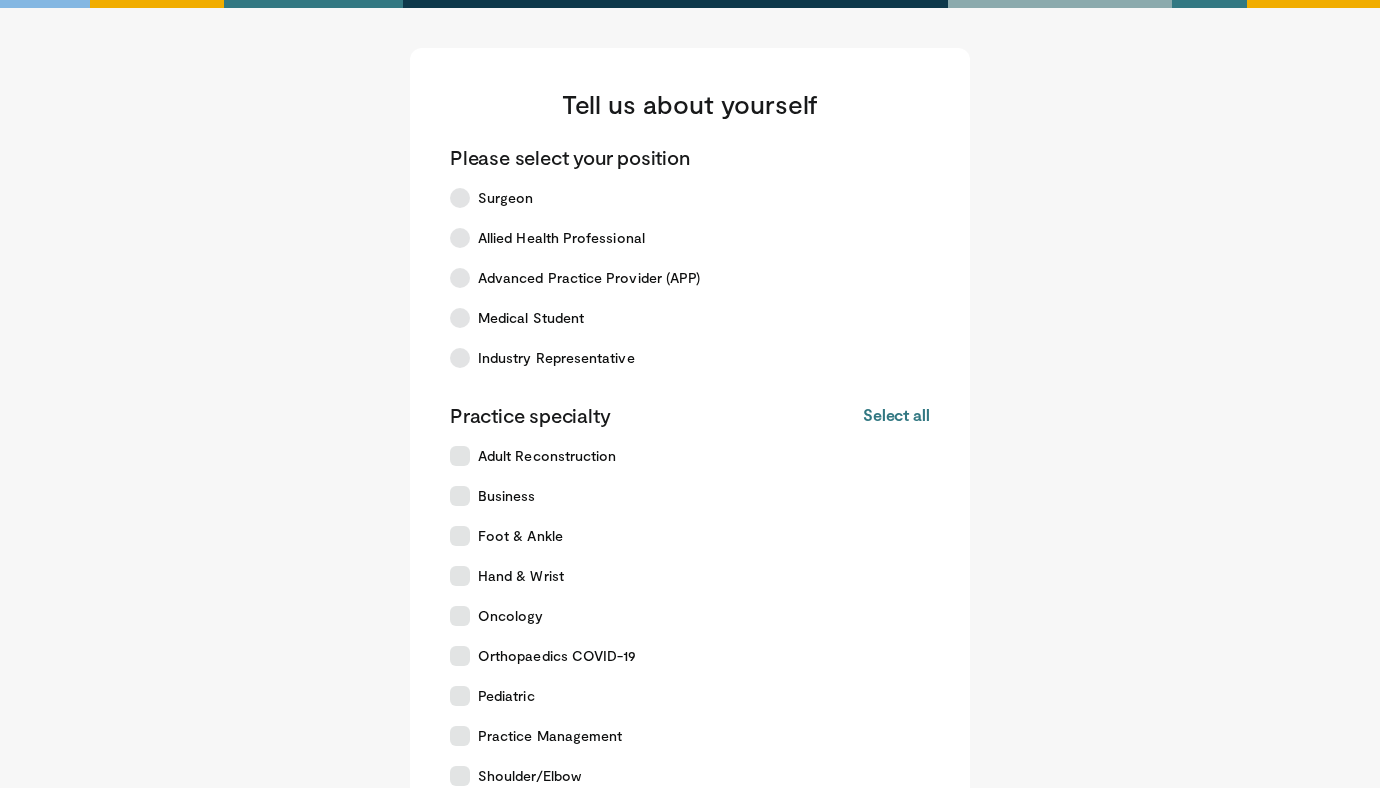 scroll, scrollTop: 0, scrollLeft: 0, axis: both 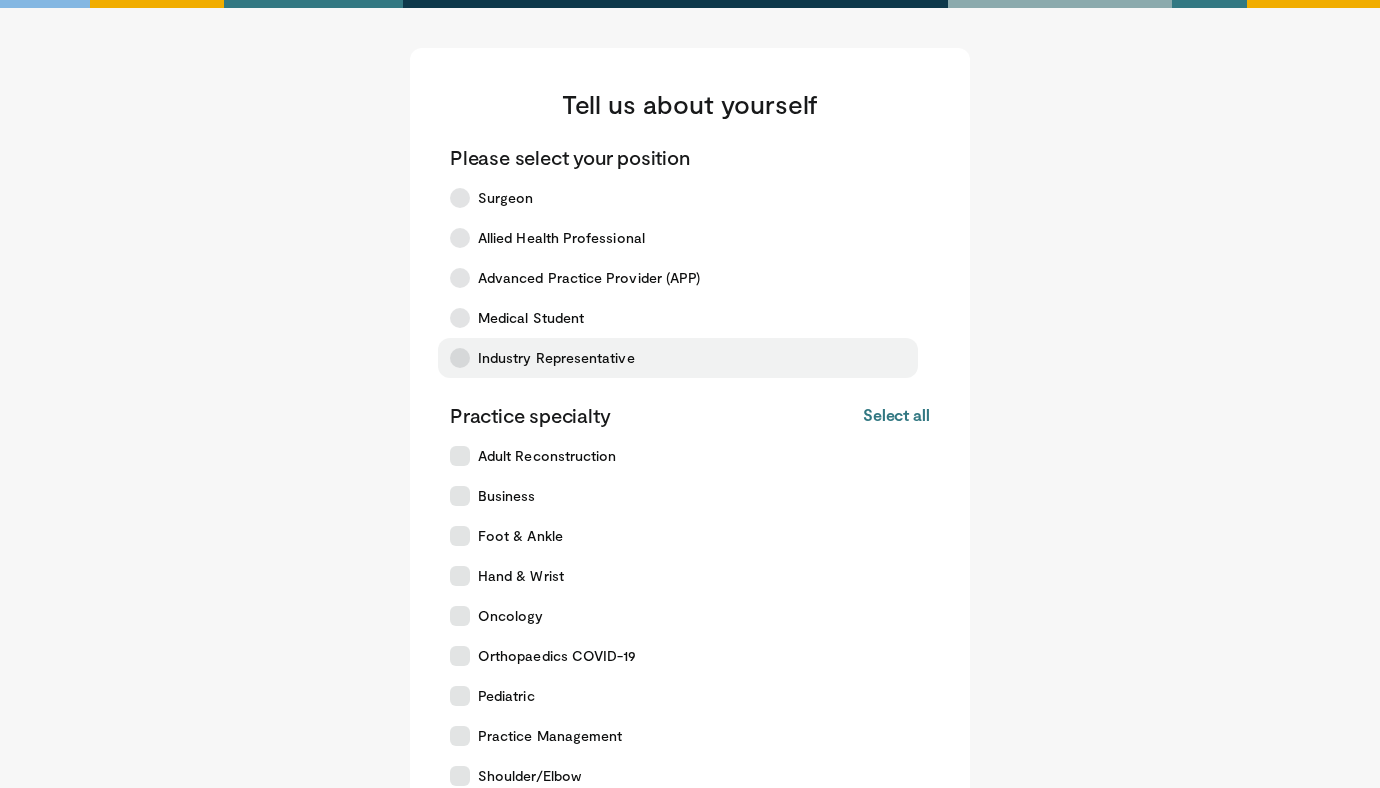 click on "Industry Representative" at bounding box center (556, 358) 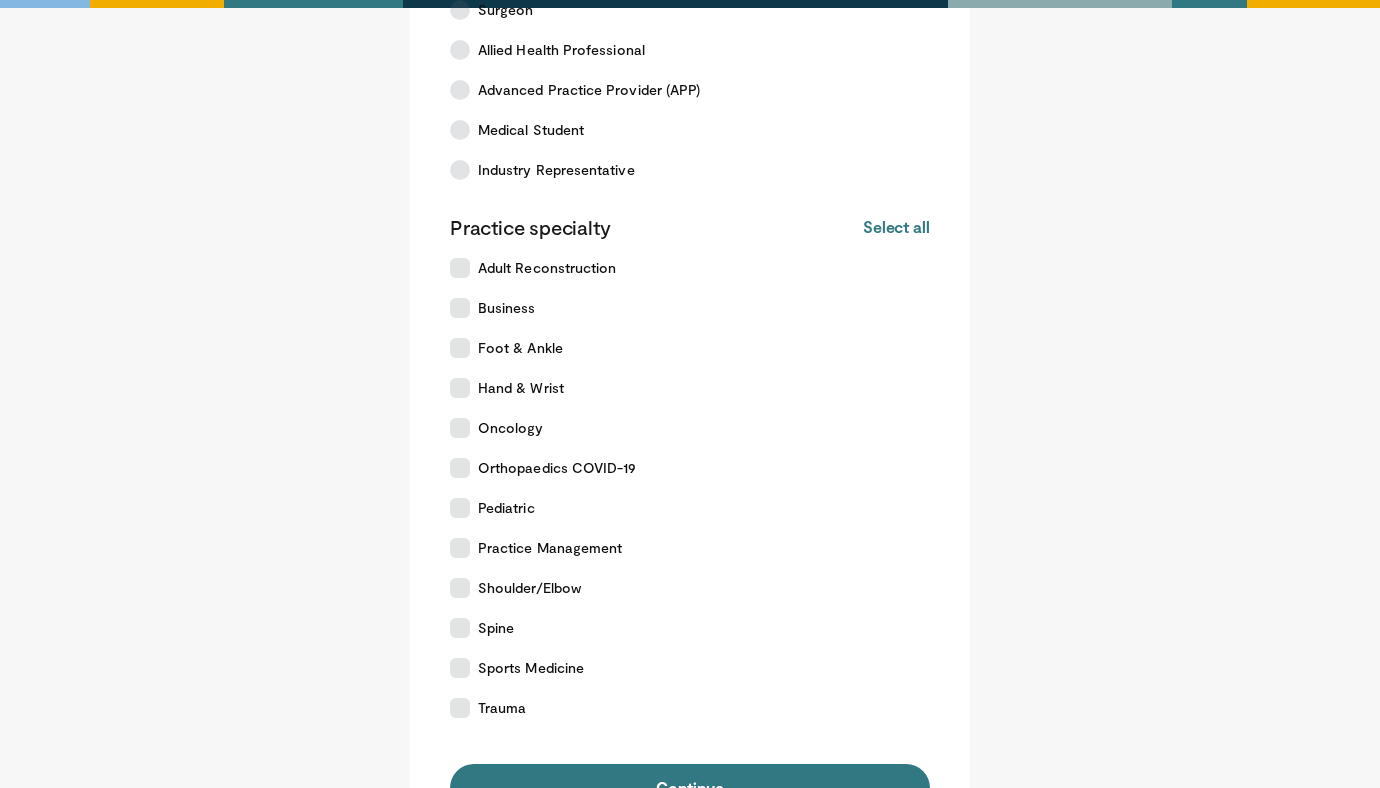 scroll, scrollTop: 189, scrollLeft: 0, axis: vertical 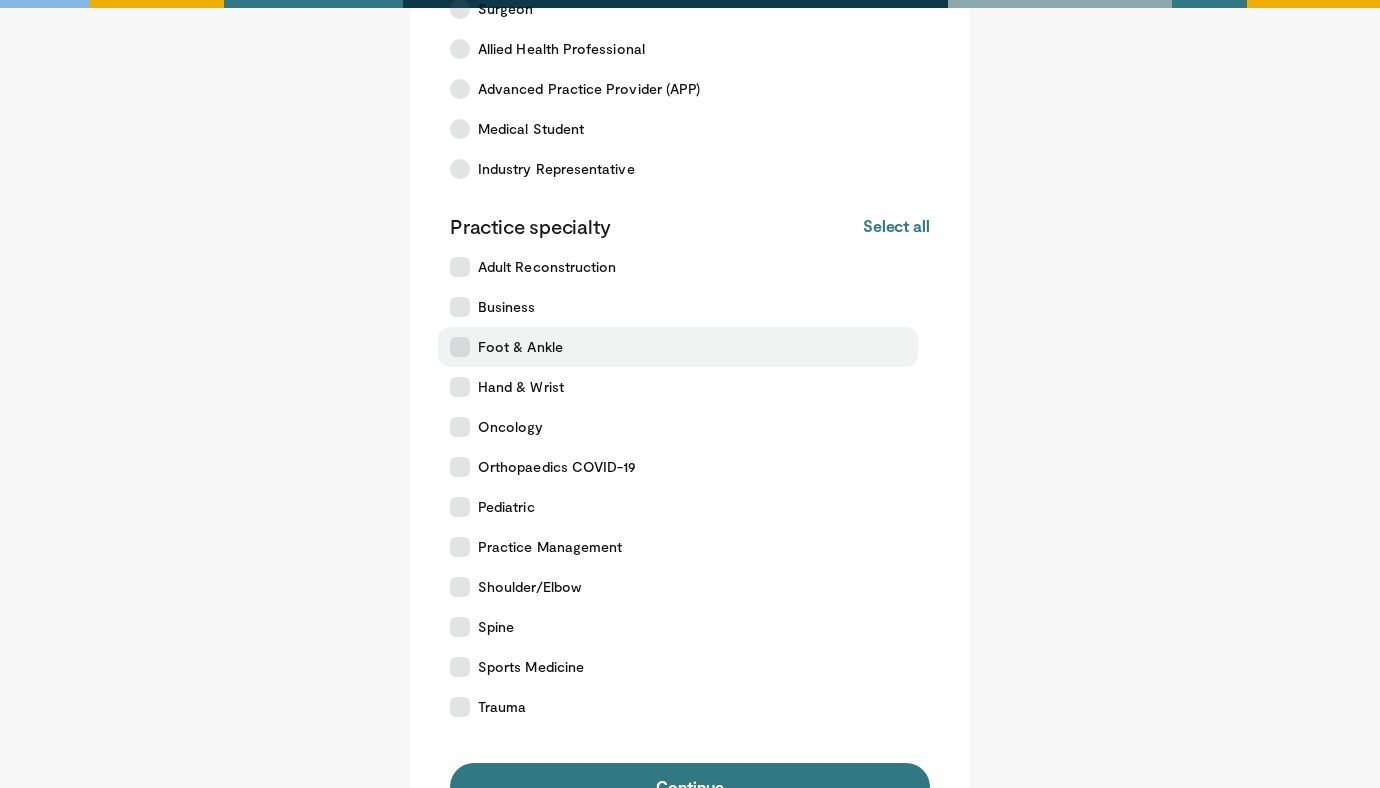 click on "Foot & Ankle" at bounding box center [678, 347] 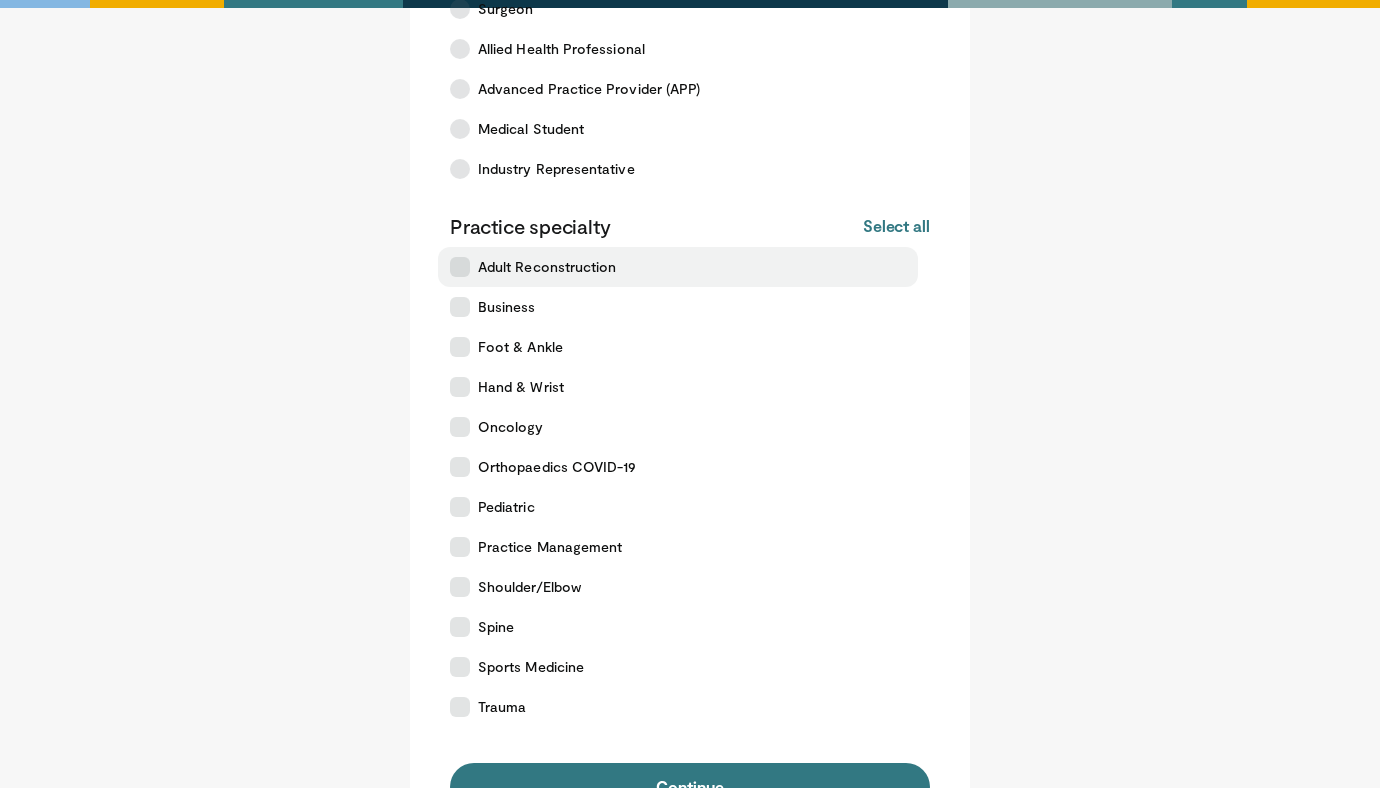 click on "Adult Reconstruction" at bounding box center (547, 267) 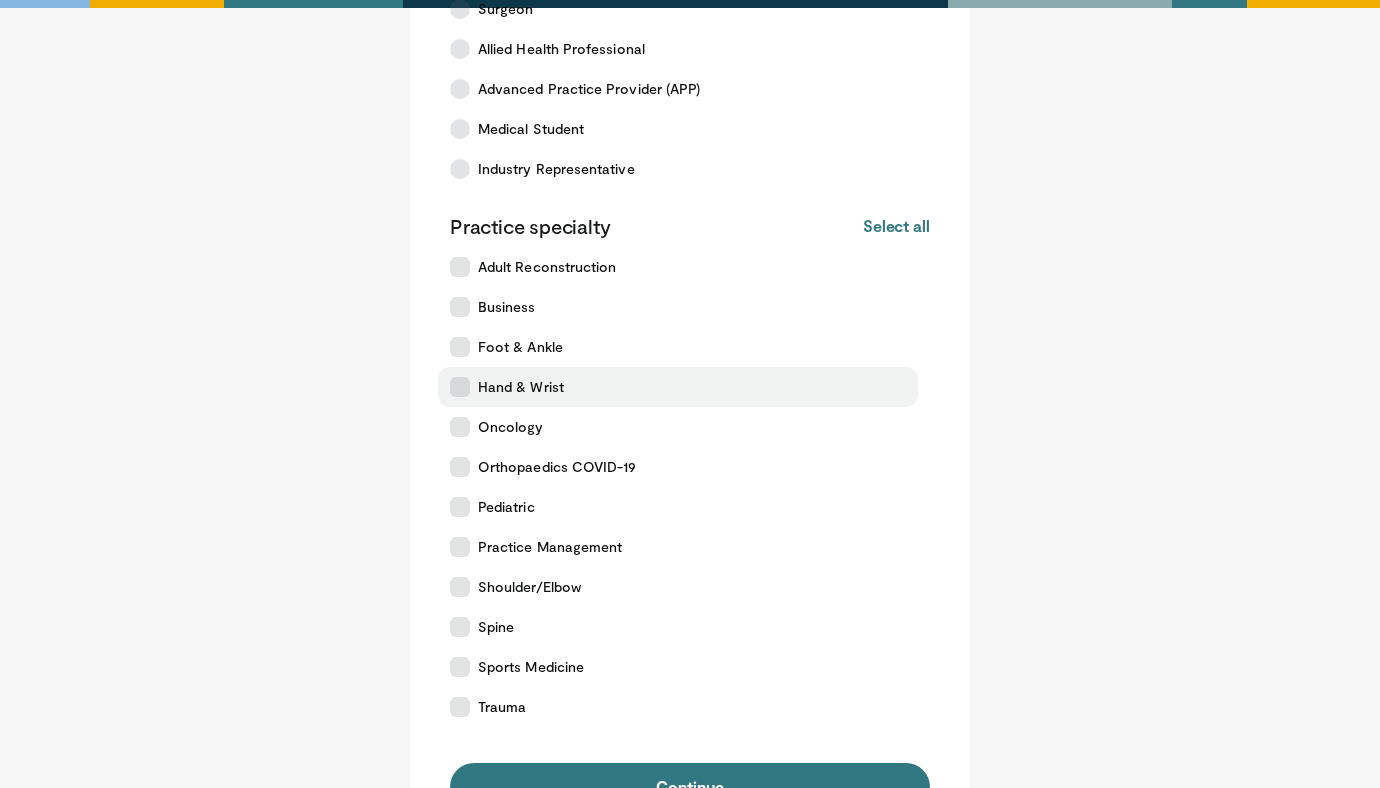 click on "Hand & Wrist" at bounding box center (521, 387) 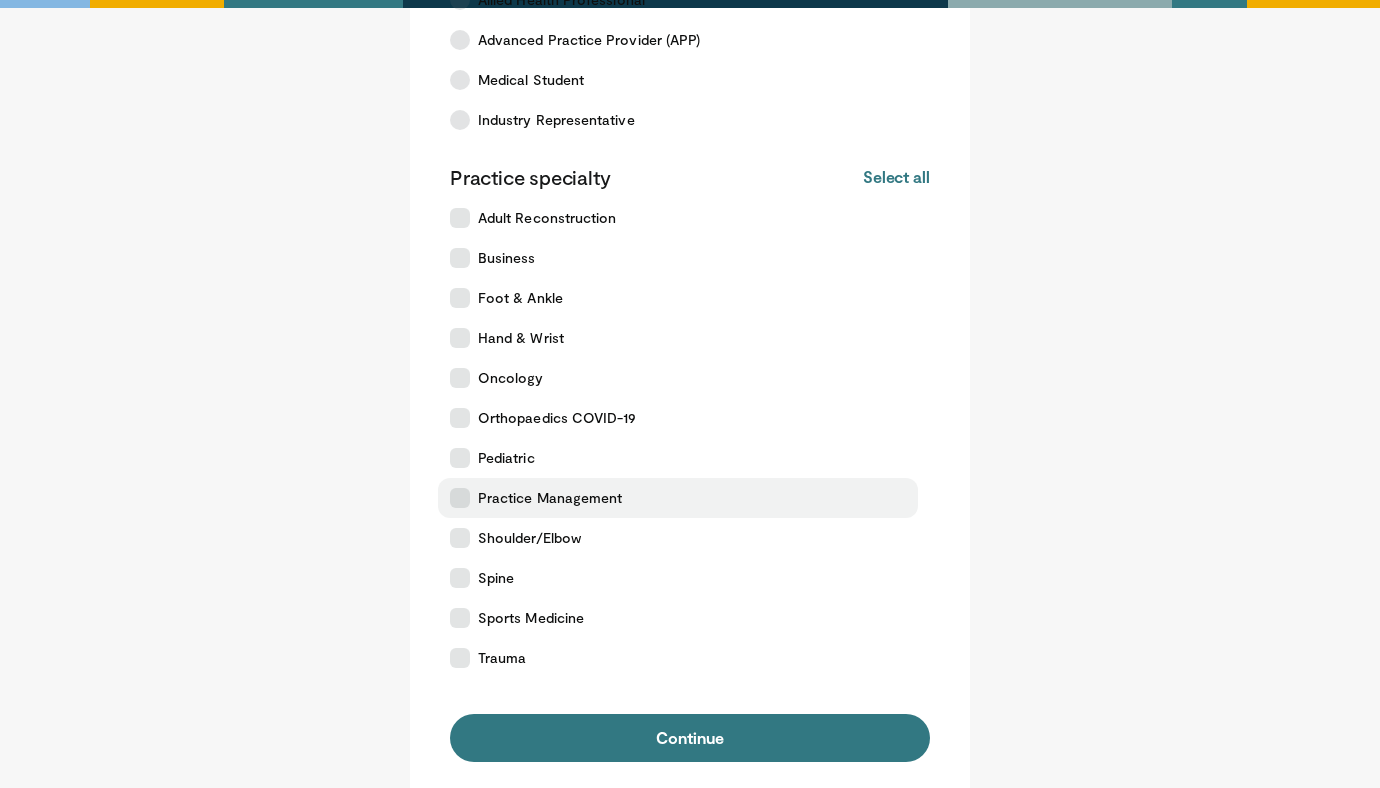 scroll, scrollTop: 260, scrollLeft: 0, axis: vertical 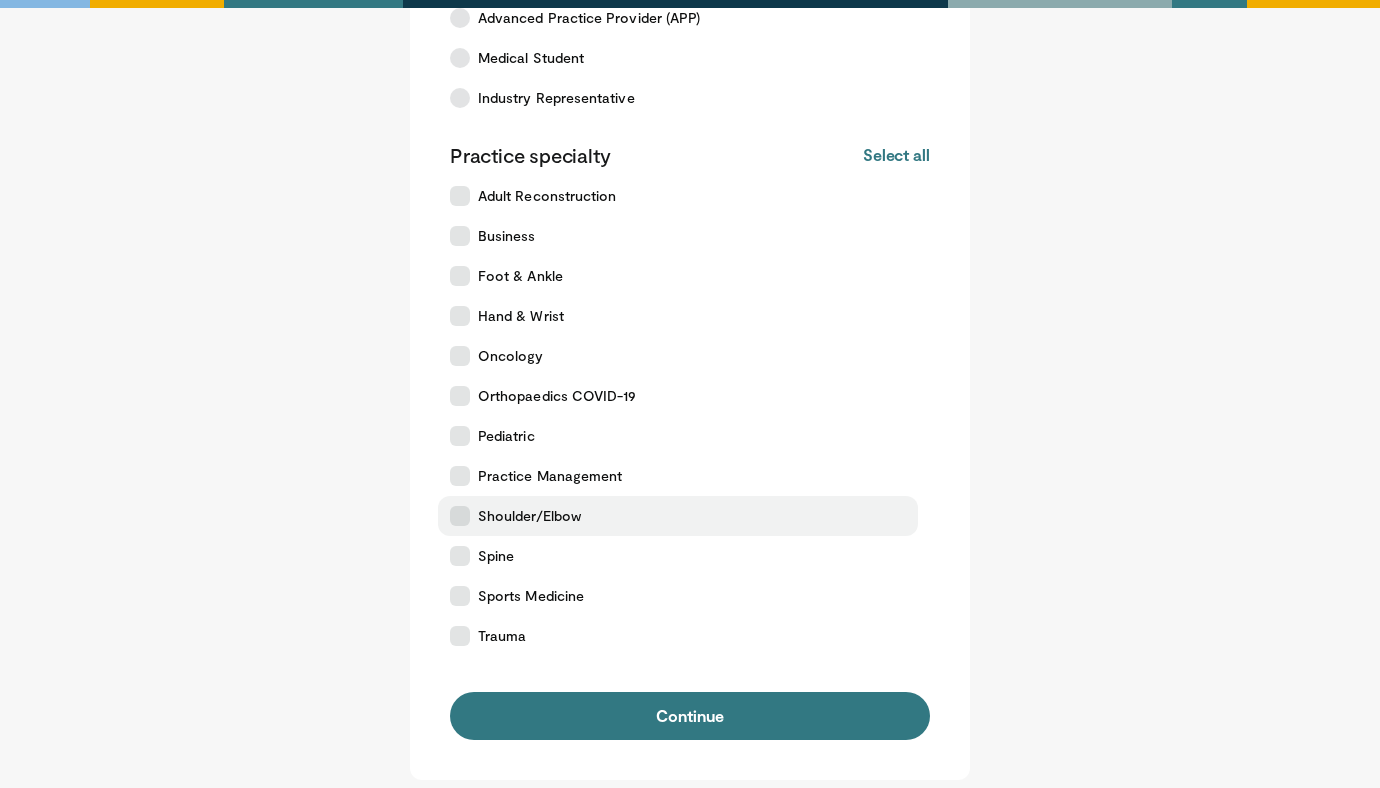 click on "Shoulder/Elbow" at bounding box center [529, 516] 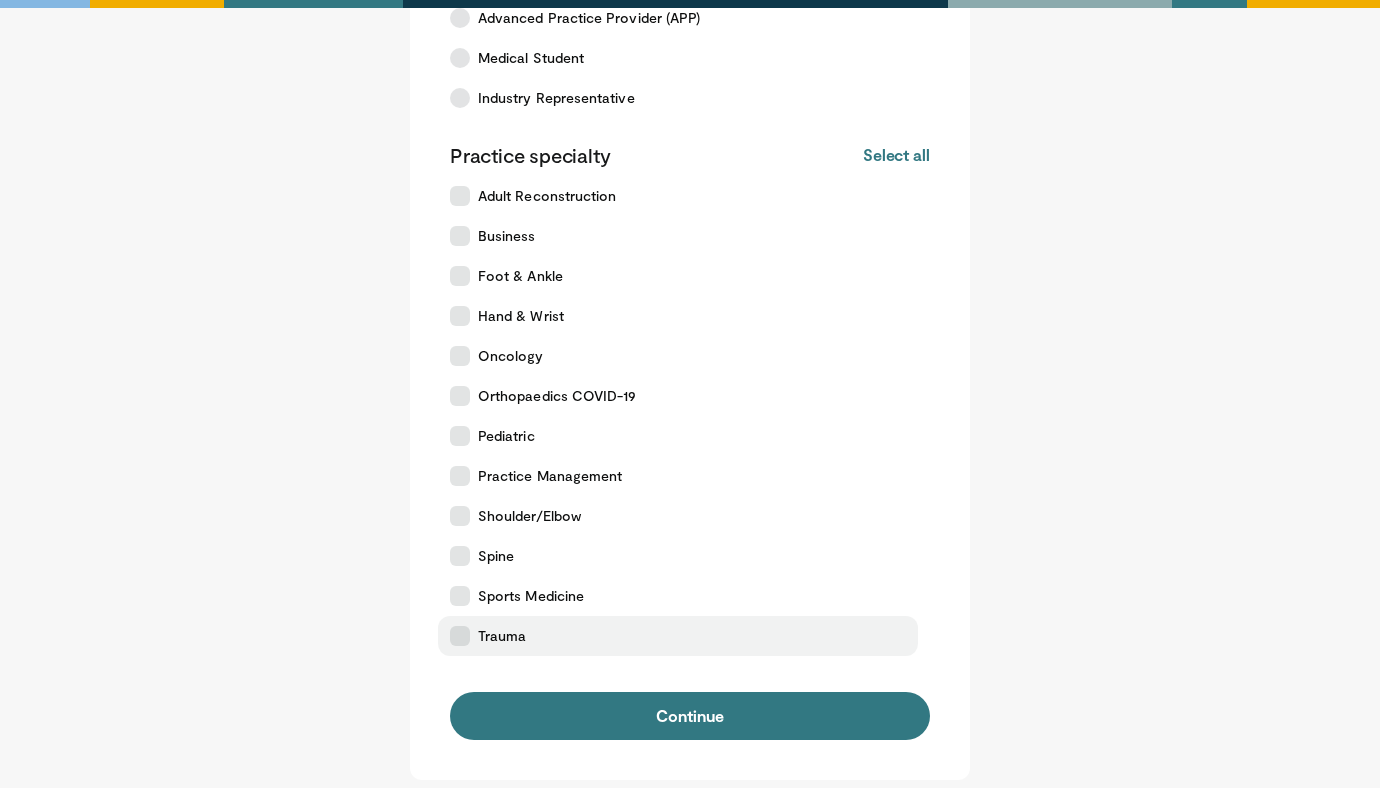 click on "Trauma" at bounding box center [678, 636] 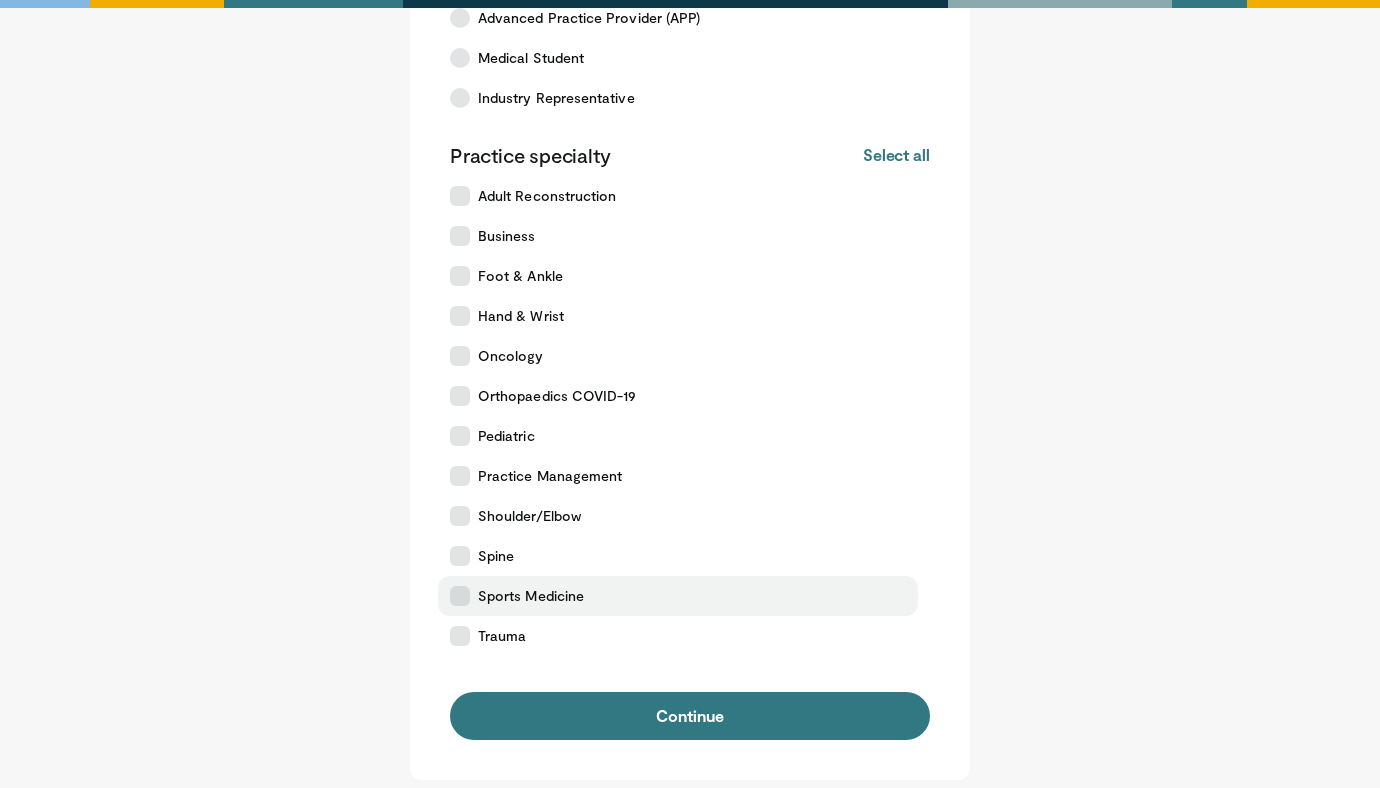 click on "Sports Medicine" at bounding box center [531, 596] 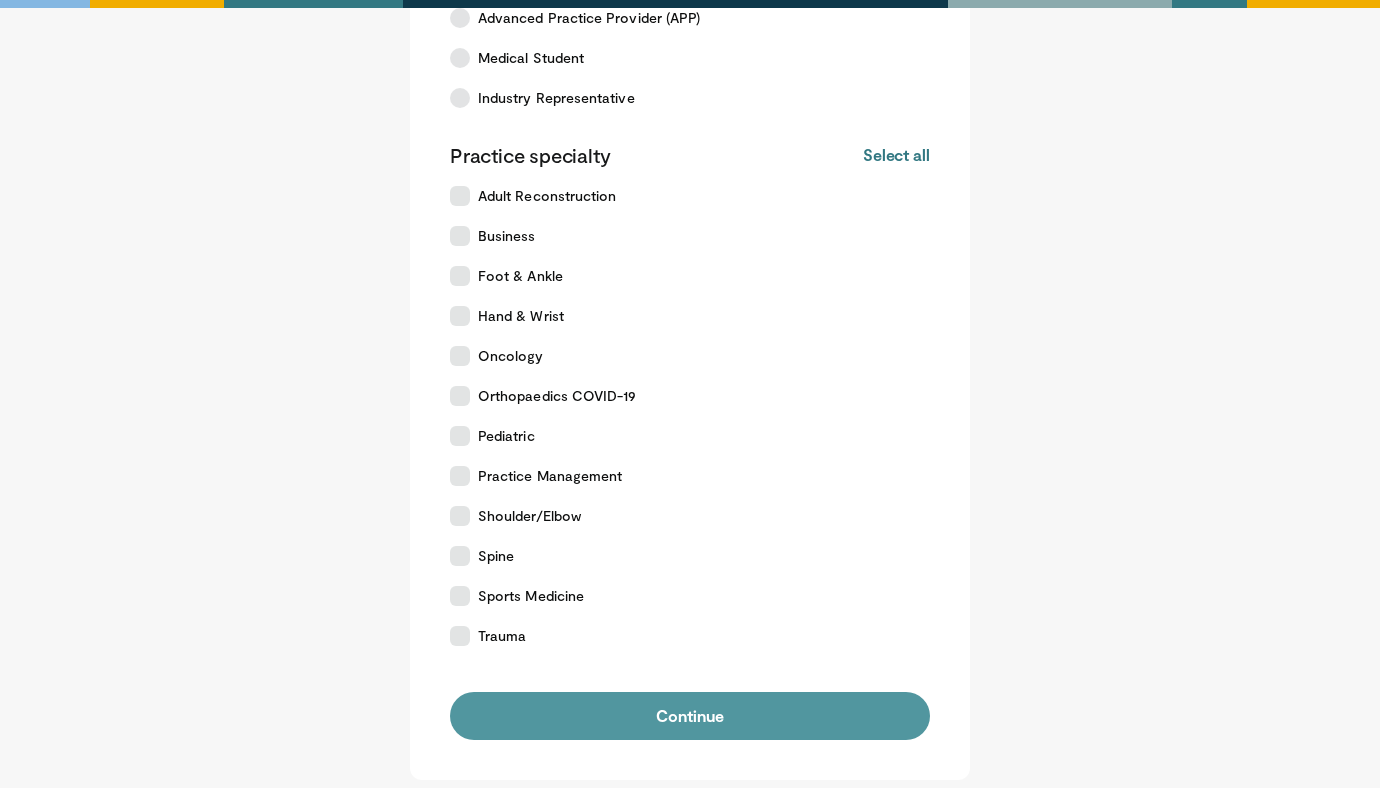 click on "Continue" at bounding box center (690, 716) 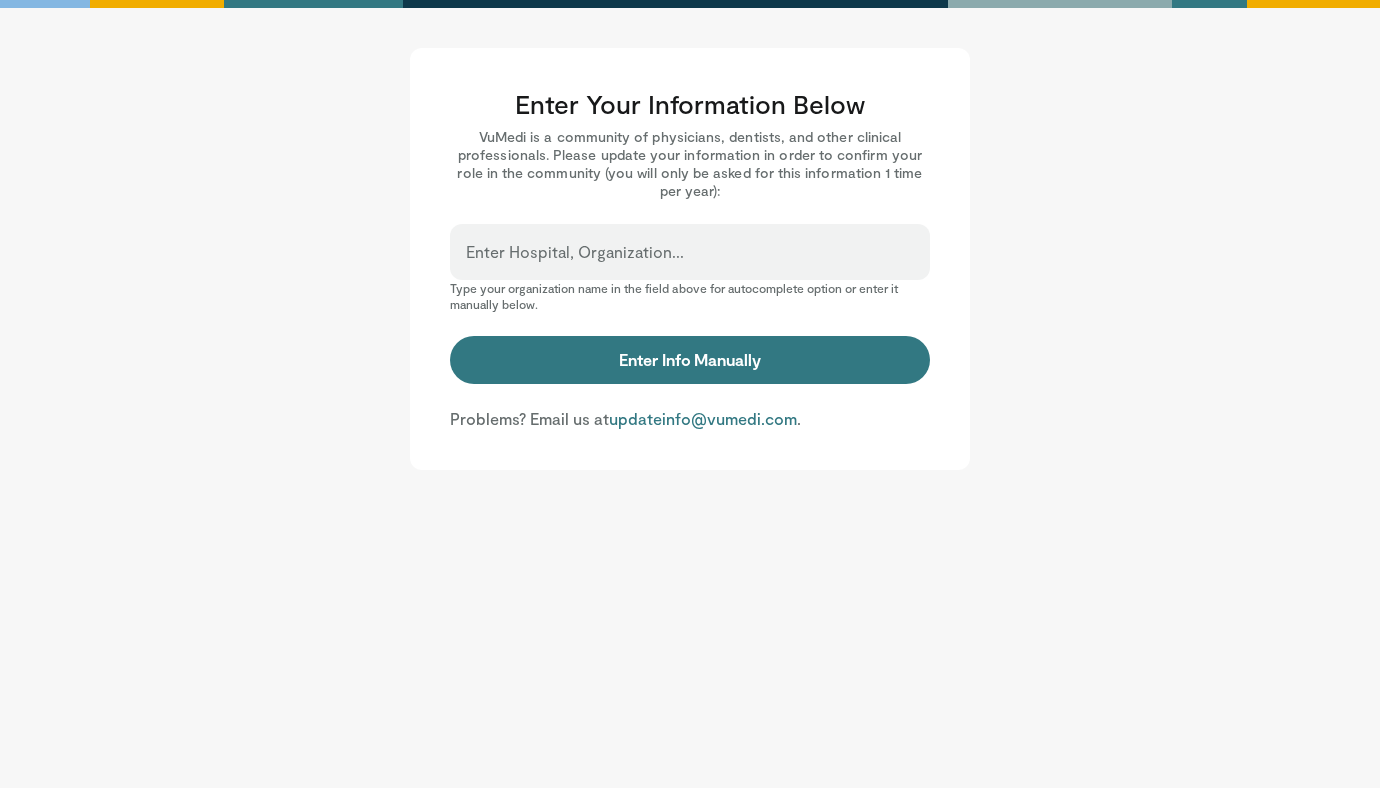 scroll, scrollTop: 0, scrollLeft: 0, axis: both 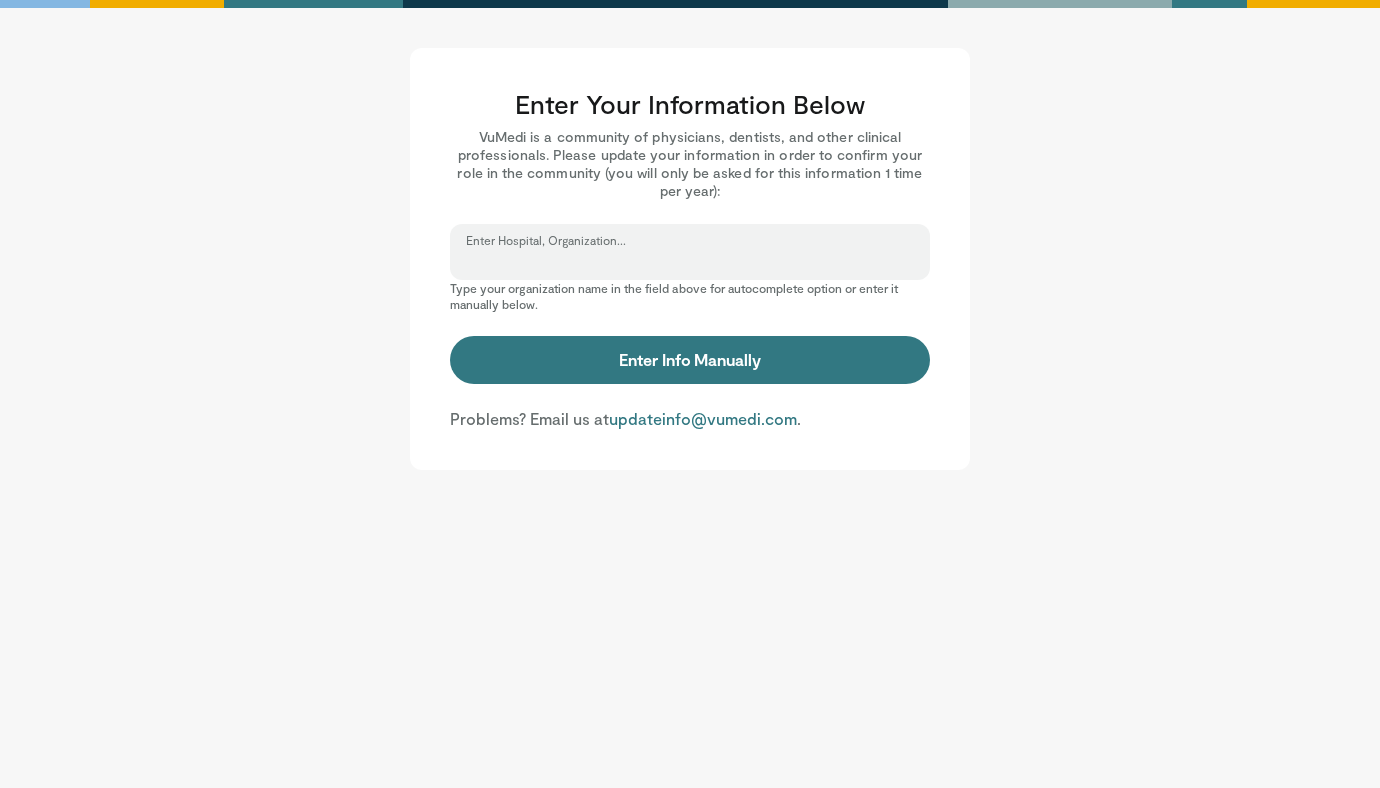 click on "Enter Hospital, Organization..." at bounding box center (690, 261) 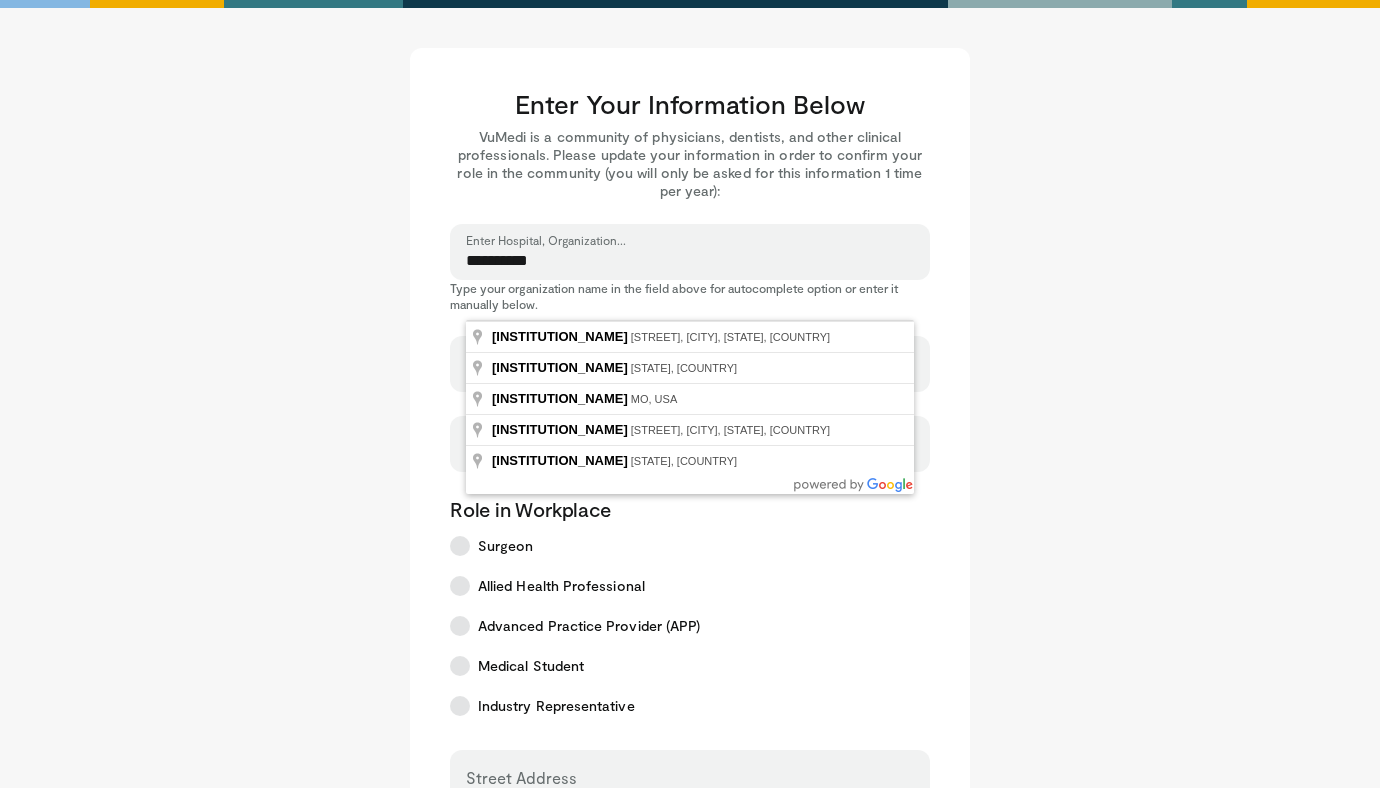 type on "**********" 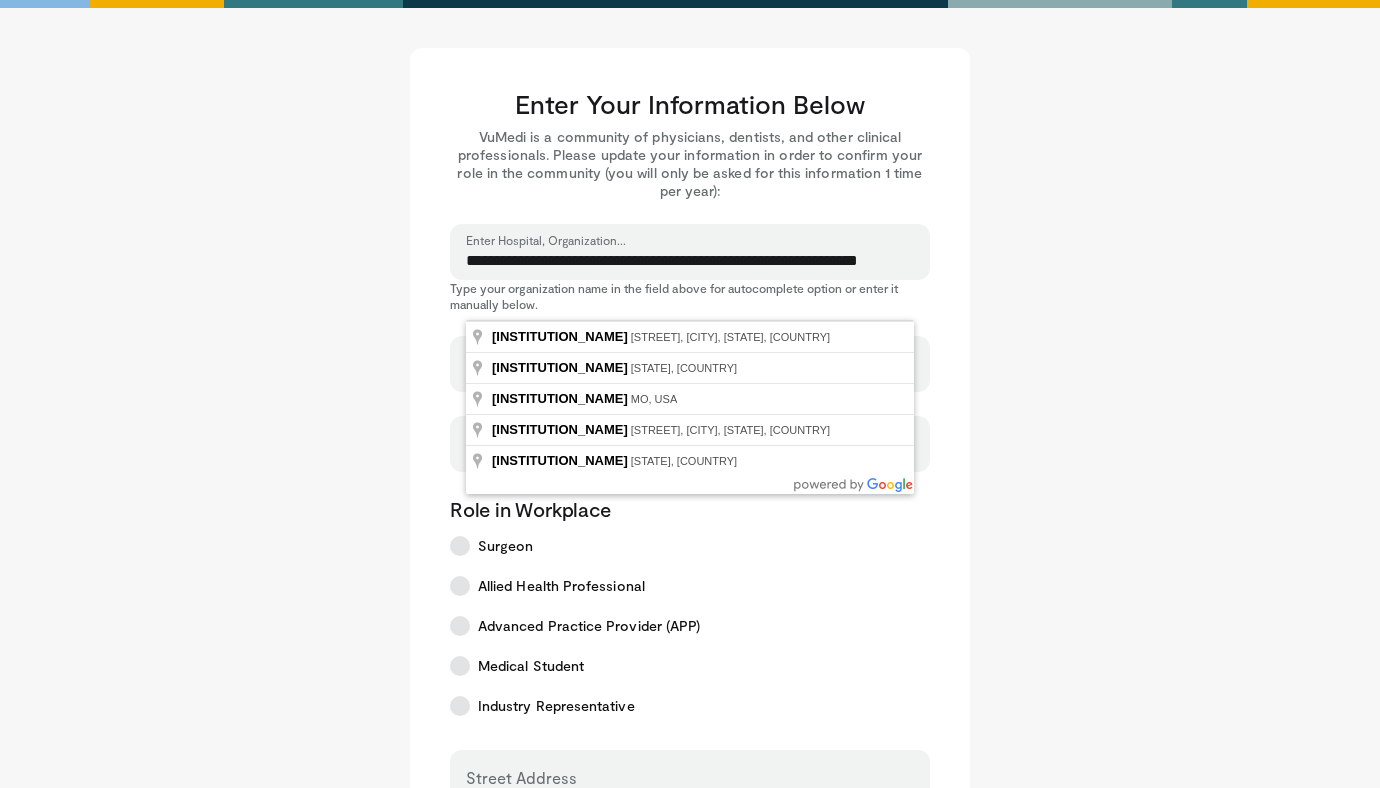 select on "**" 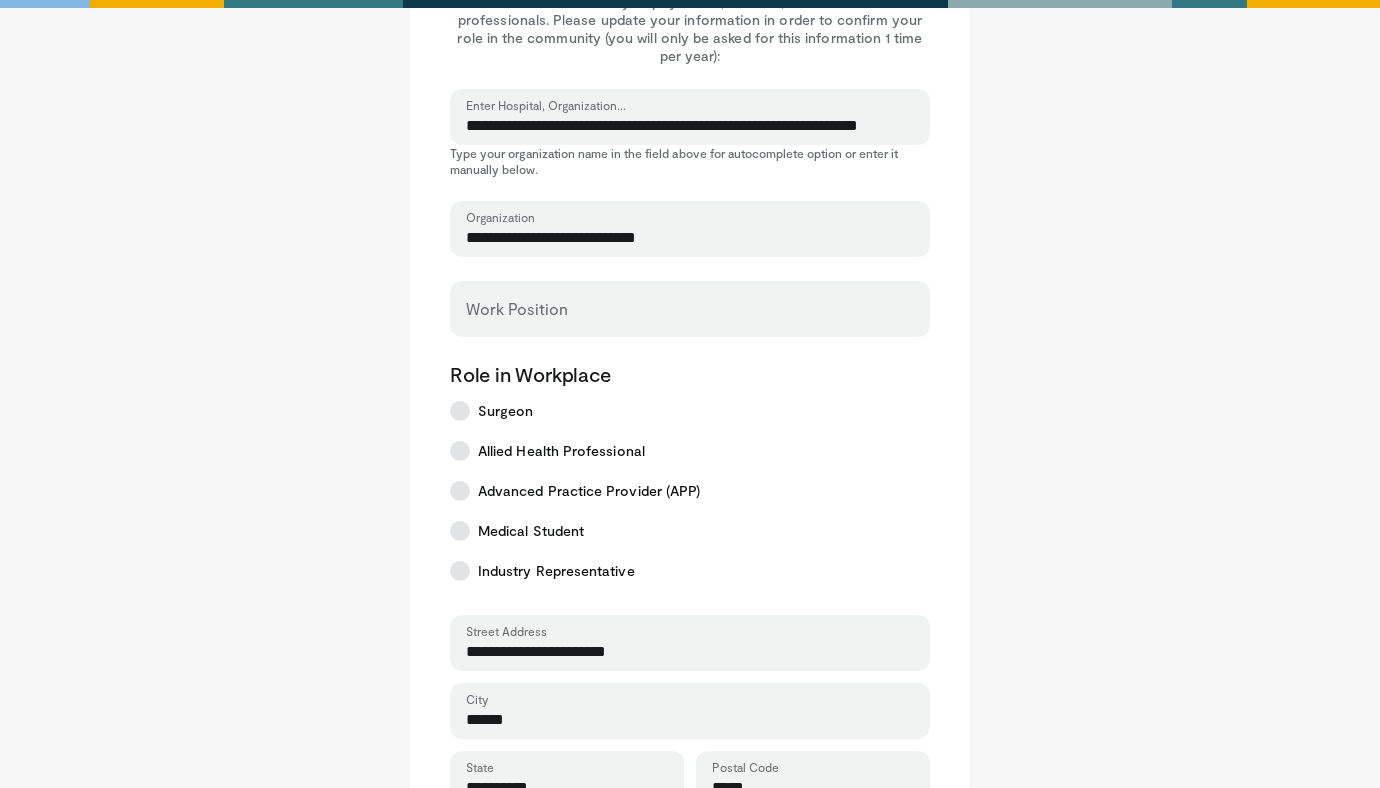 scroll, scrollTop: 156, scrollLeft: 0, axis: vertical 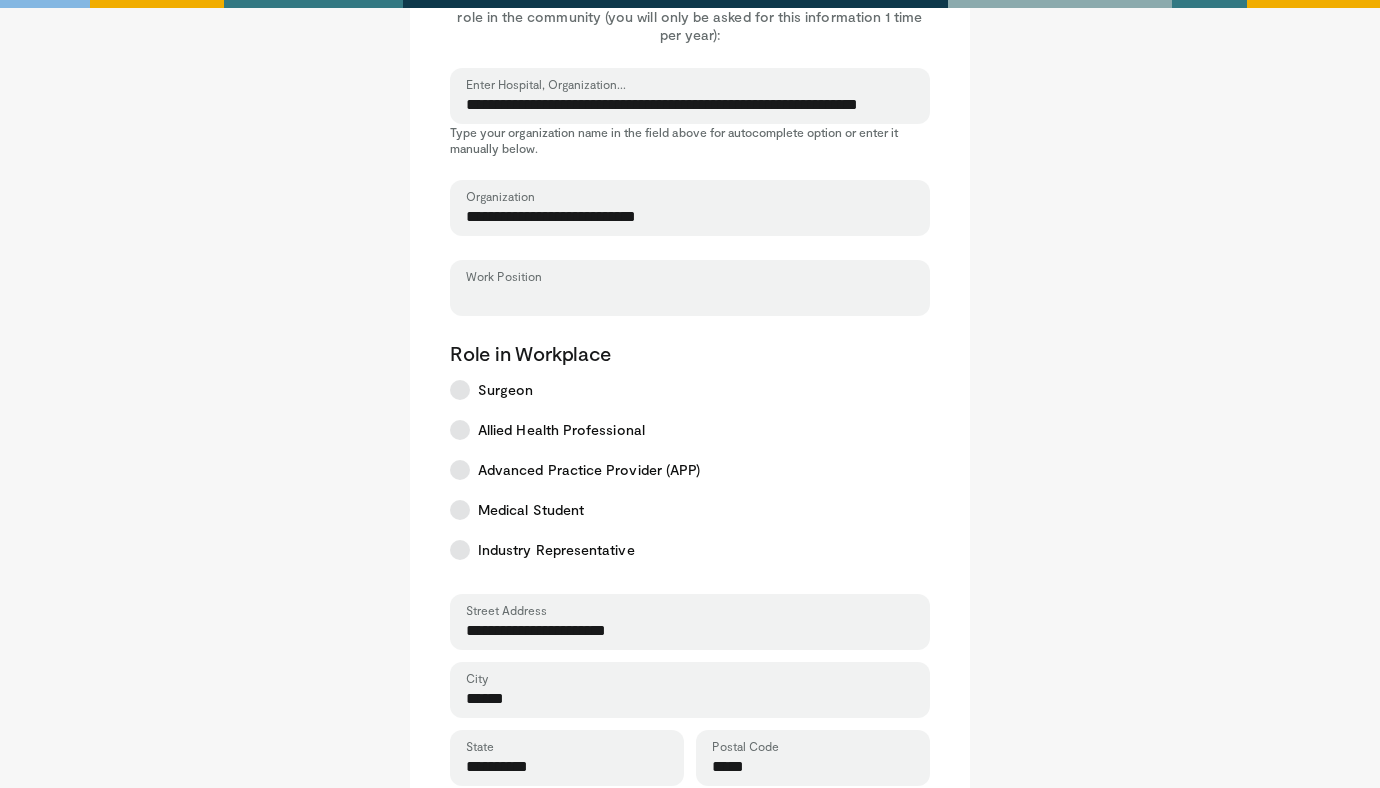 click on "Work Position" at bounding box center [690, 297] 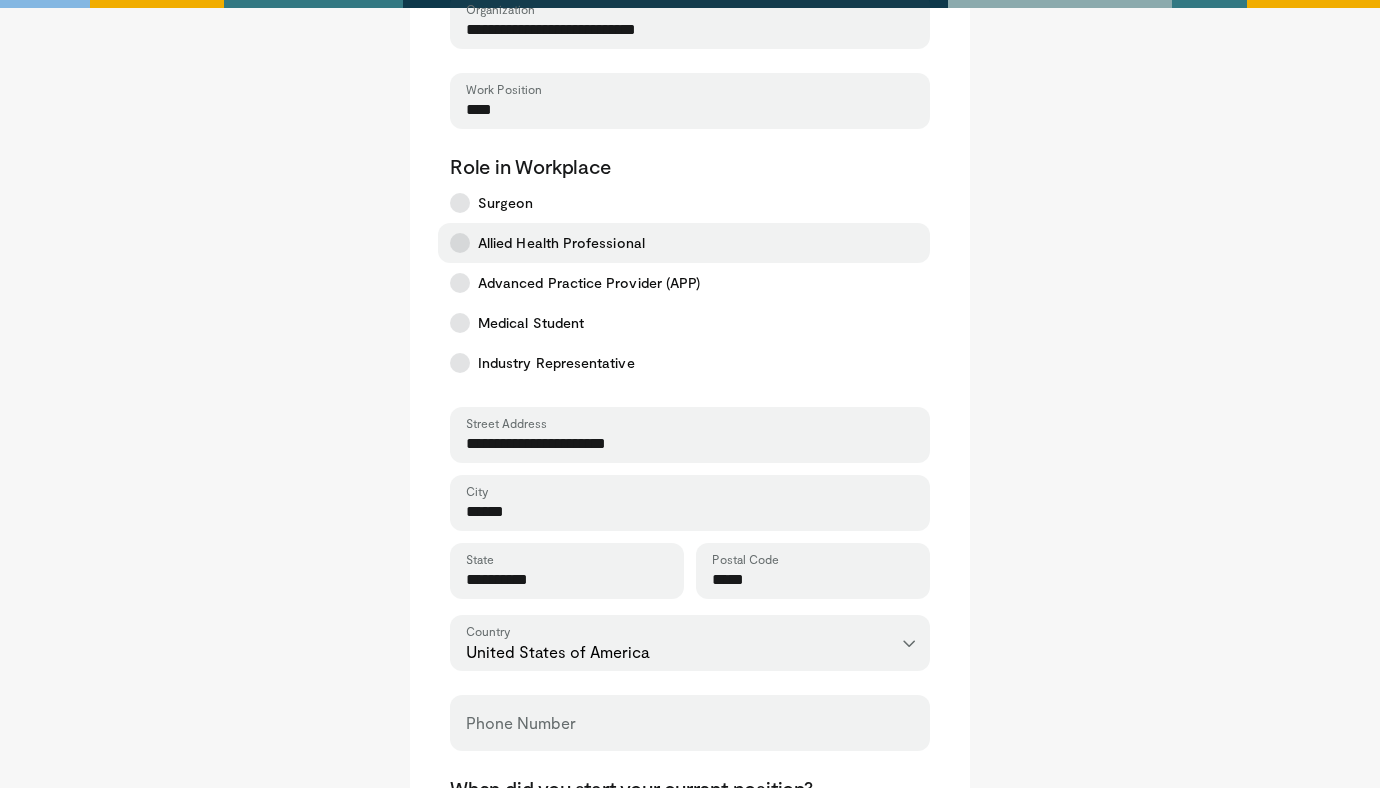 scroll, scrollTop: 355, scrollLeft: 0, axis: vertical 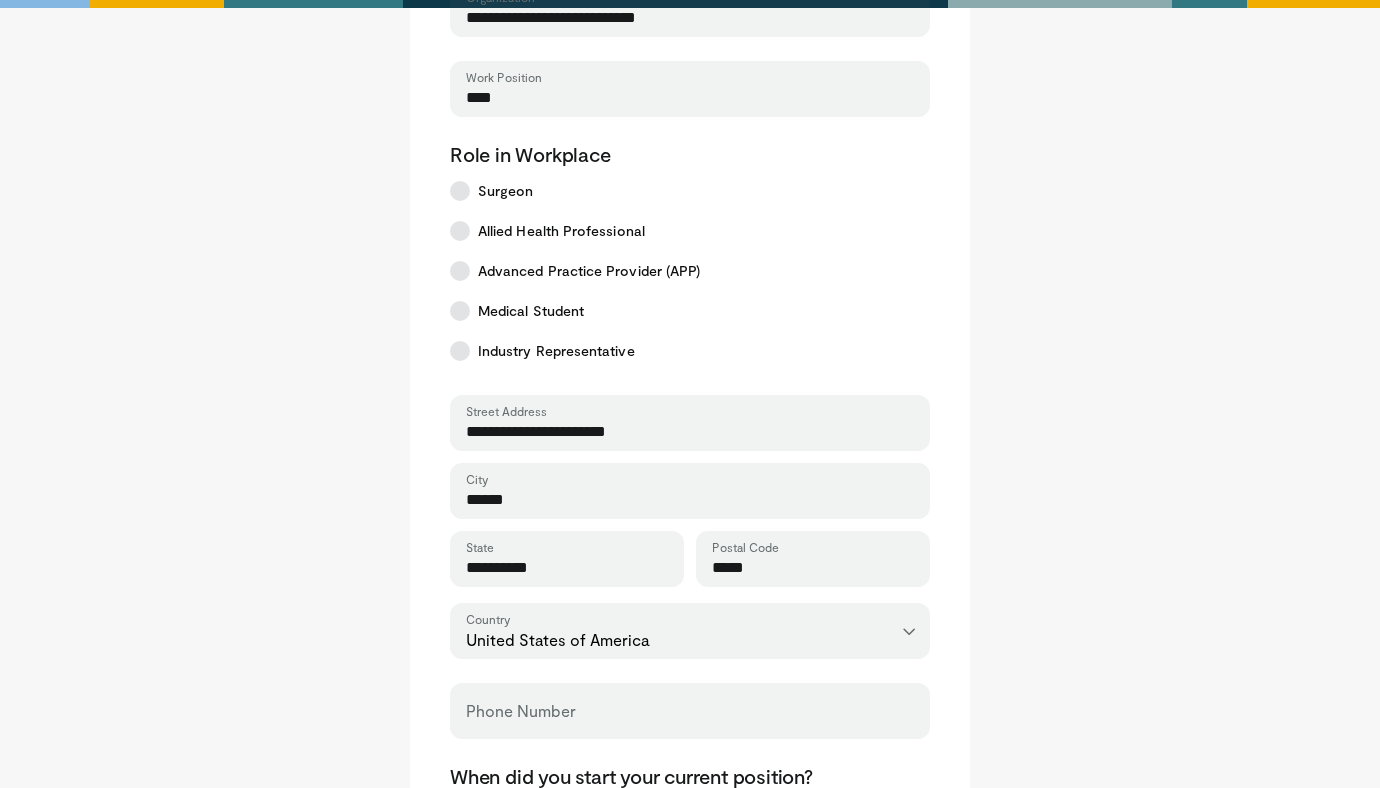 click on "***" at bounding box center (690, 98) 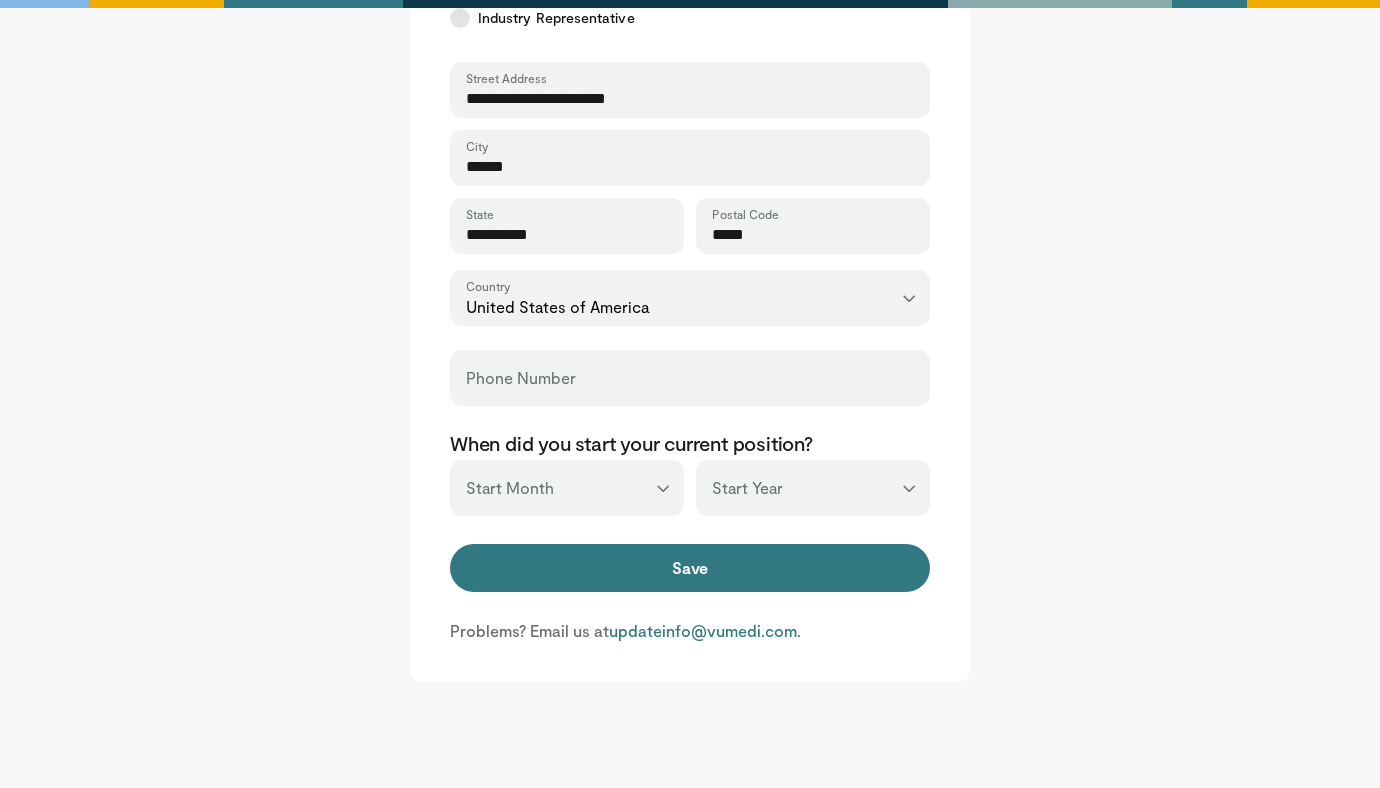 scroll, scrollTop: 696, scrollLeft: 0, axis: vertical 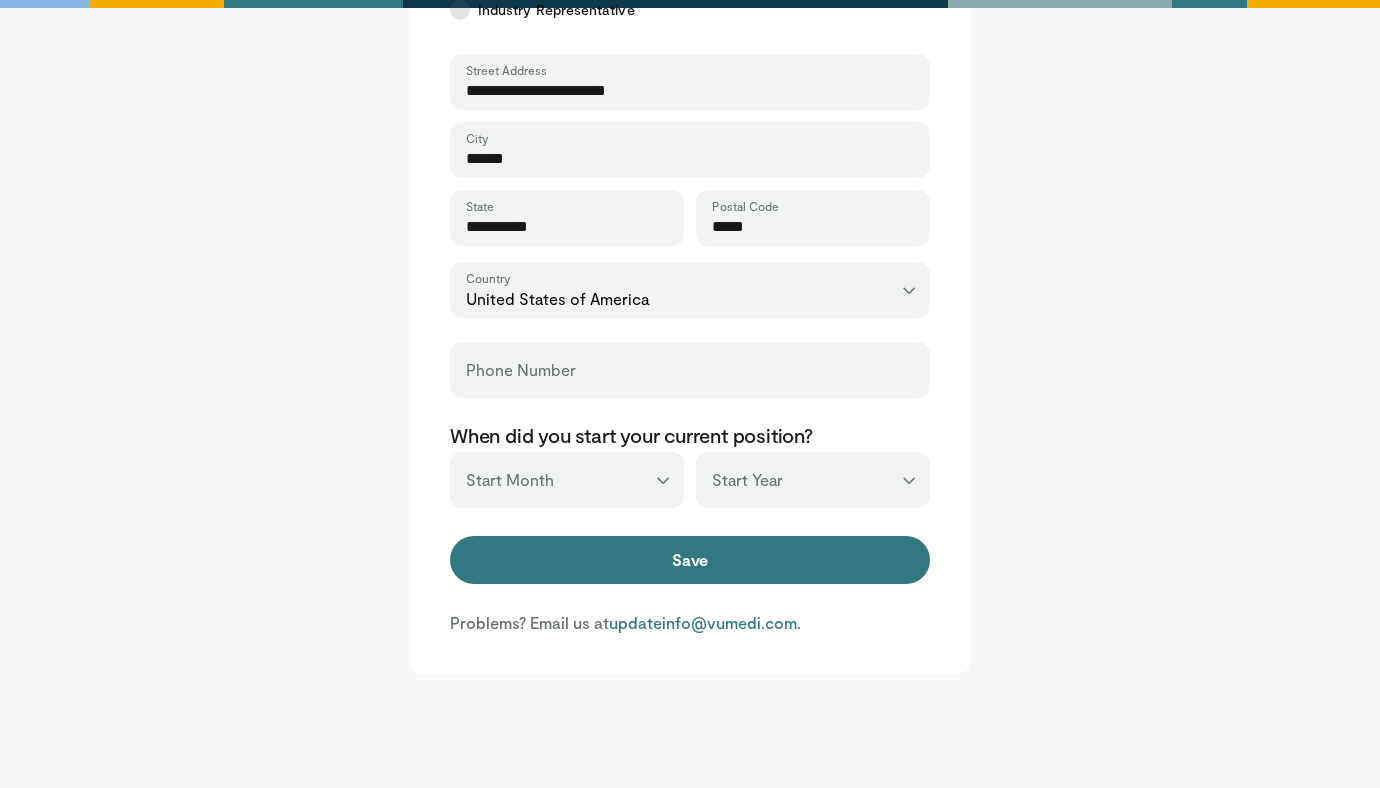 type on "*********" 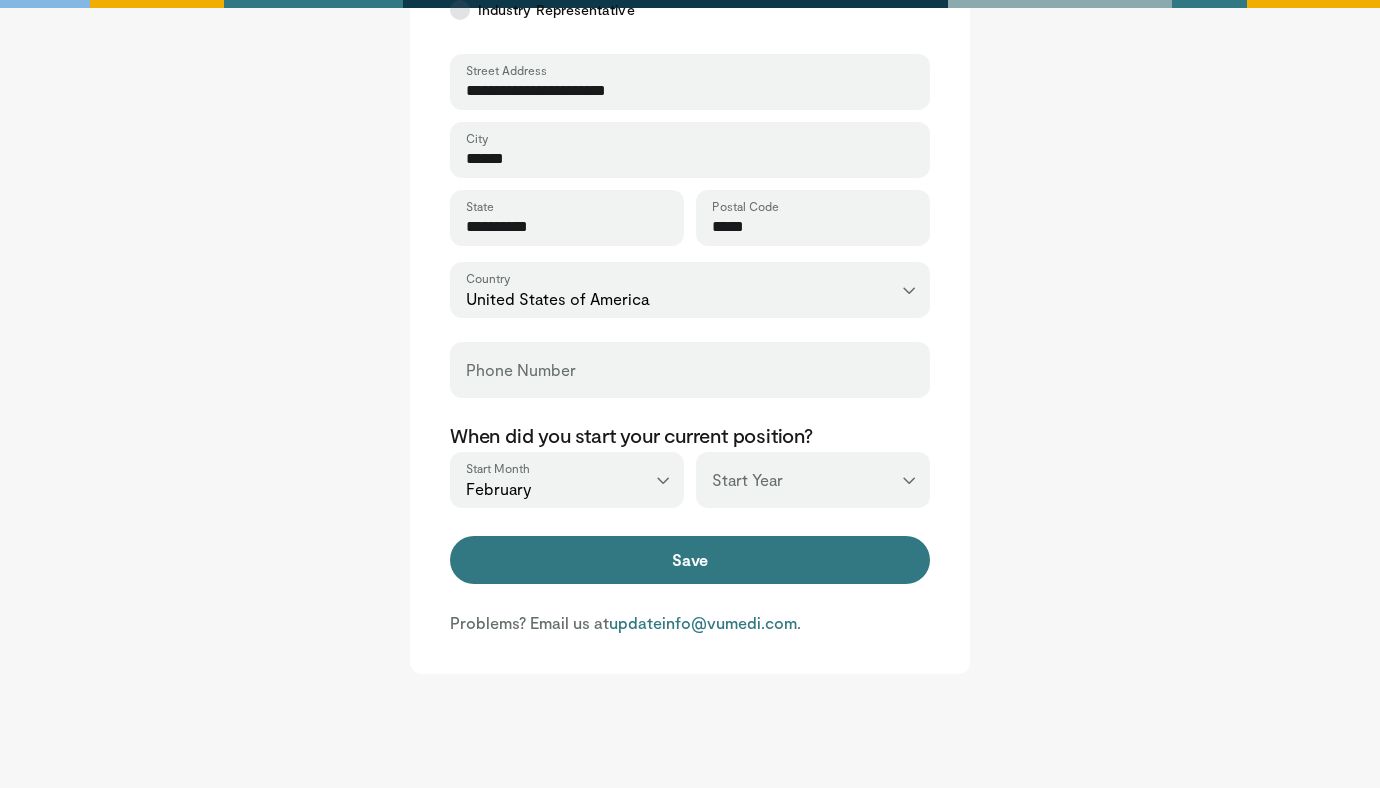 click on "***
****
****
****
****
****
****
****
****
****
****
****
****
****
****
****
****
****
****
****
****
****
****
****
****
****
****
****
****
**** **** **** **** ****" at bounding box center (813, 480) 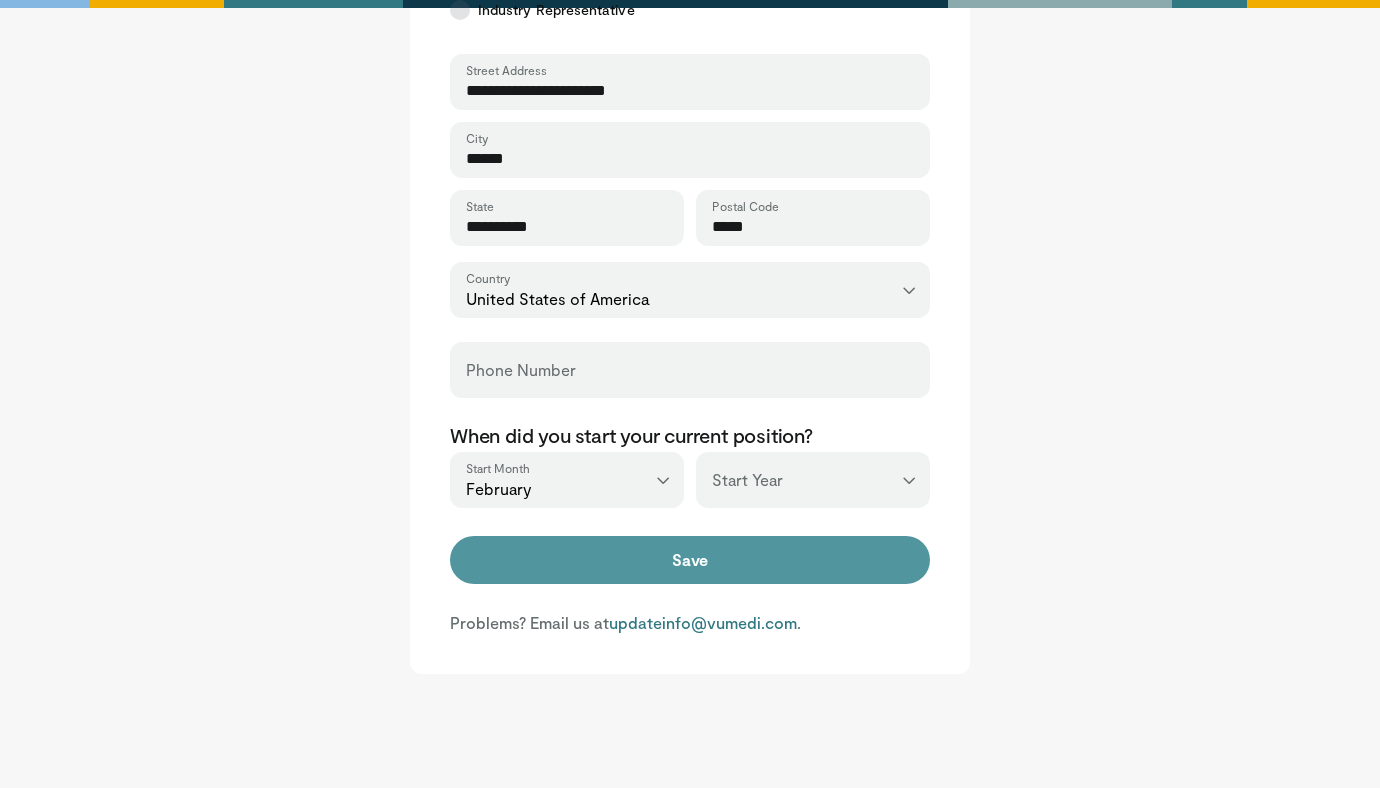 click on "Save" at bounding box center (690, 560) 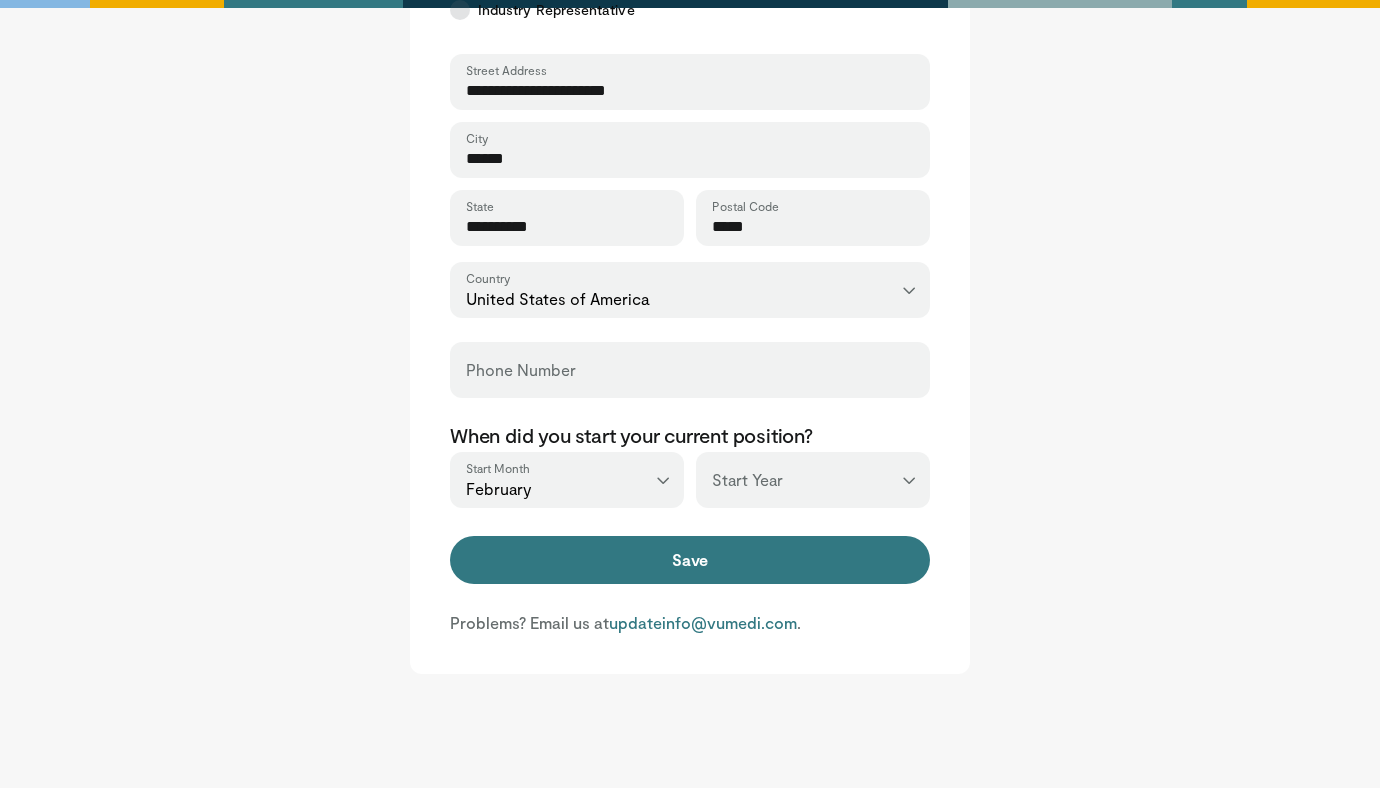 click on "***
****
****
****
****
****
****
****
****
****
****
****
****
****
****
****
****
****
****
****
****
****
****
****
****
****
****
****
****
**** **** **** **** ****" at bounding box center [813, 480] 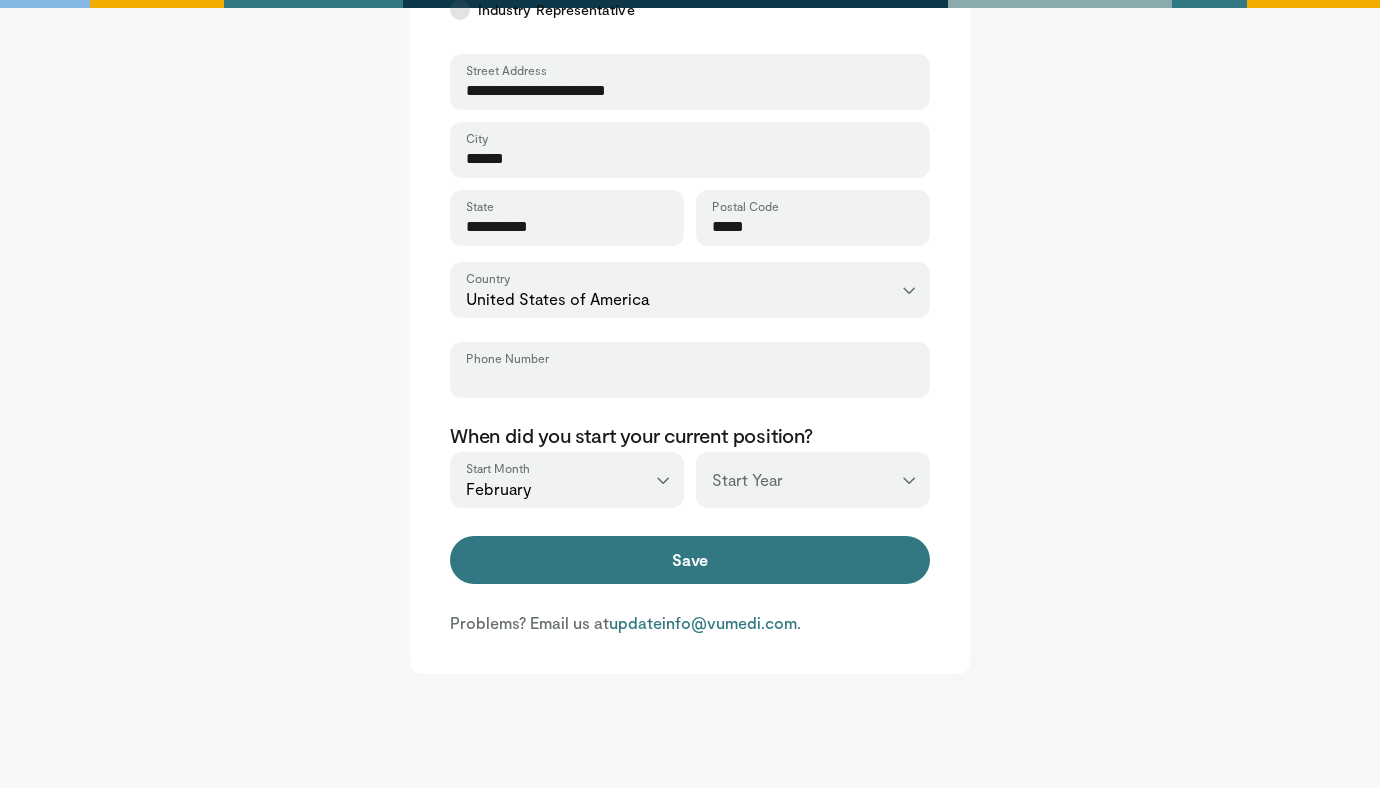 click on "Phone Number" at bounding box center [690, 379] 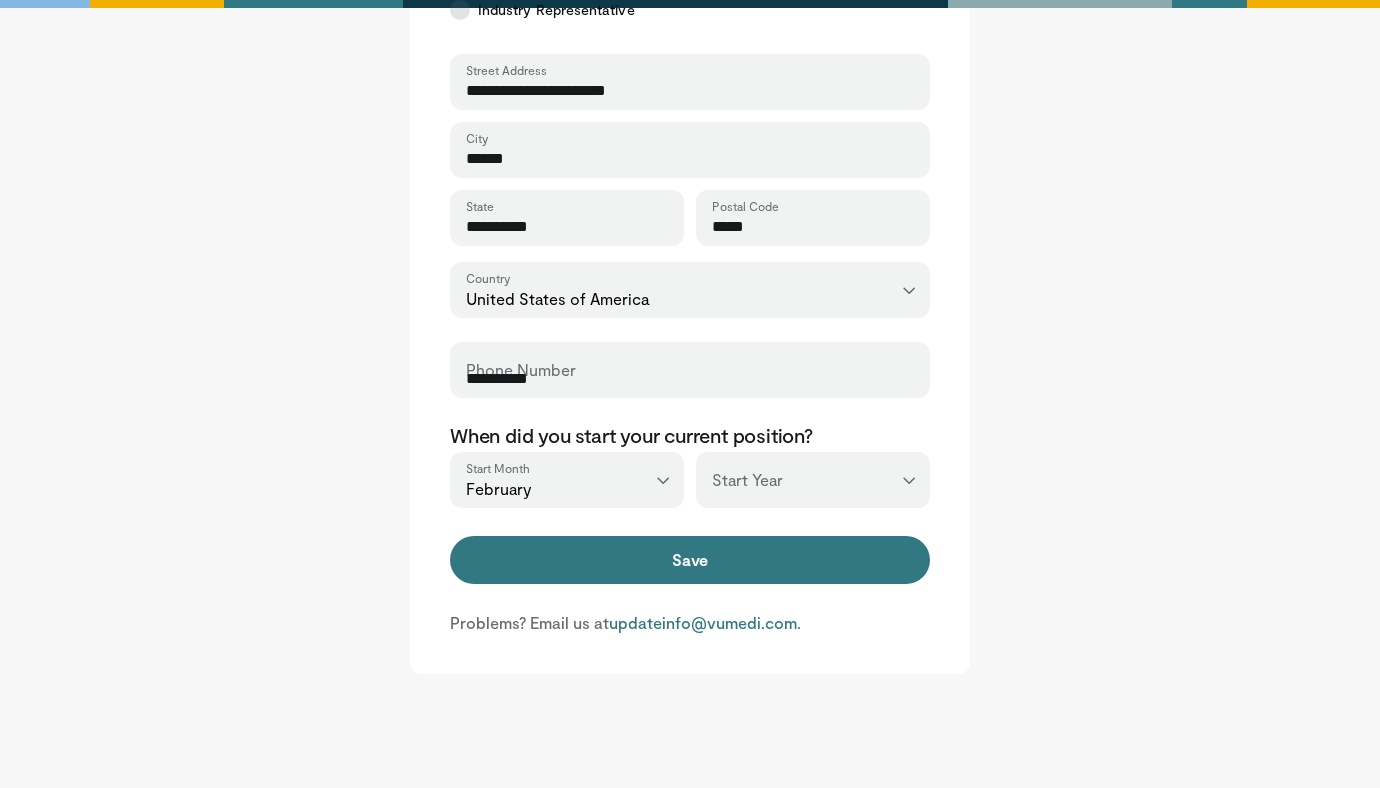 type on "**********" 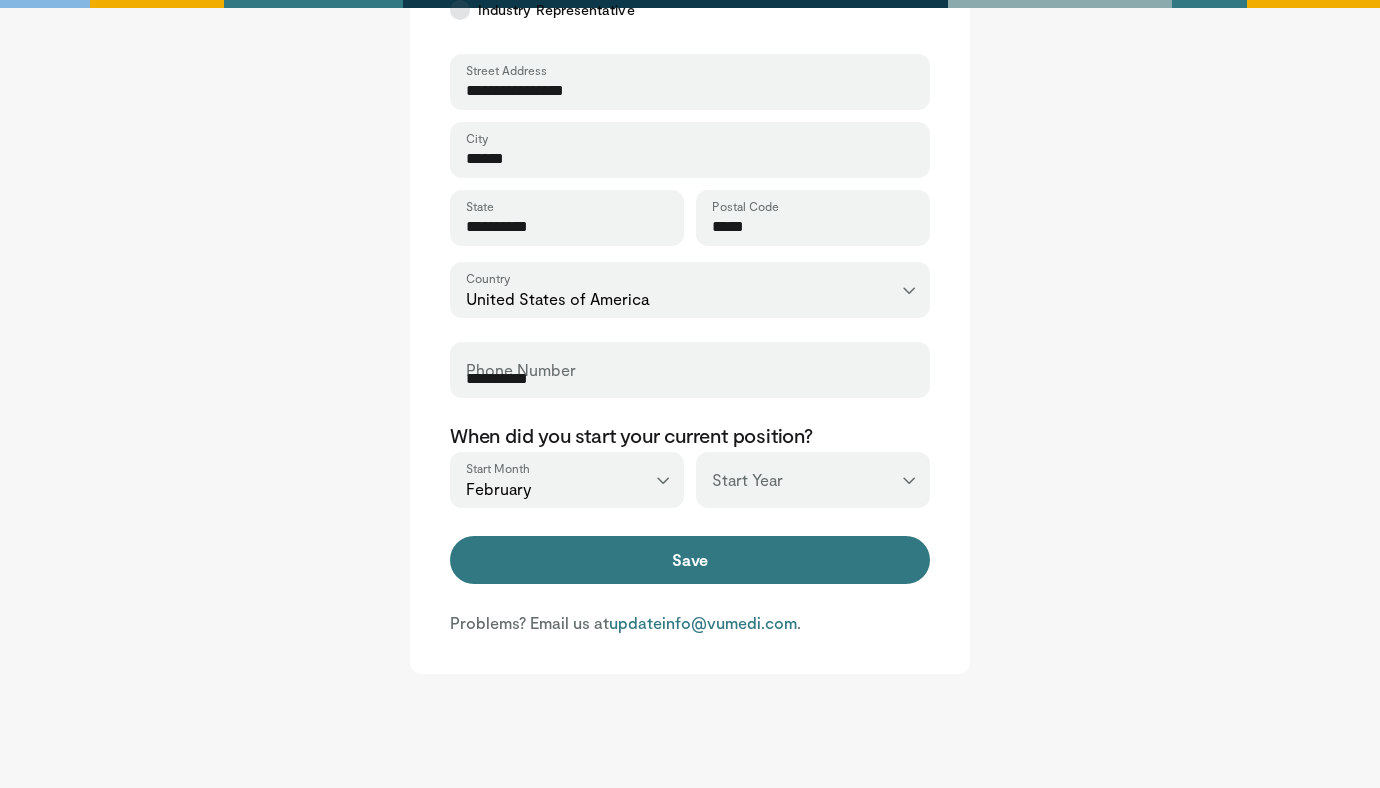 type on "**********" 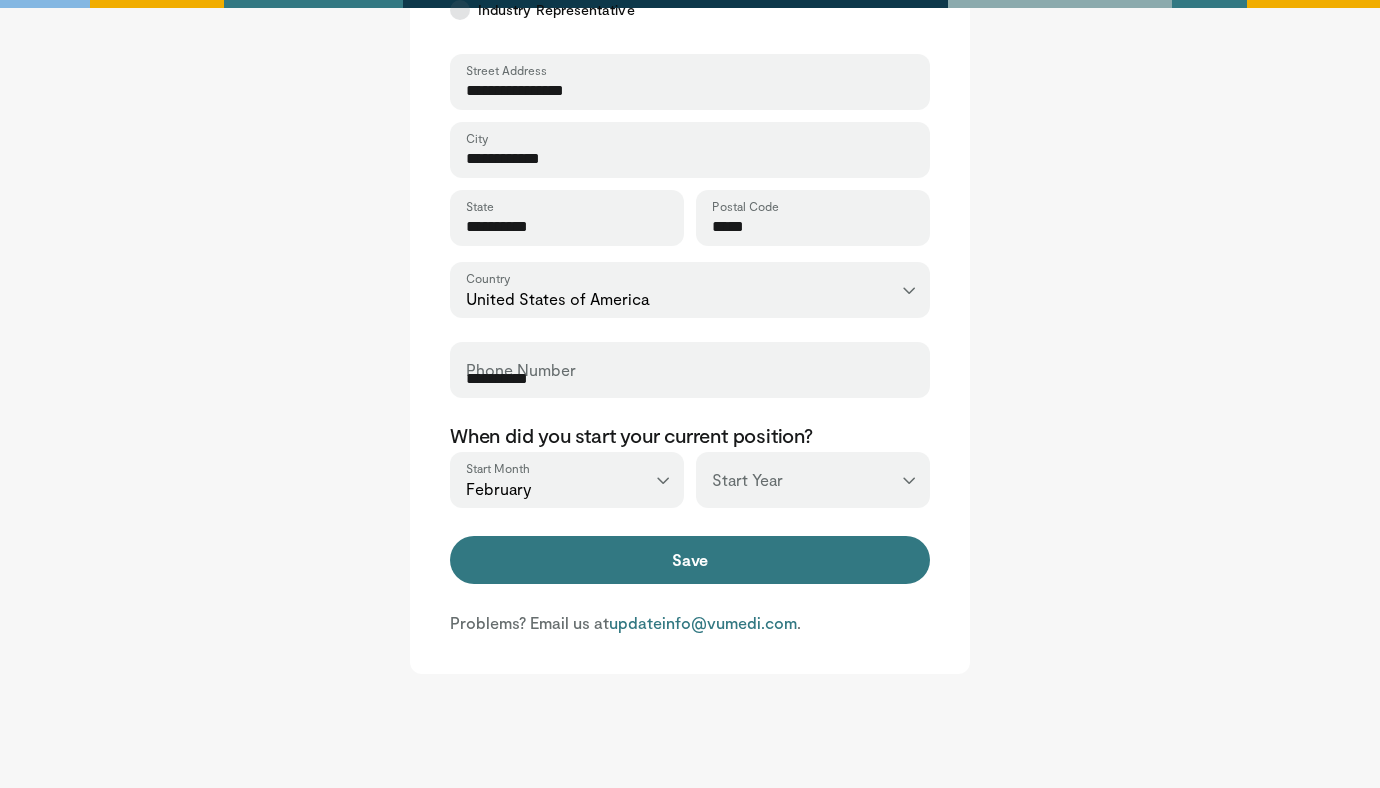 type on "*****" 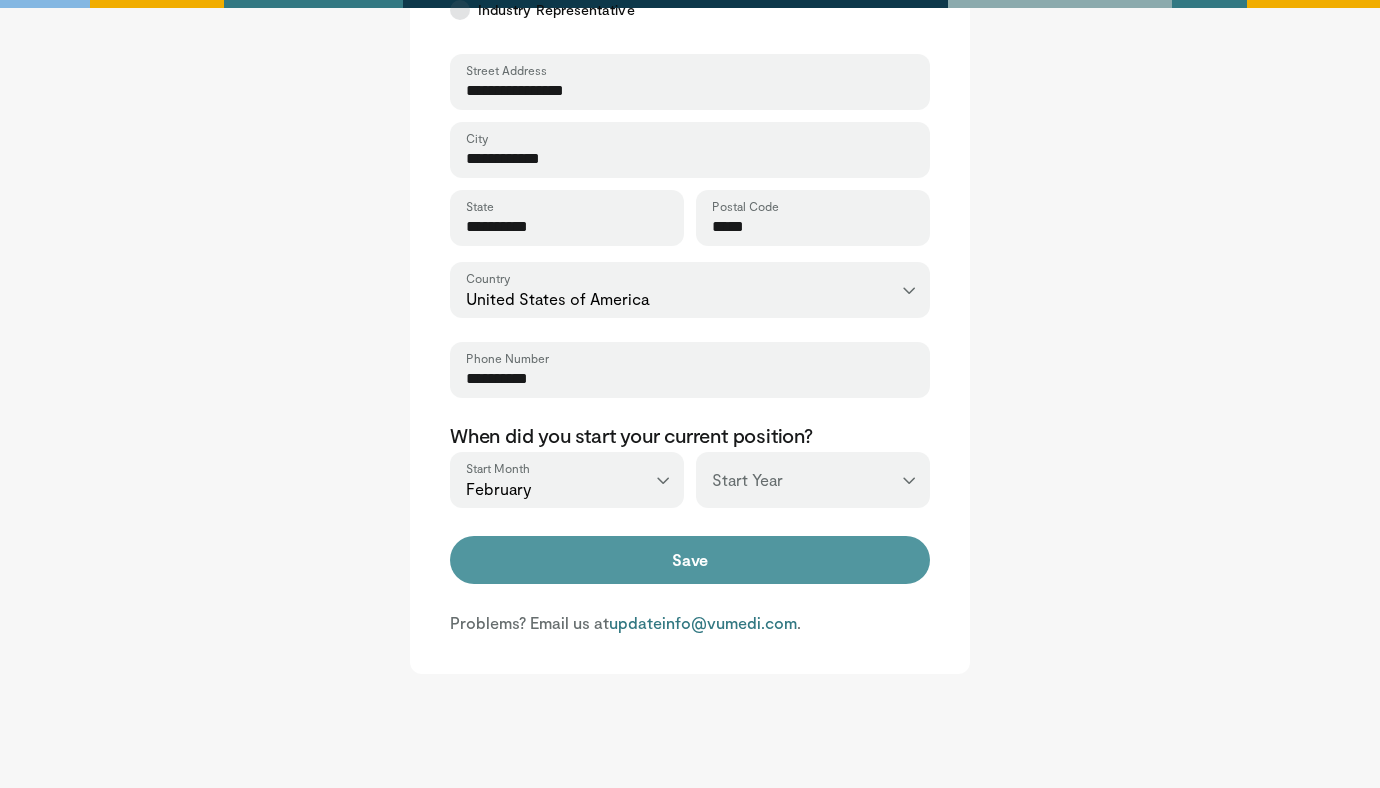 click on "Save" at bounding box center [690, 560] 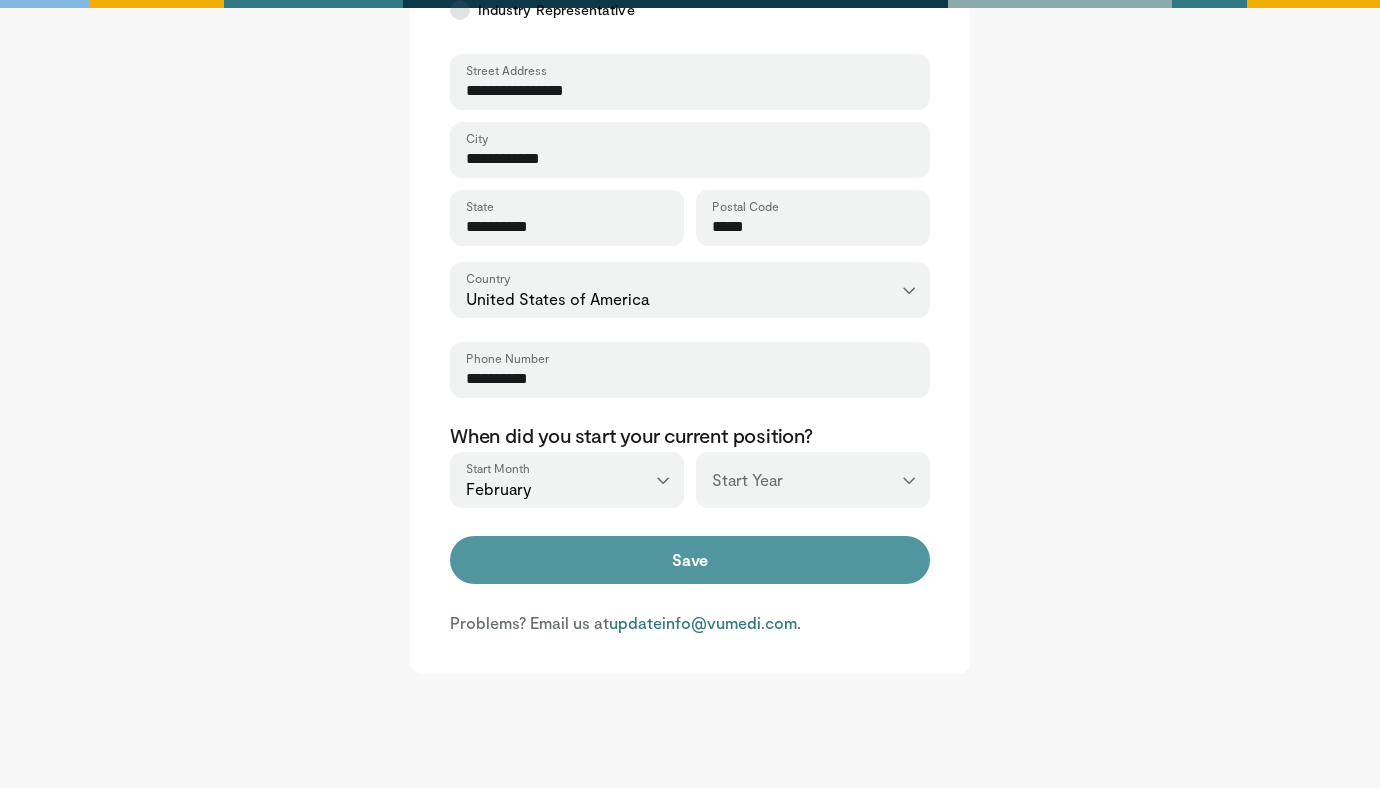 click on "Save" at bounding box center (690, 560) 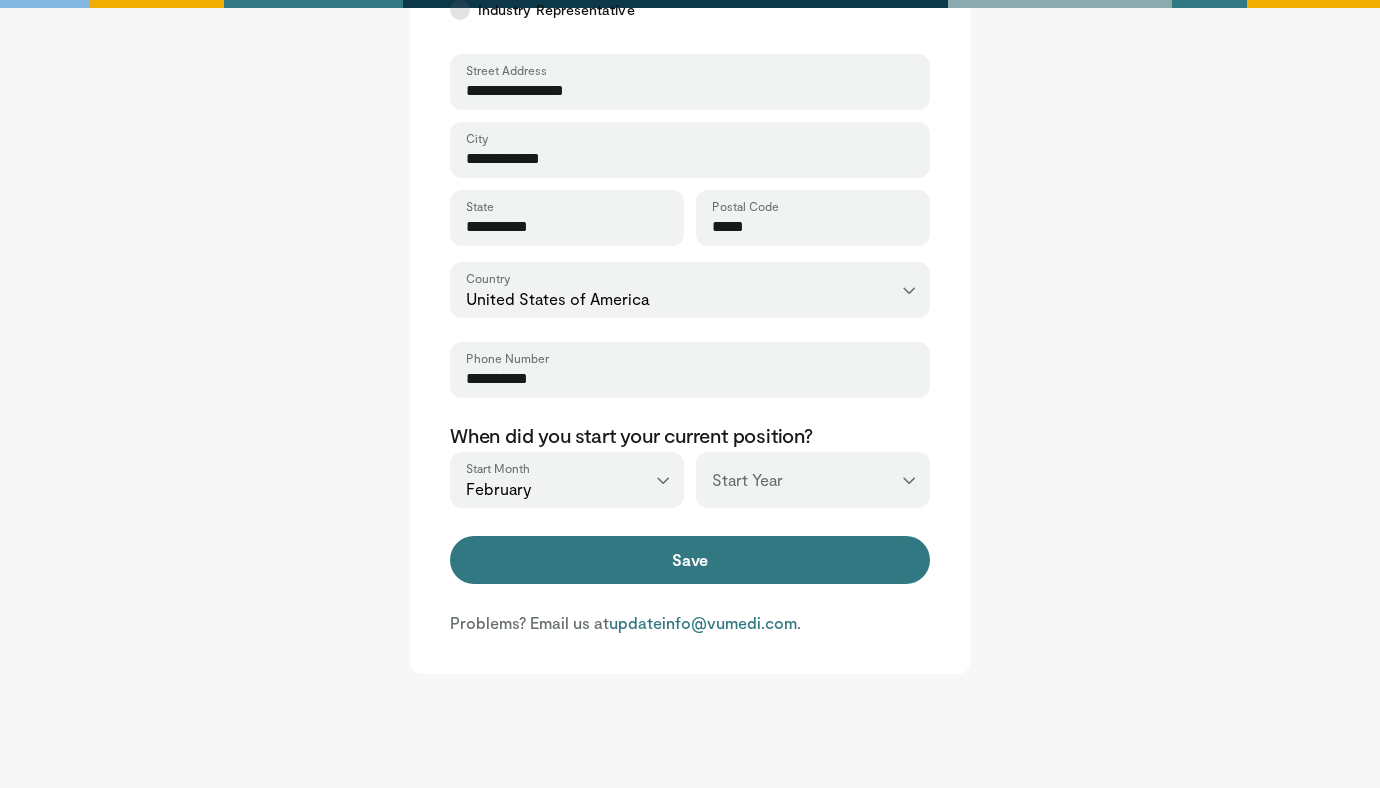 click on "***
****
****
****
****
****
****
****
****
****
****
****
****
****
****
****
****
****
****
****
****
****
****
****
****
****
****
****
****
**** **** **** **** ****" at bounding box center [813, 480] 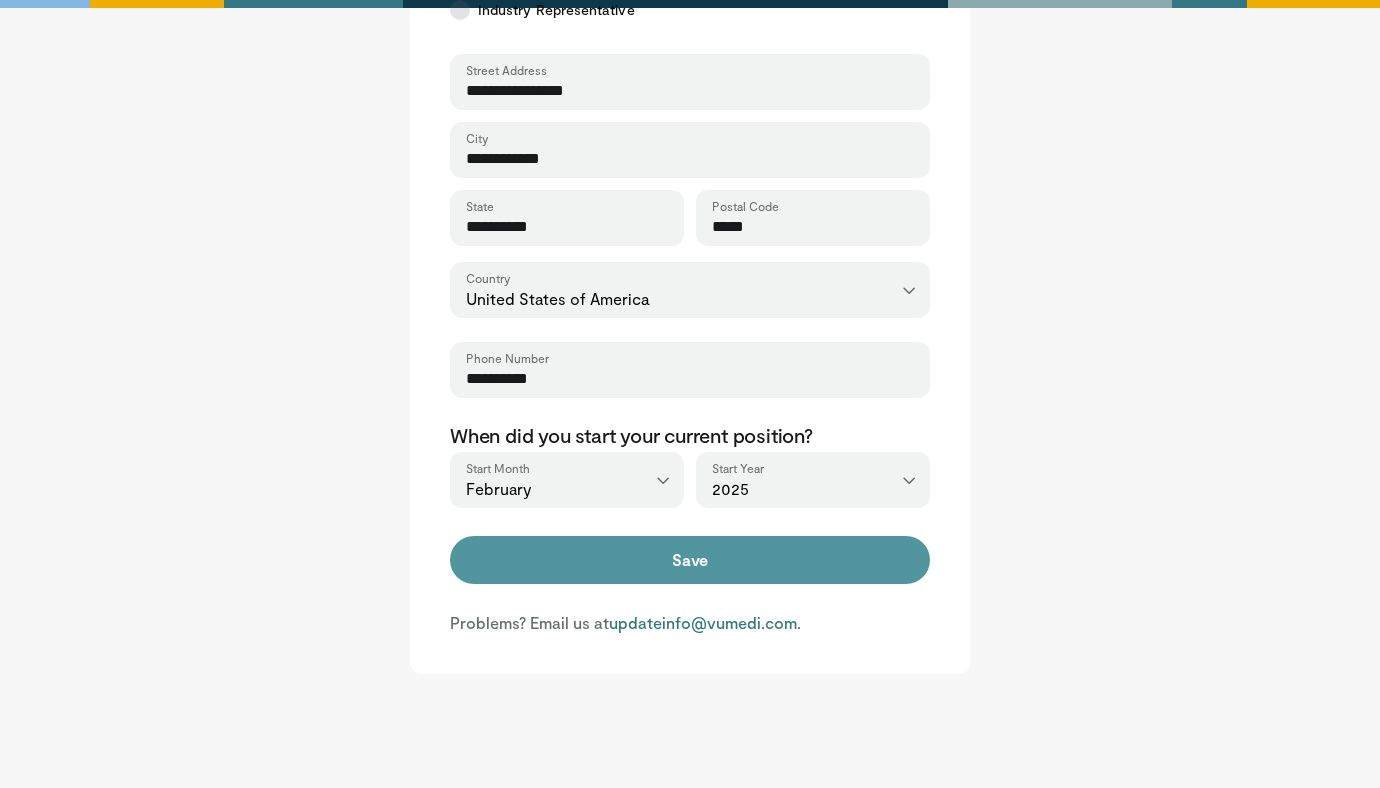click on "Save" at bounding box center [690, 560] 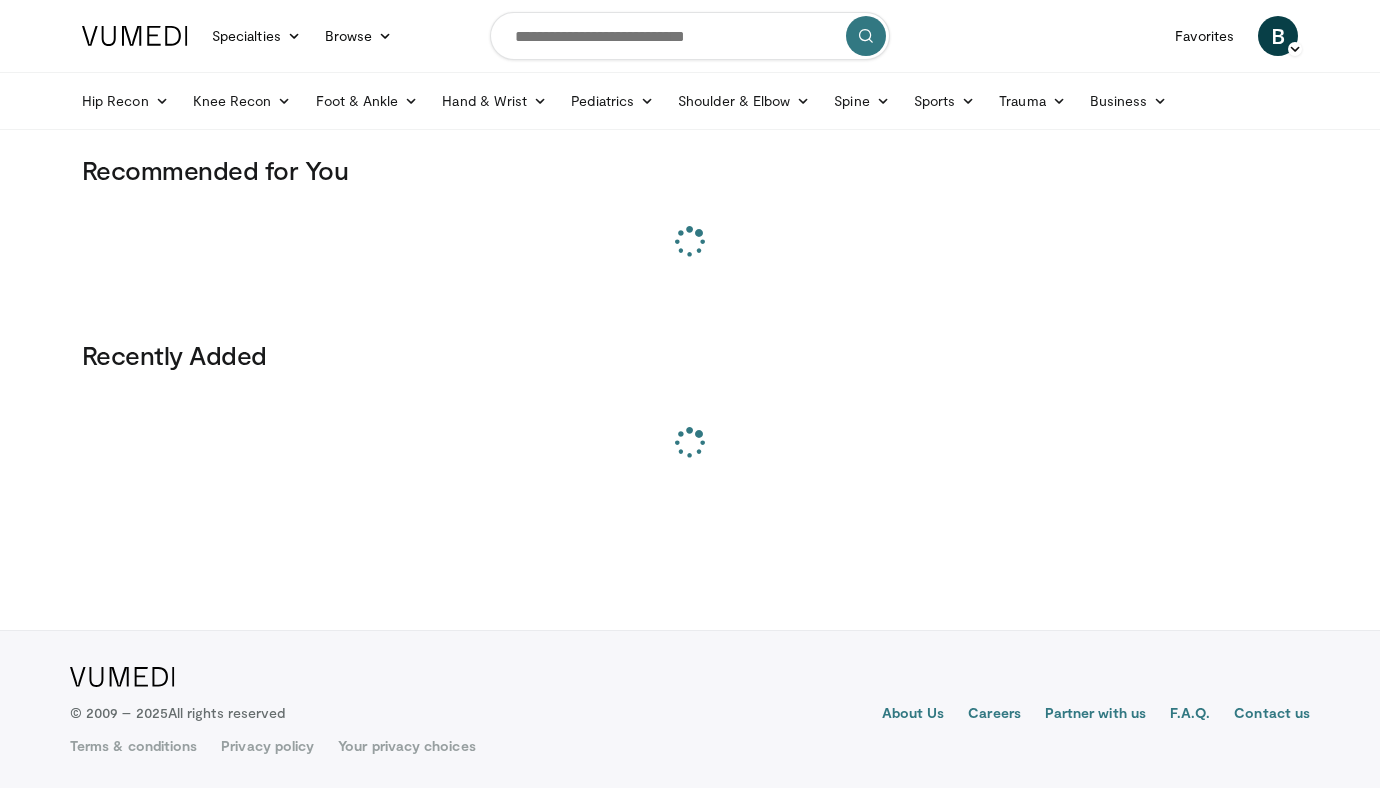 scroll, scrollTop: 0, scrollLeft: 0, axis: both 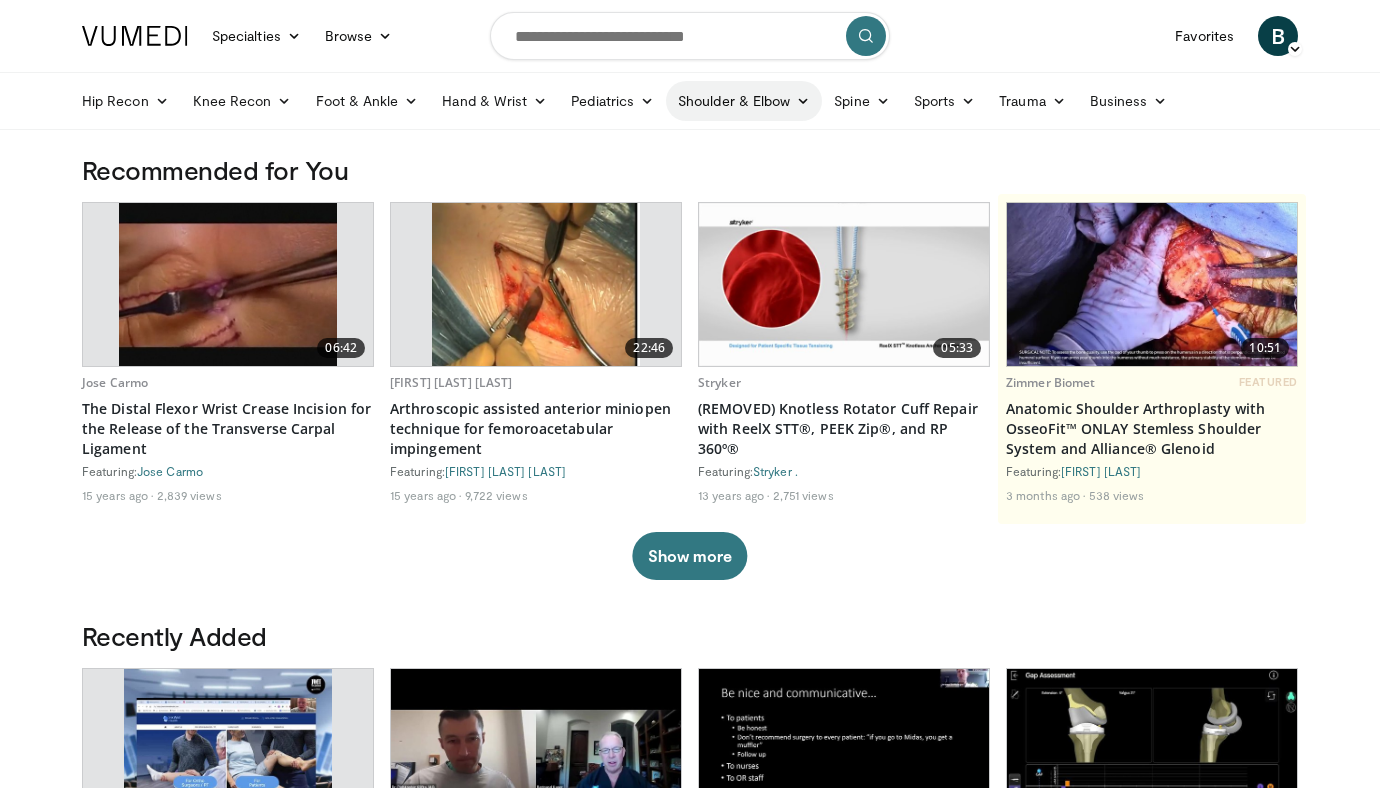 click at bounding box center (803, 101) 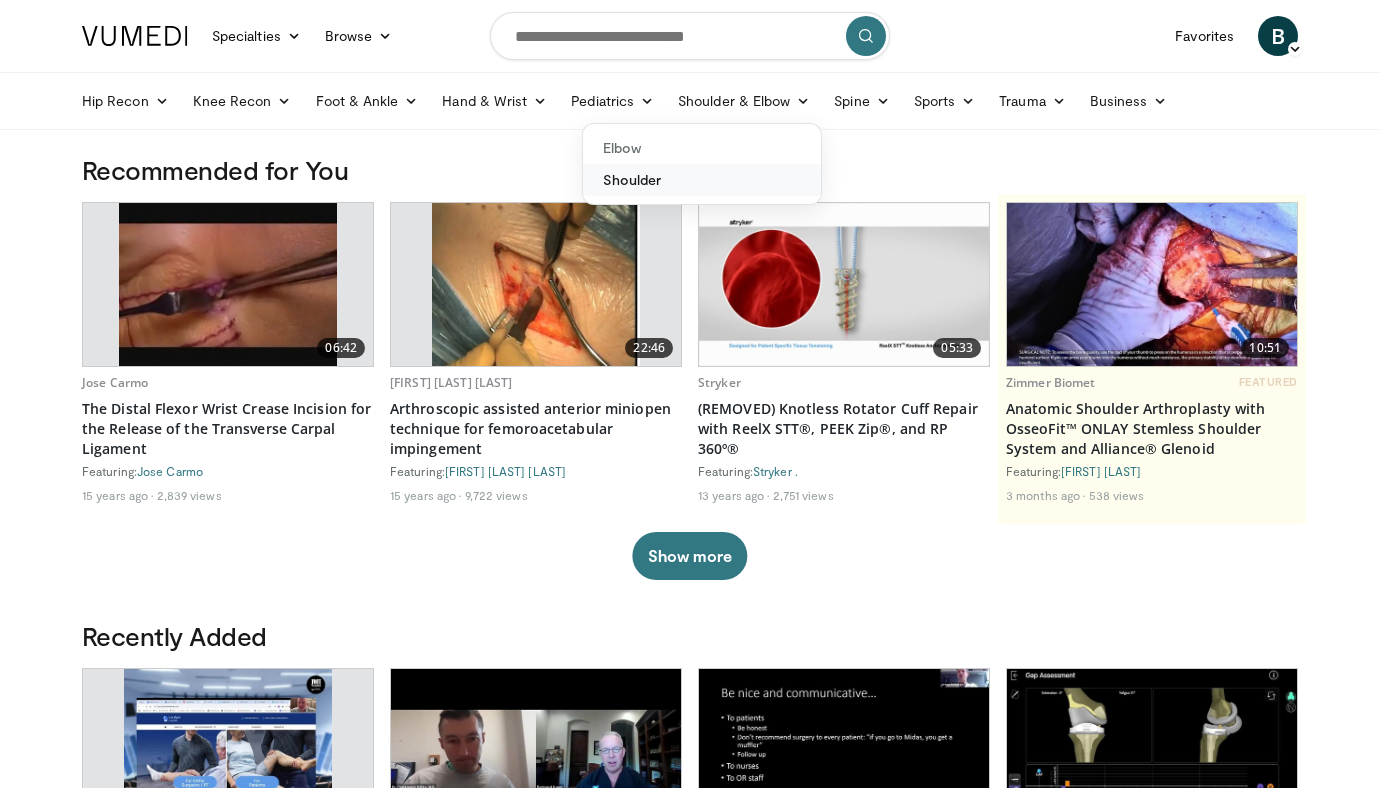 click on "Shoulder" at bounding box center [702, 180] 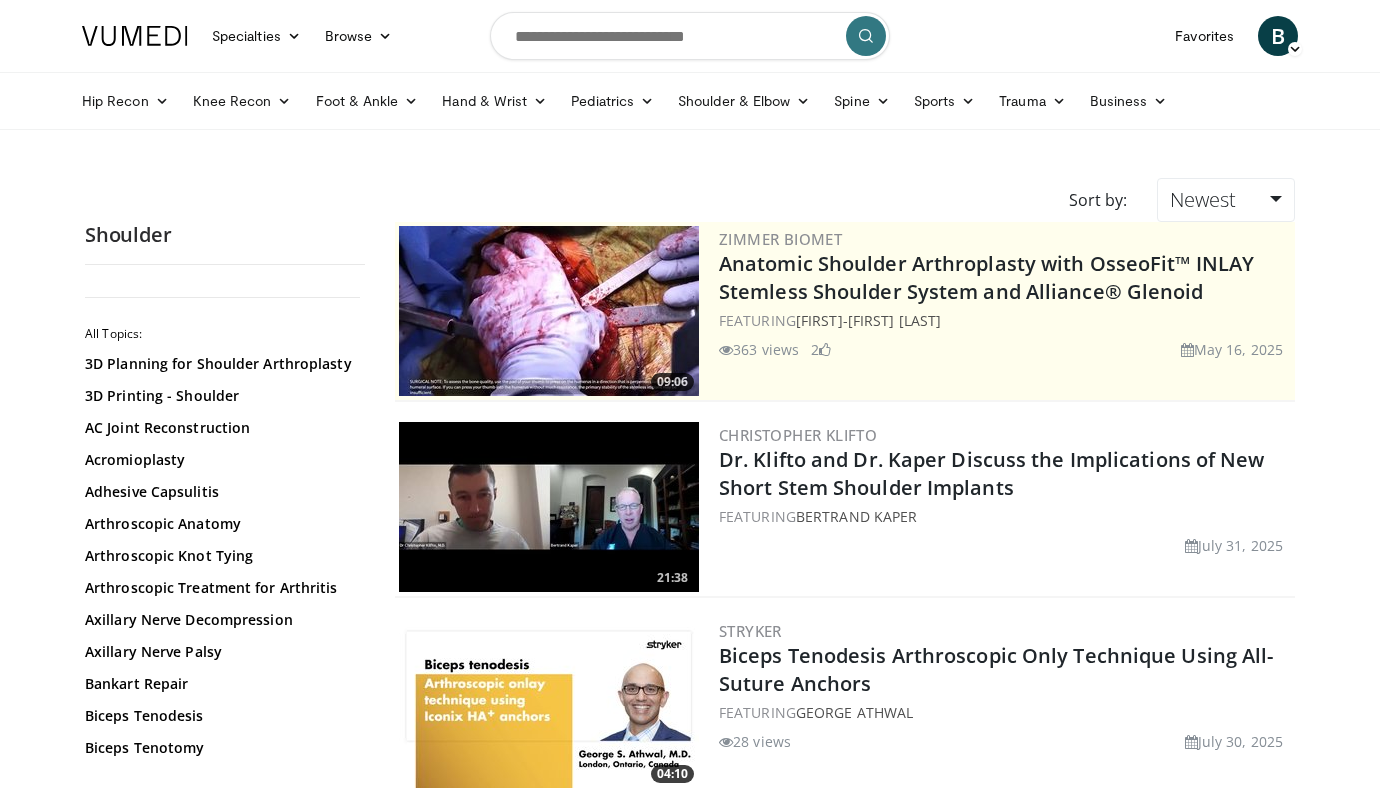 scroll, scrollTop: 0, scrollLeft: 0, axis: both 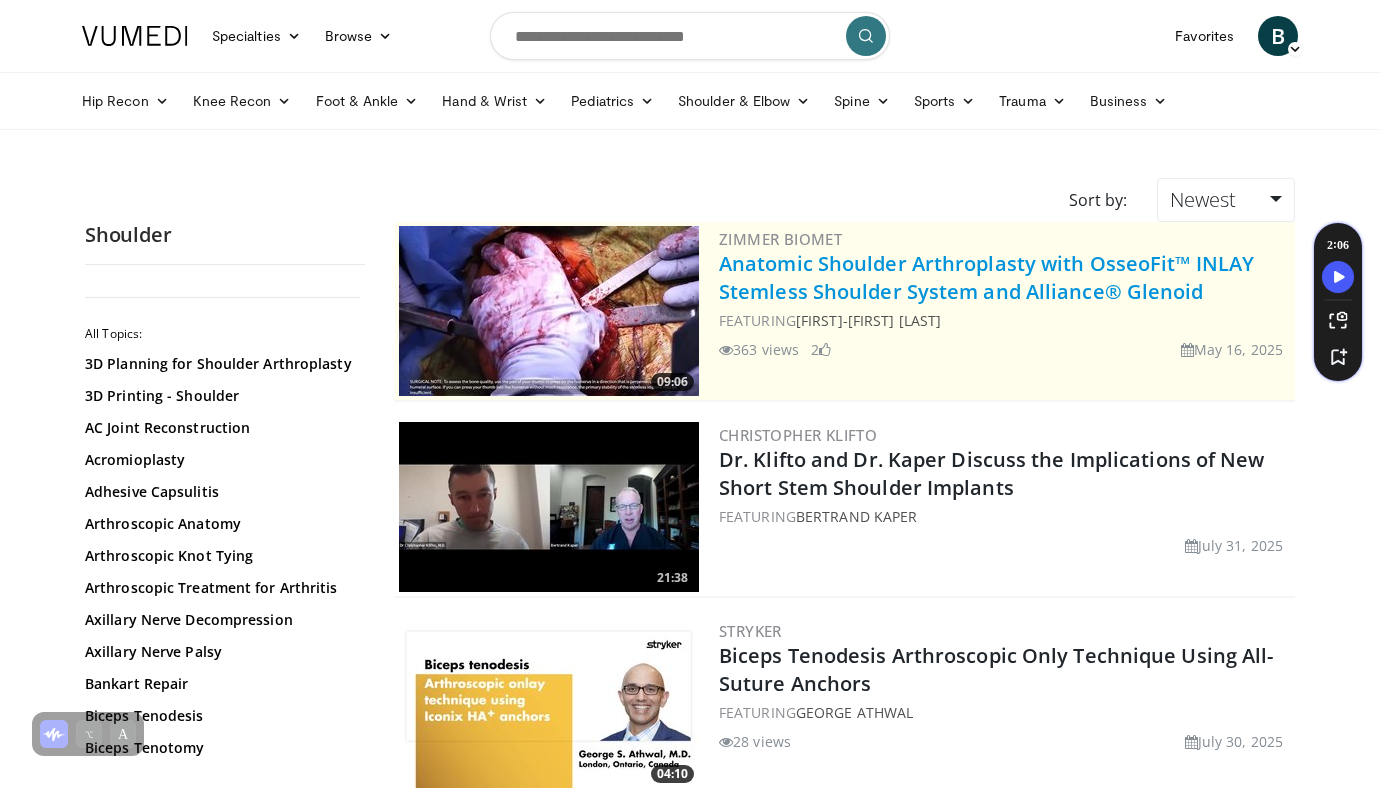 click on "Anatomic Shoulder Arthroplasty with OsseoFit™ INLAY Stemless Shoulder System and Alliance® Glenoid" at bounding box center [986, 277] 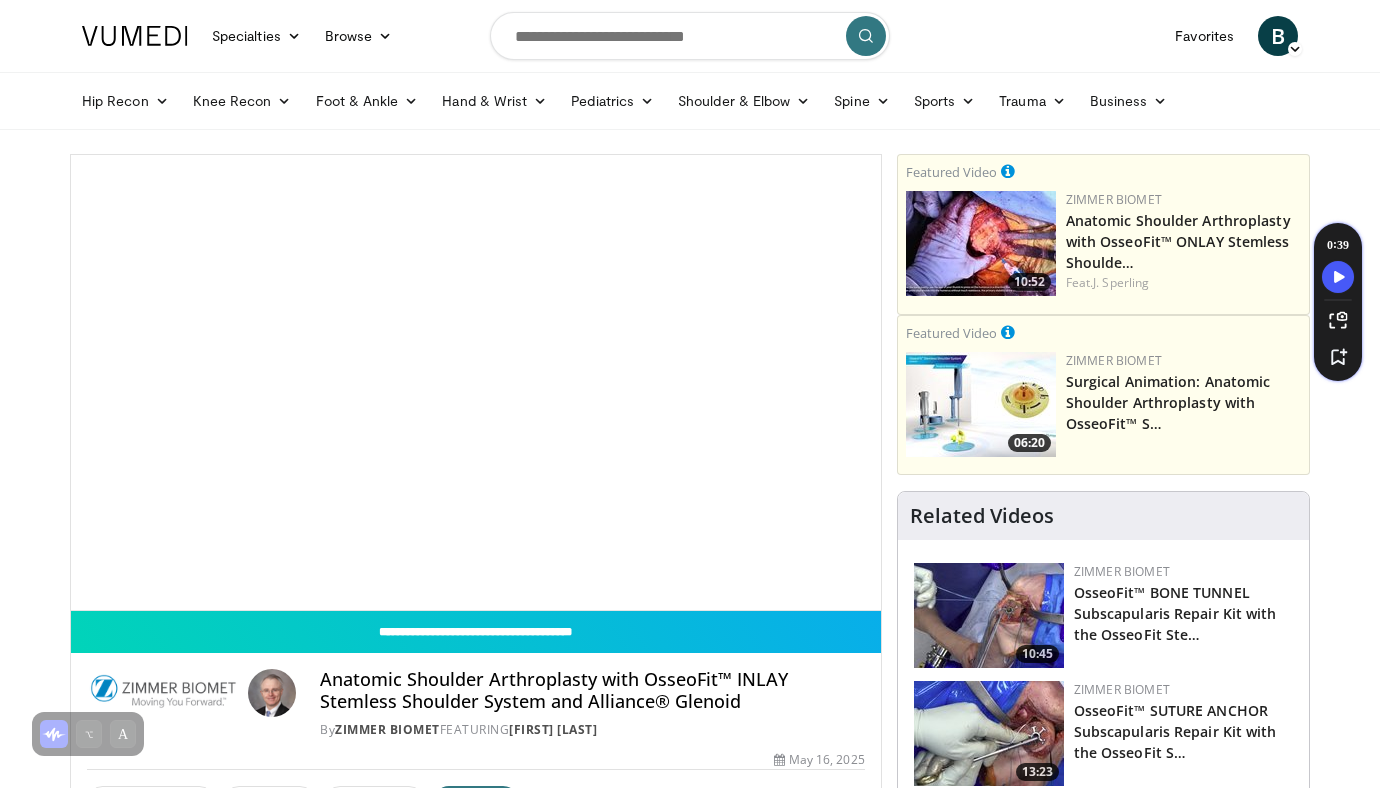 scroll, scrollTop: 0, scrollLeft: 0, axis: both 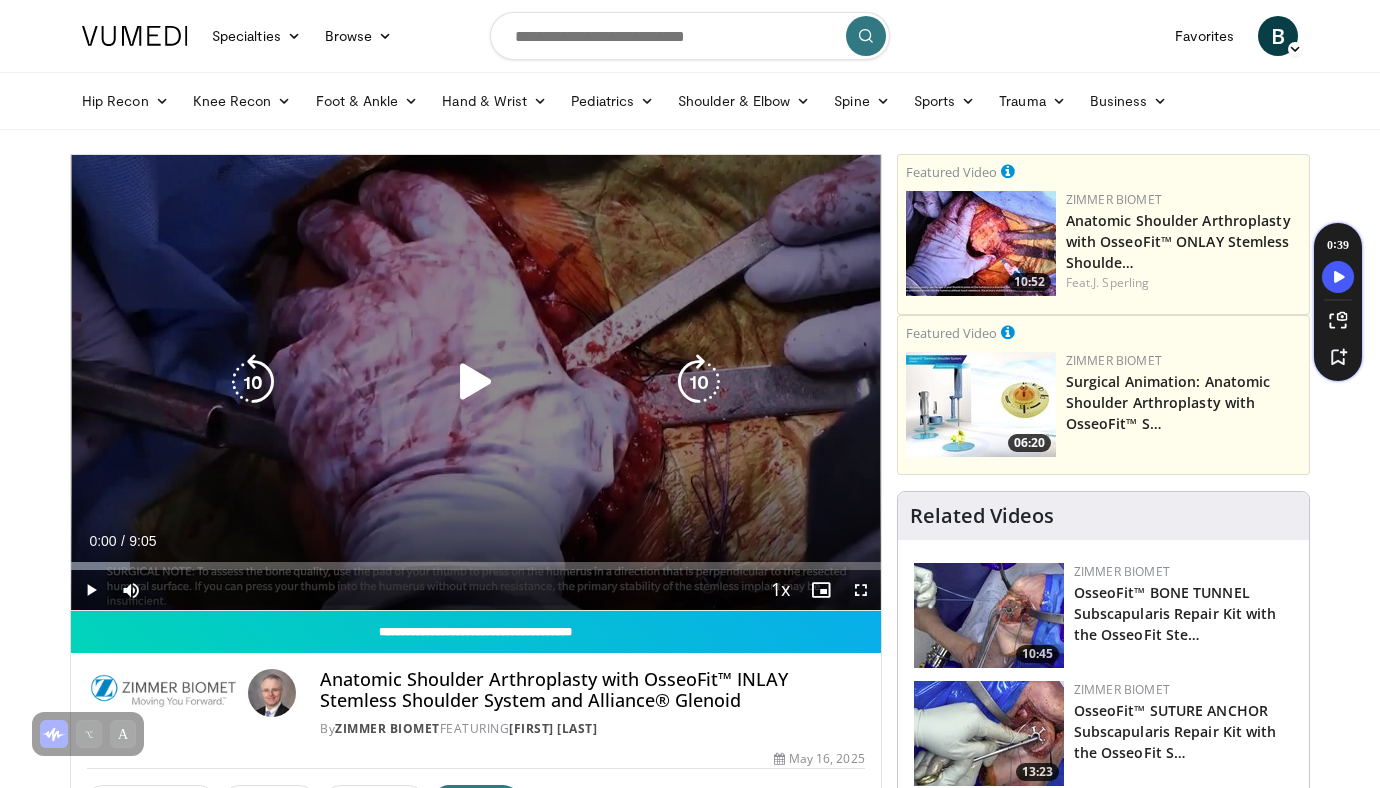 click at bounding box center [476, 382] 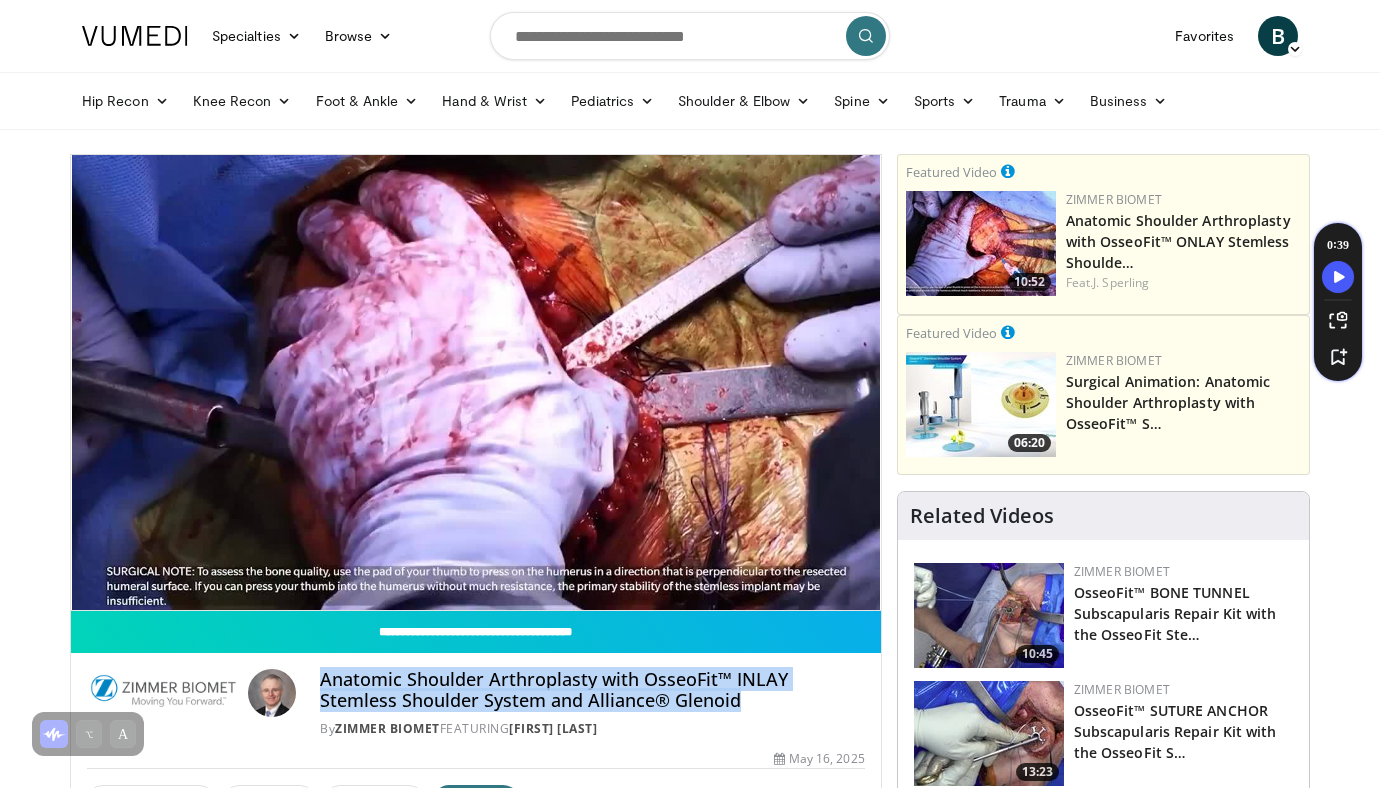 drag, startPoint x: 323, startPoint y: 680, endPoint x: 674, endPoint y: 702, distance: 351.68878 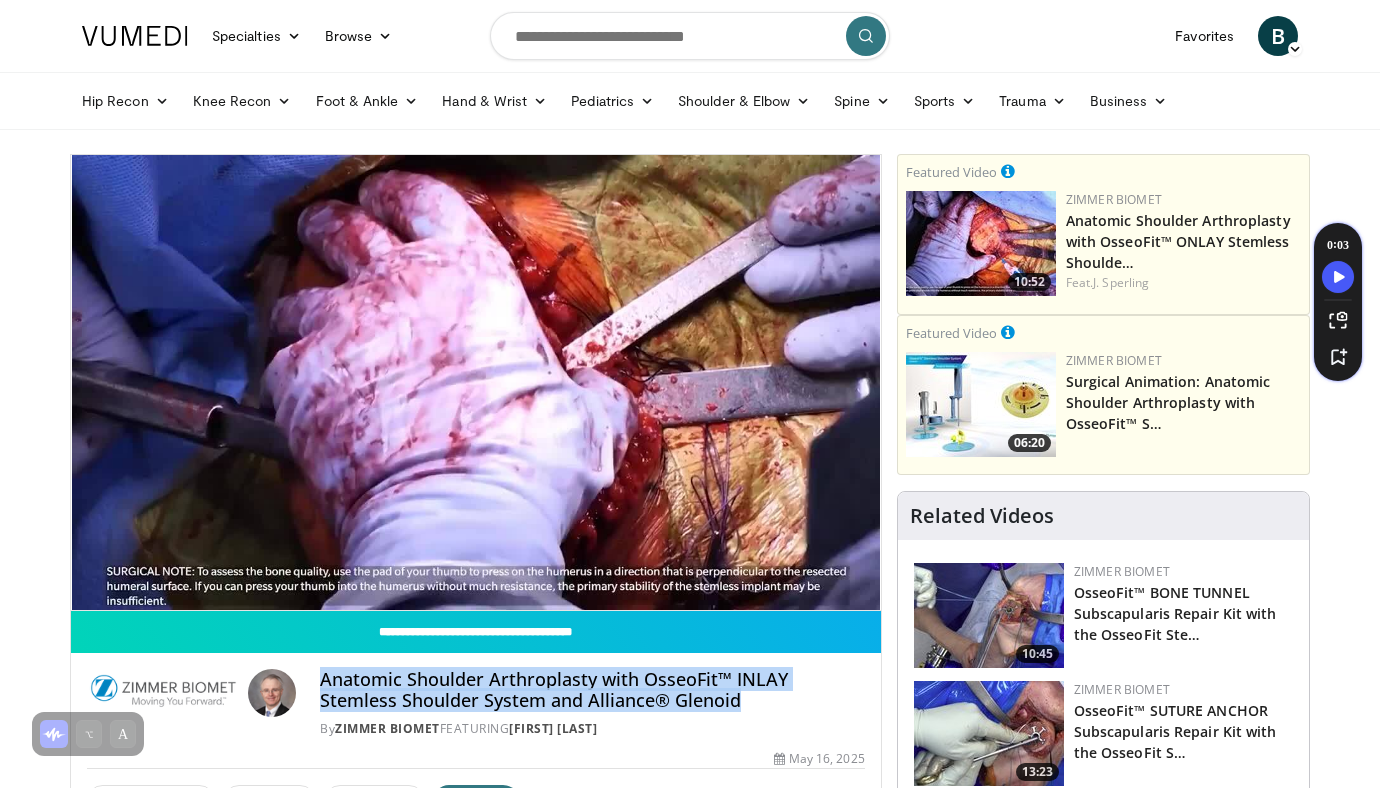 copy on "Anatomic Shoulder Arthroplasty with OsseoFit™ INLAY Stemless Shoulder System and Alliance® Glenoid" 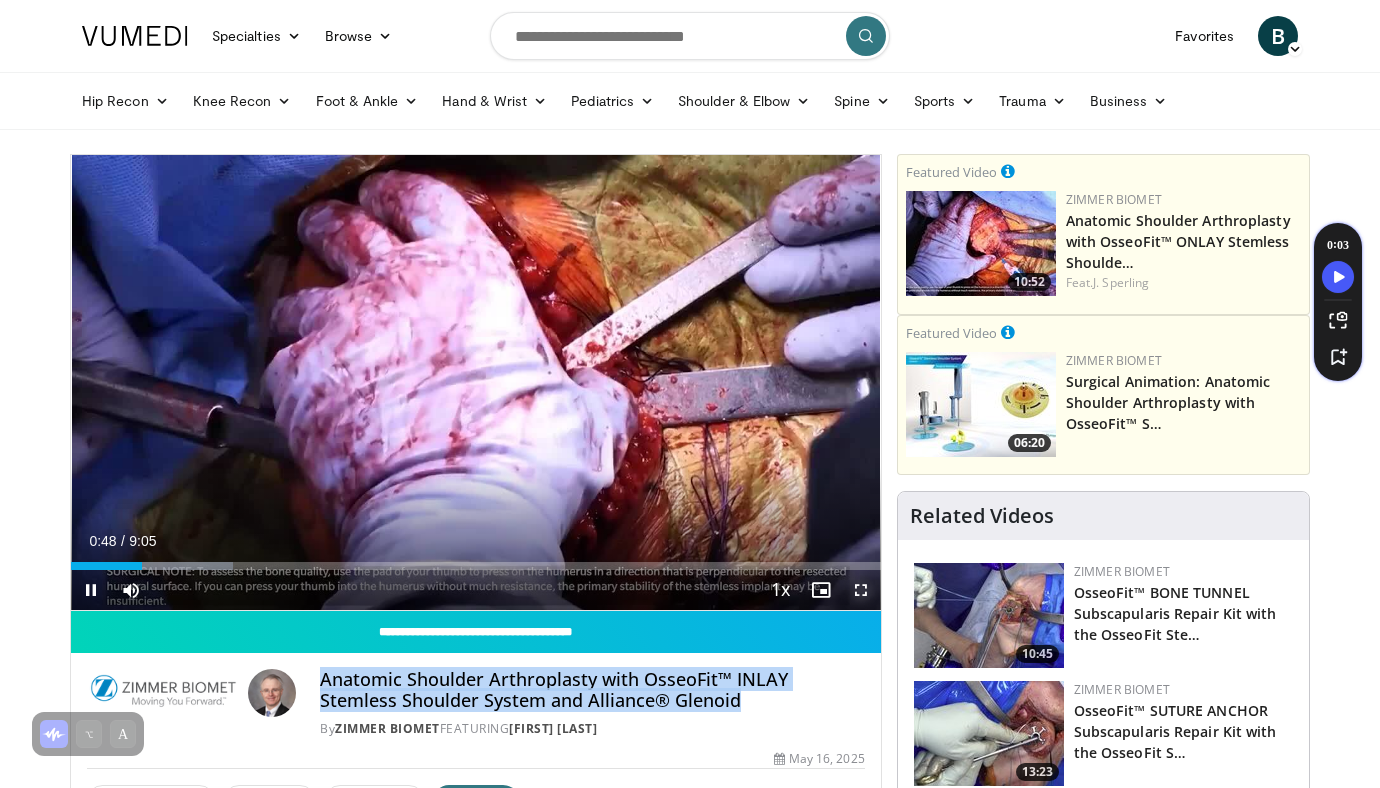 click at bounding box center [861, 590] 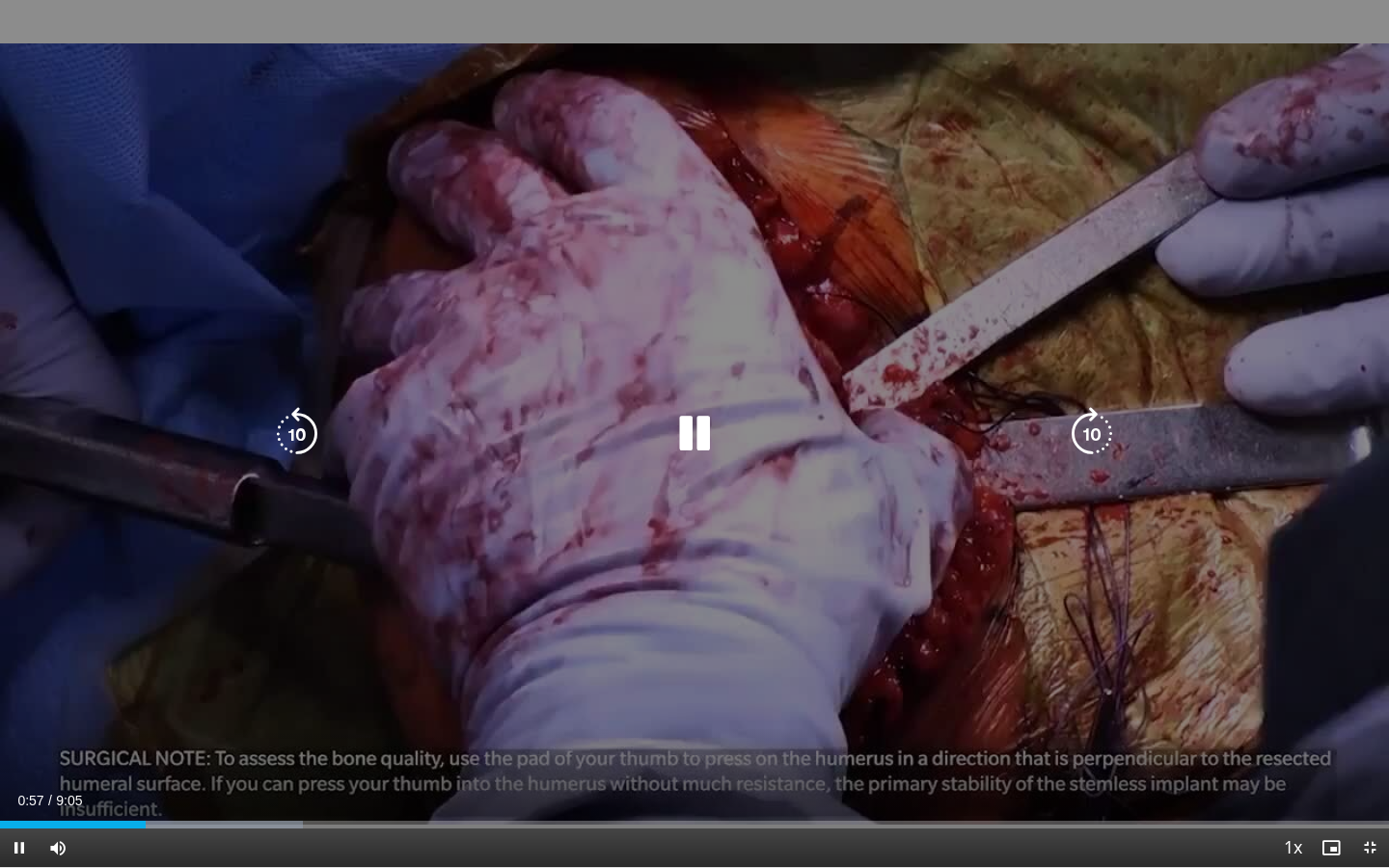 click at bounding box center [694, 434] 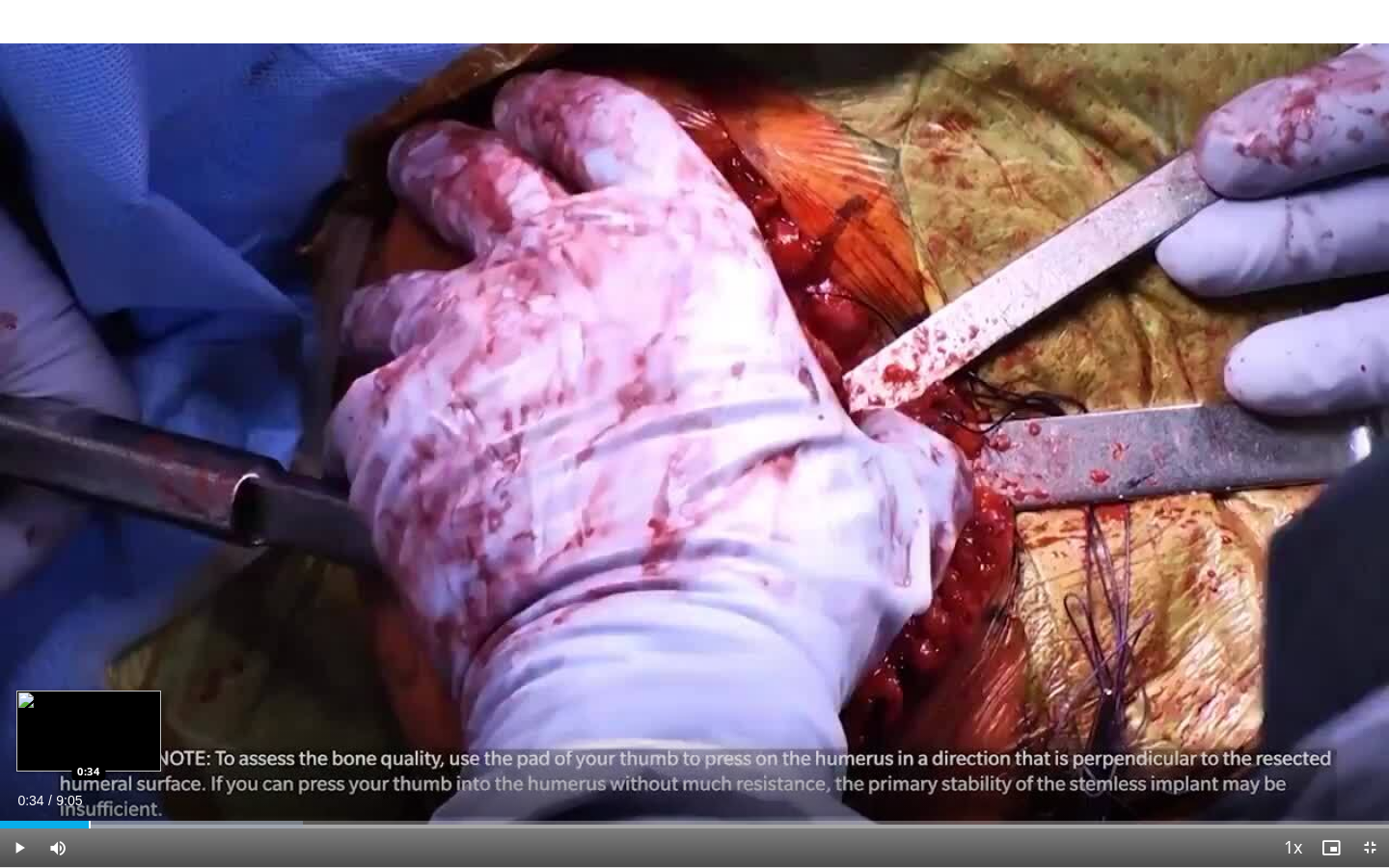 drag, startPoint x: 148, startPoint y: 817, endPoint x: 89, endPoint y: 820, distance: 59.076222 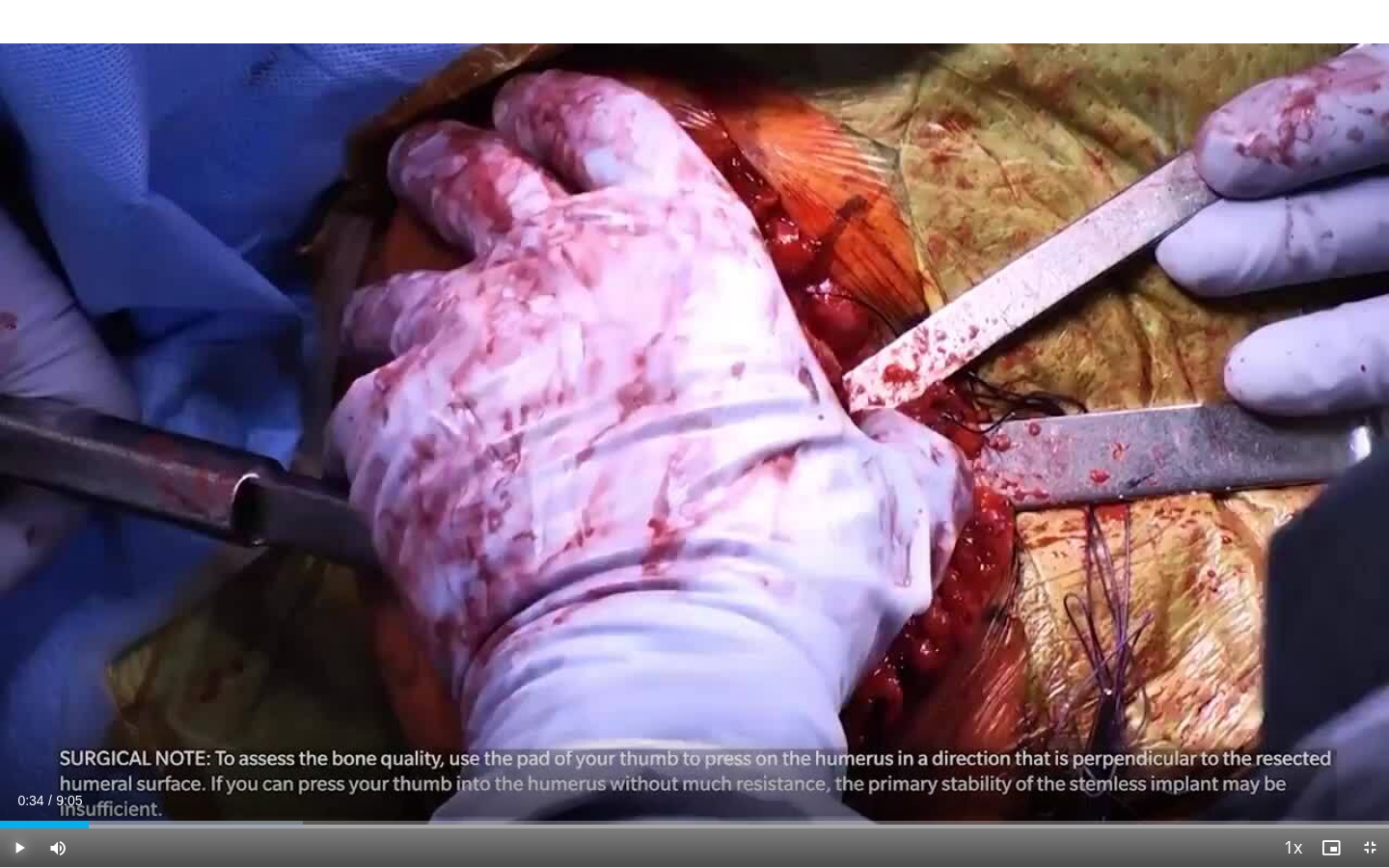 click at bounding box center (19, 848) 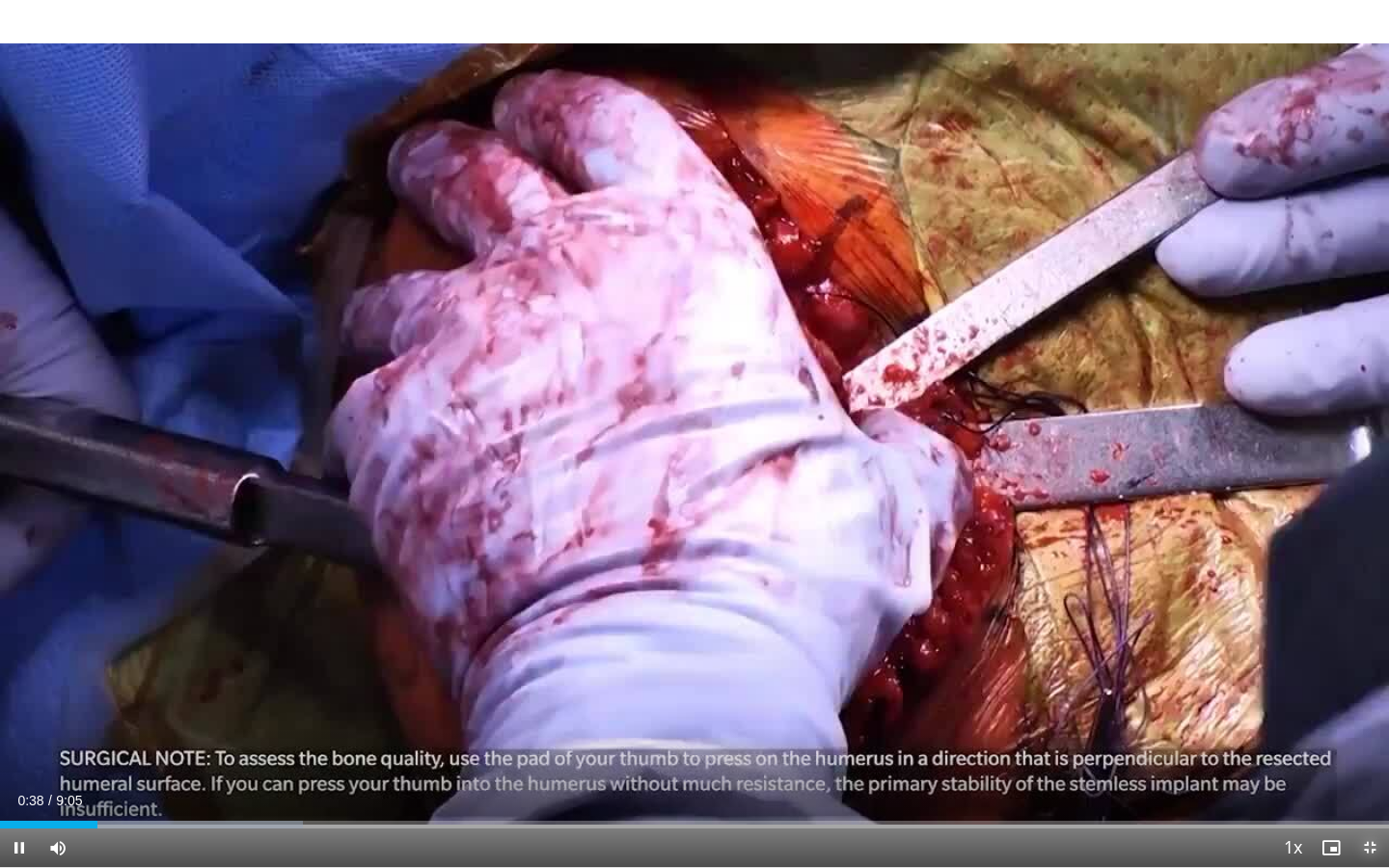 click at bounding box center (1370, 848) 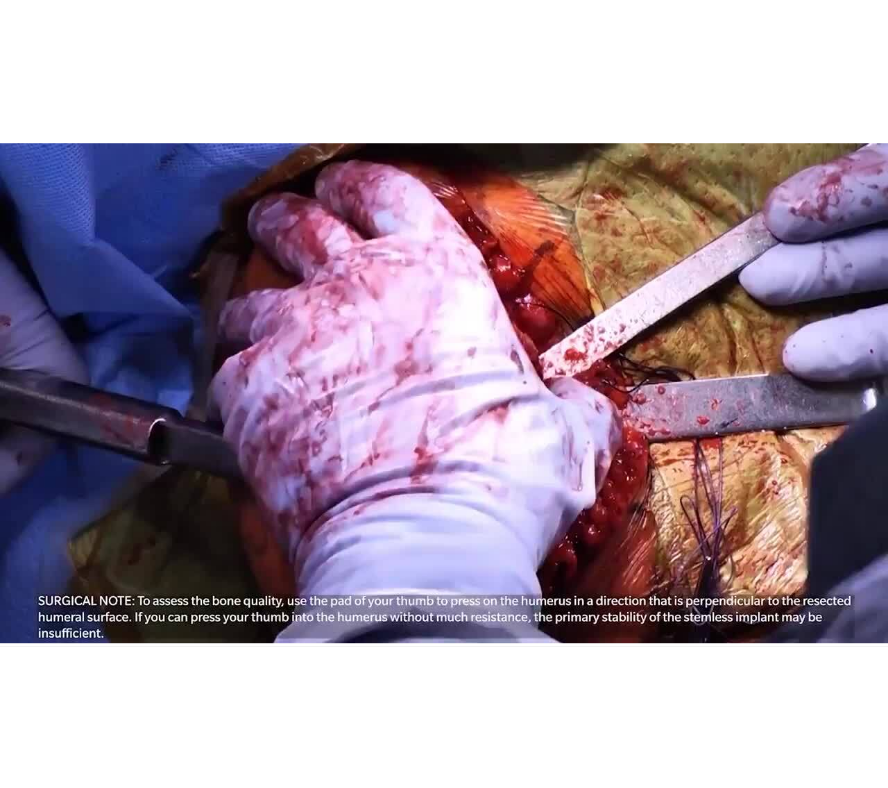 scroll, scrollTop: 97, scrollLeft: 0, axis: vertical 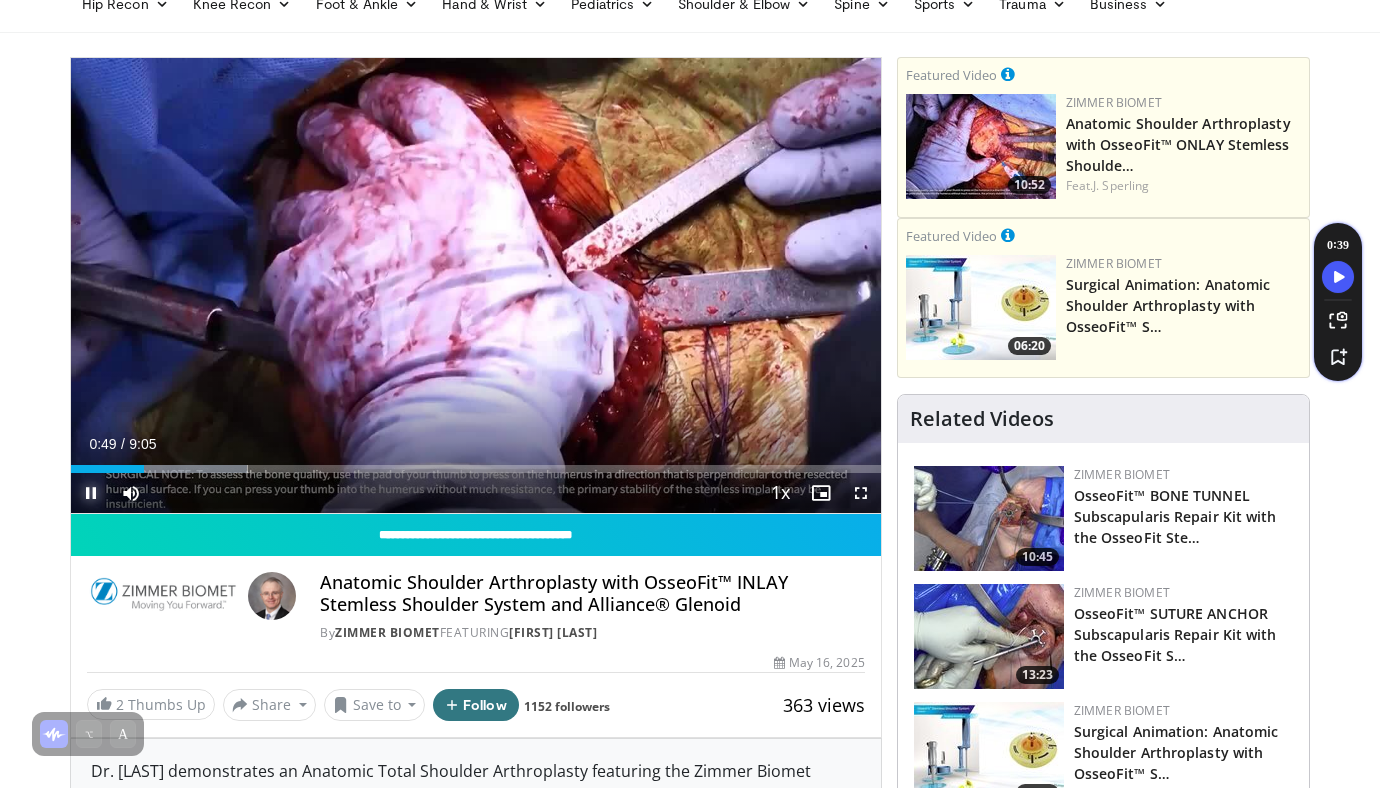 click at bounding box center [91, 493] 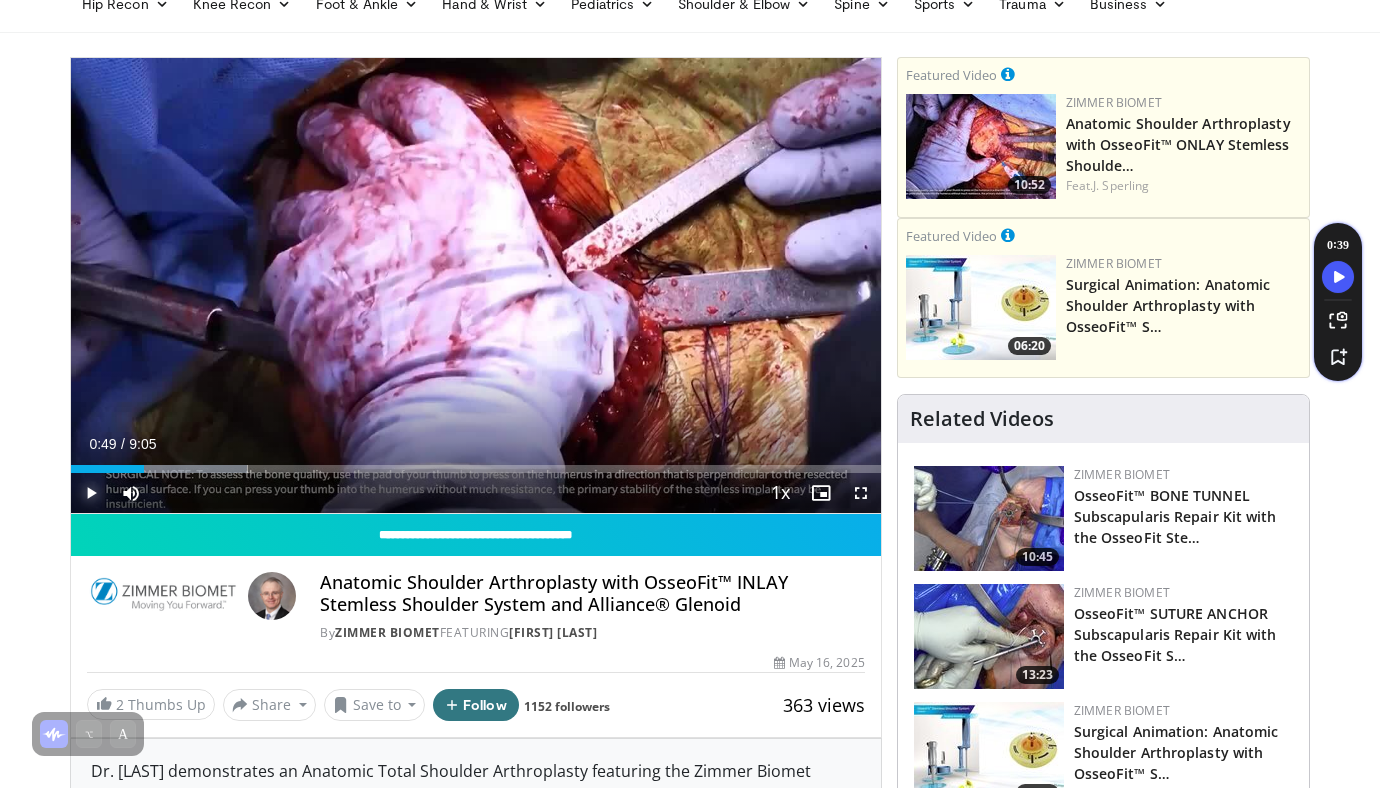 click at bounding box center (91, 493) 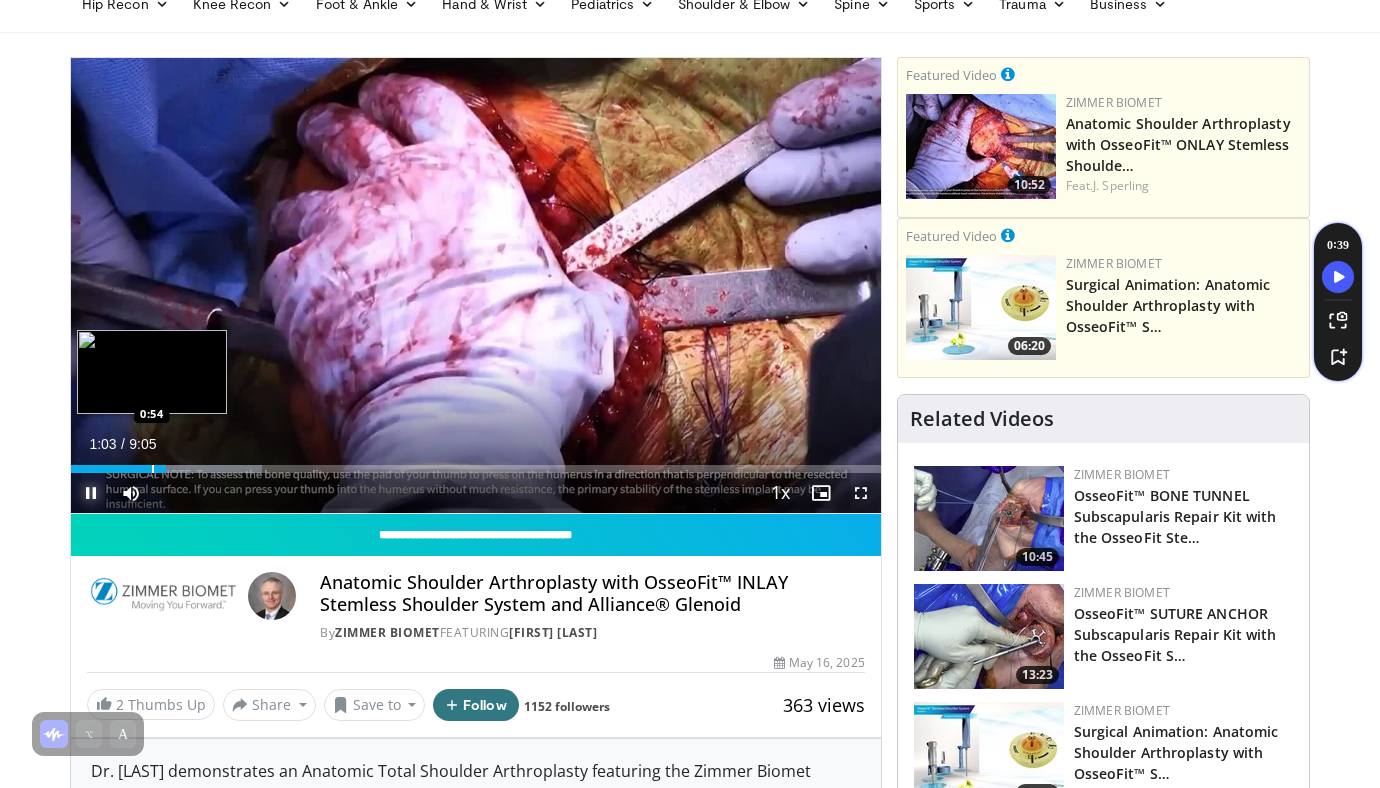 click at bounding box center (153, 469) 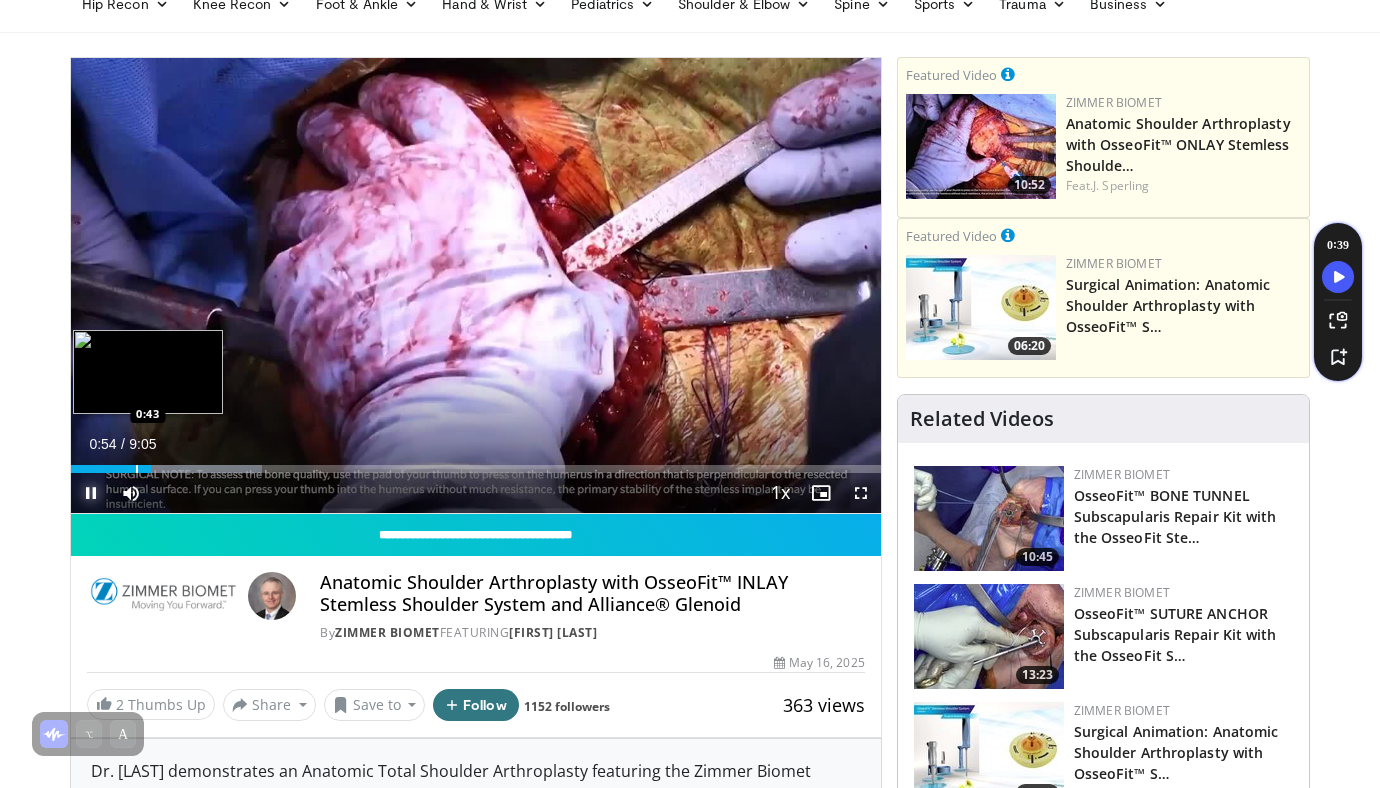 click at bounding box center (137, 469) 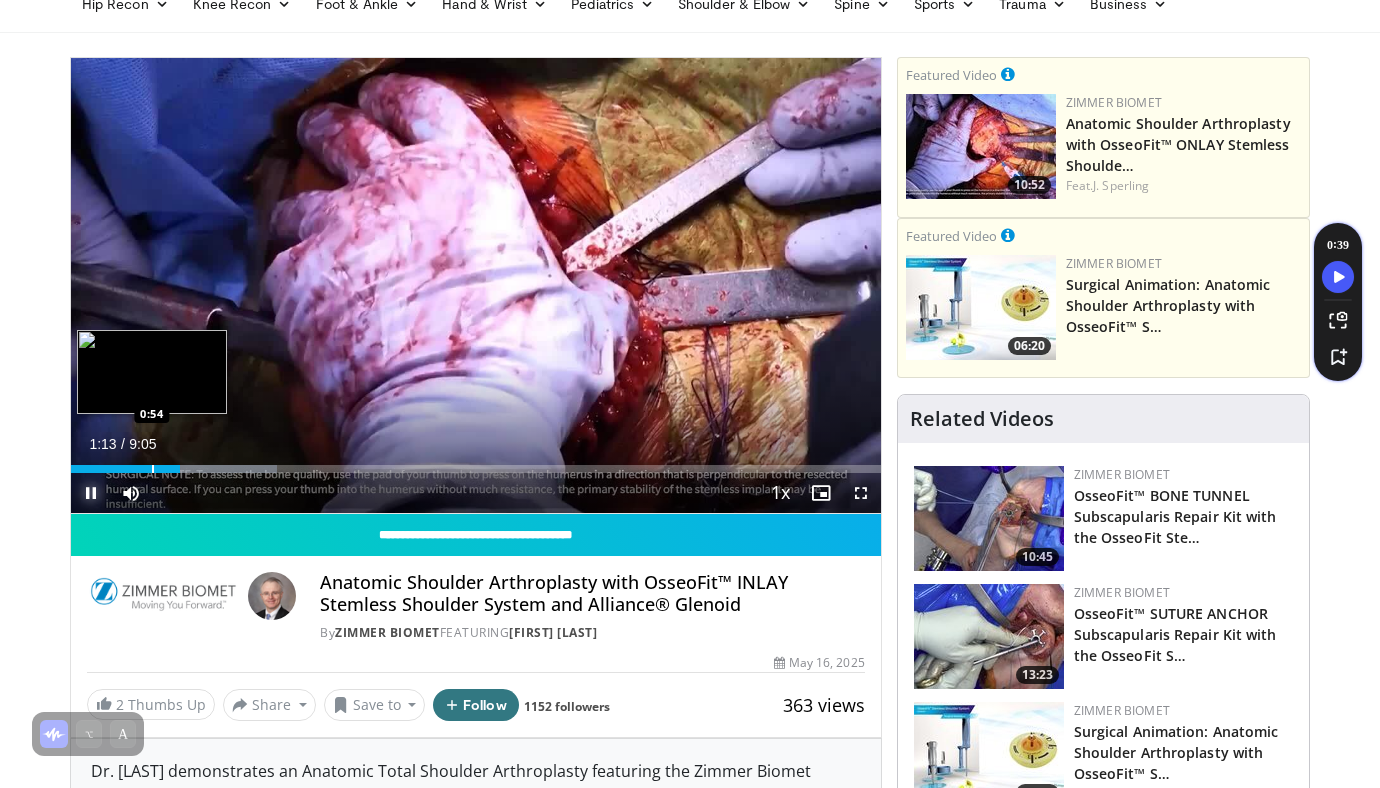 click at bounding box center [153, 469] 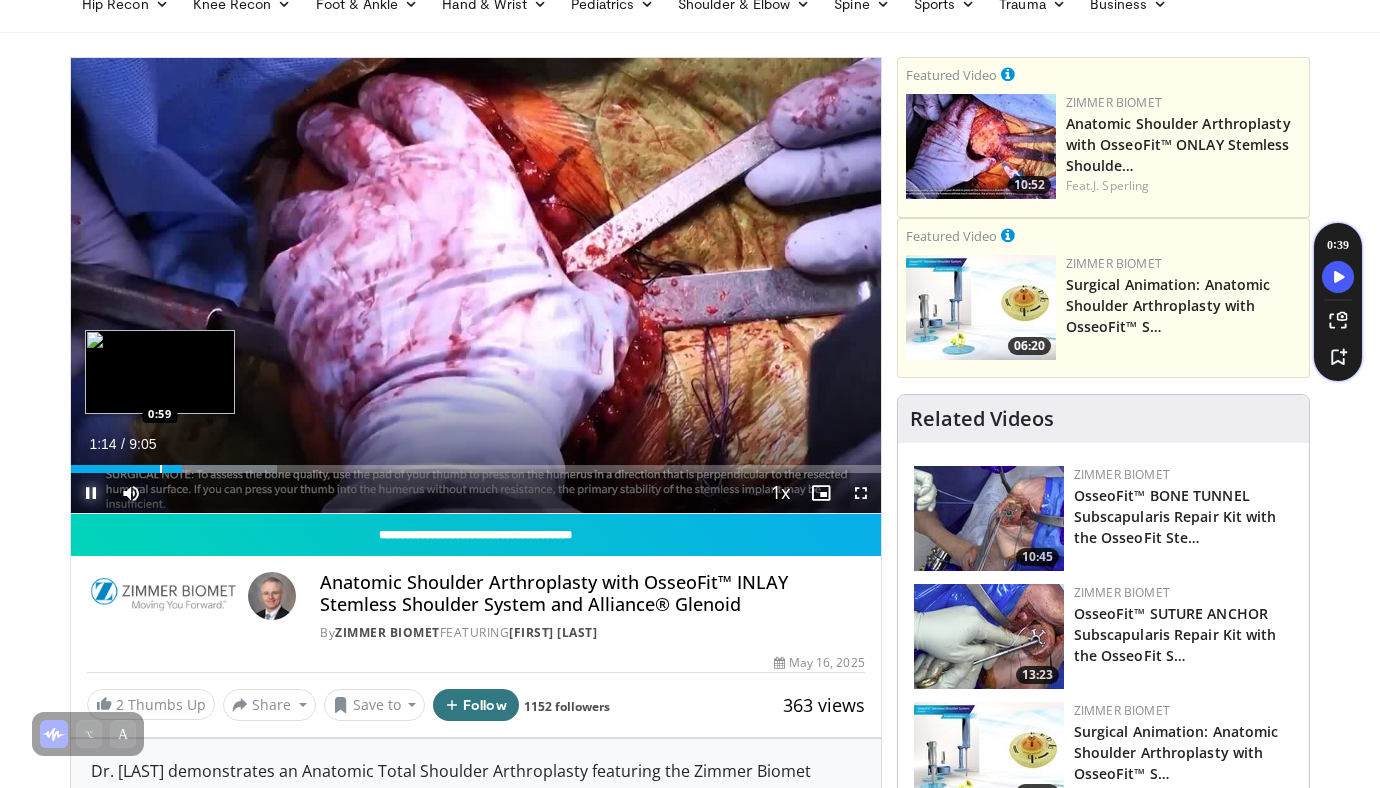 click at bounding box center [161, 469] 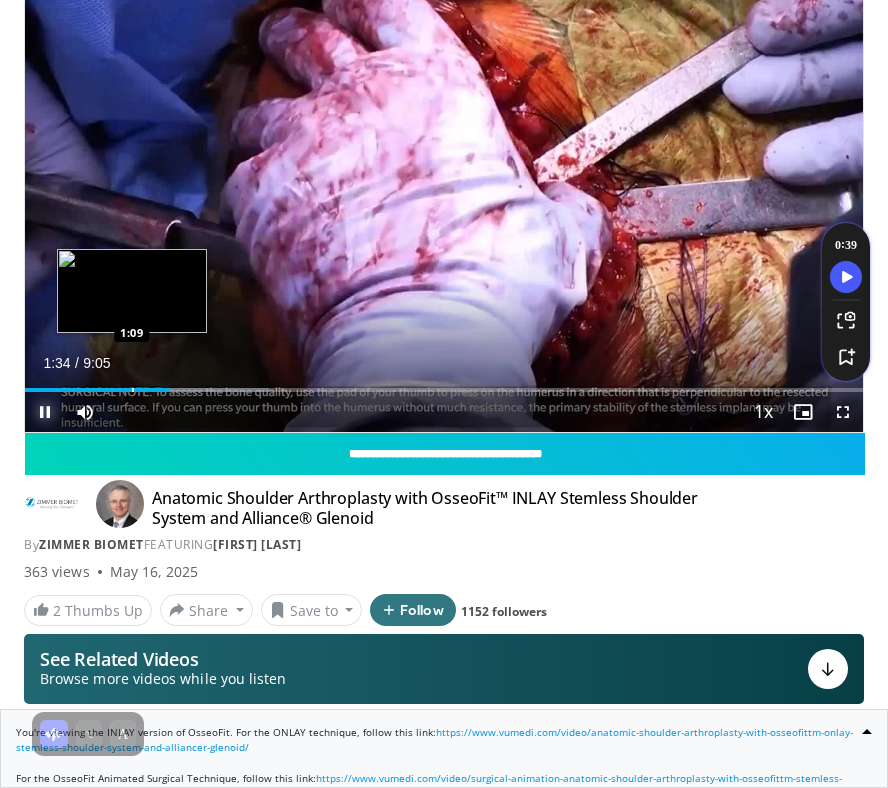click on "Loaded :  29.07% 1:34 1:09" at bounding box center [444, 382] 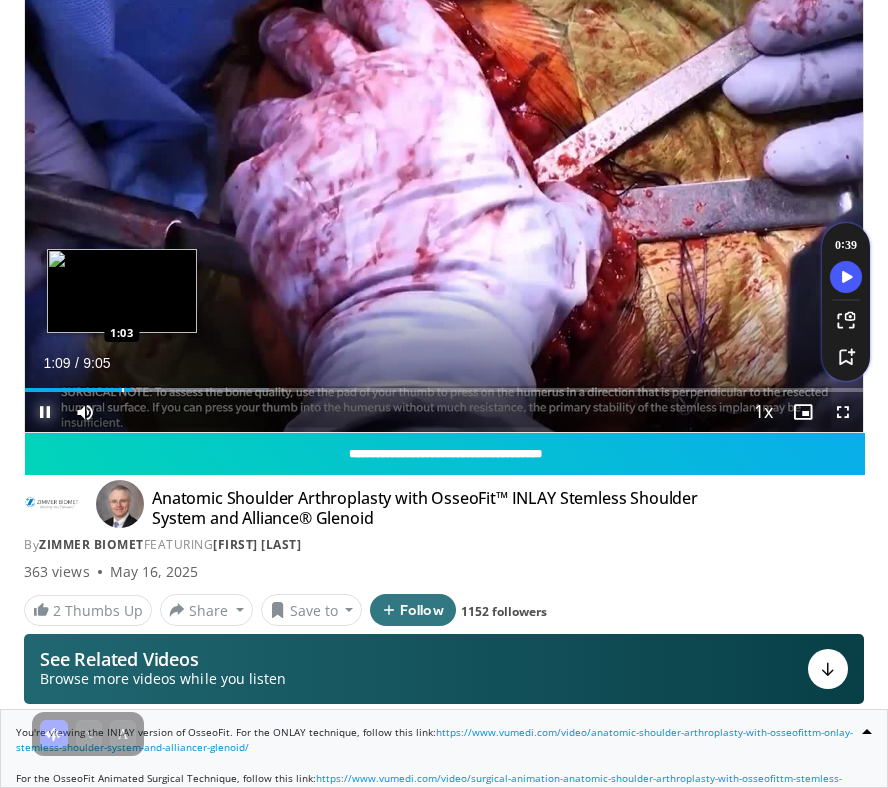 click at bounding box center [123, 390] 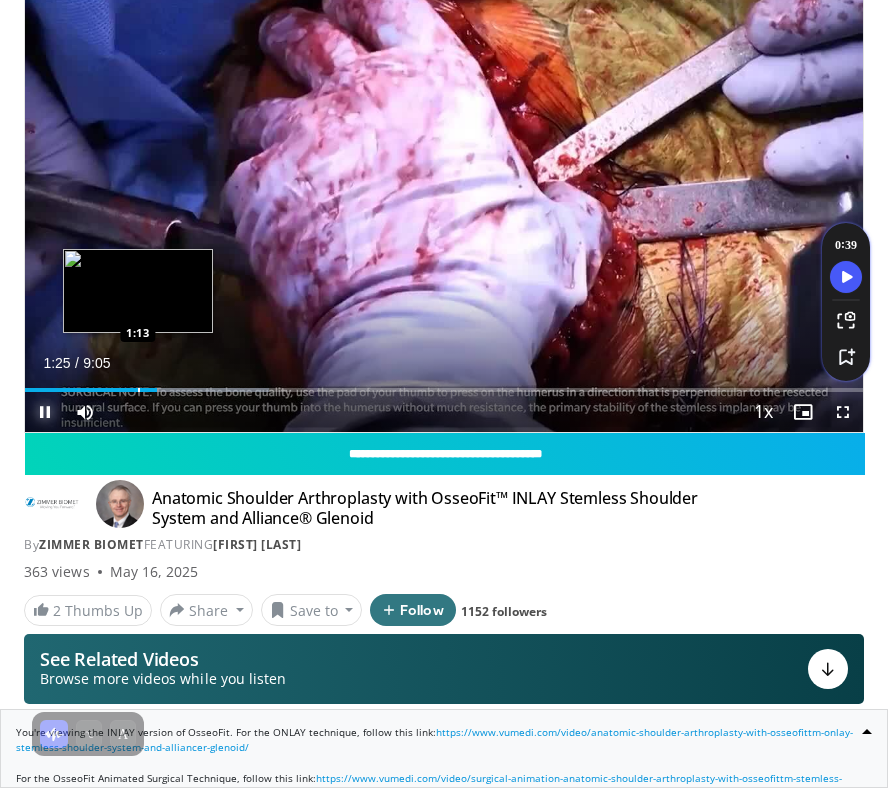 click on "Loaded :  29.07% 1:25 1:13" at bounding box center (444, 382) 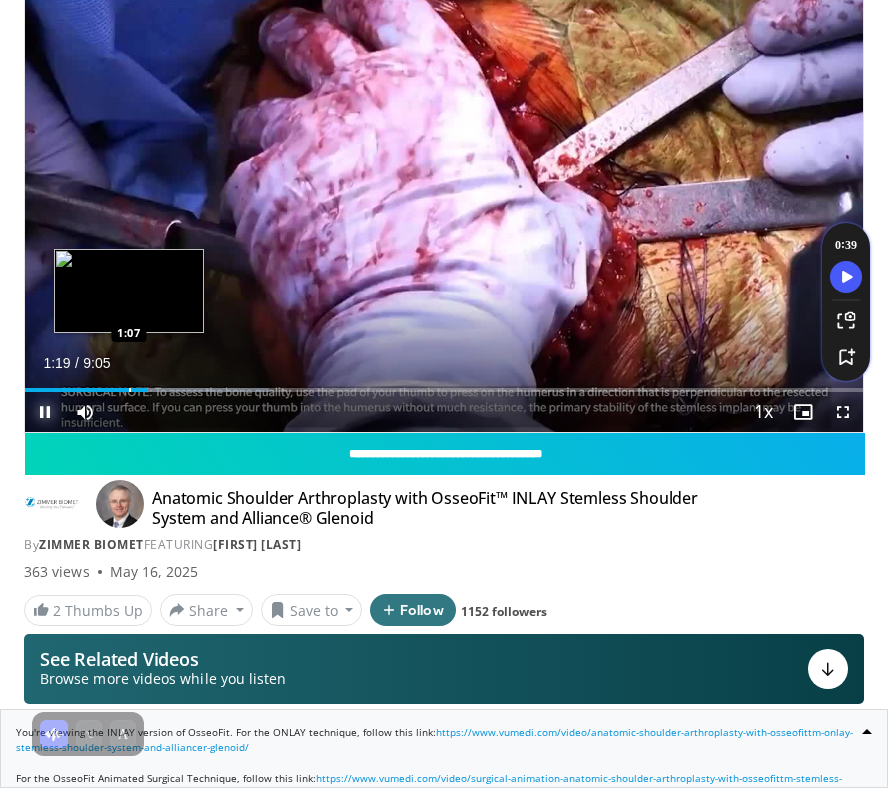 click at bounding box center (130, 390) 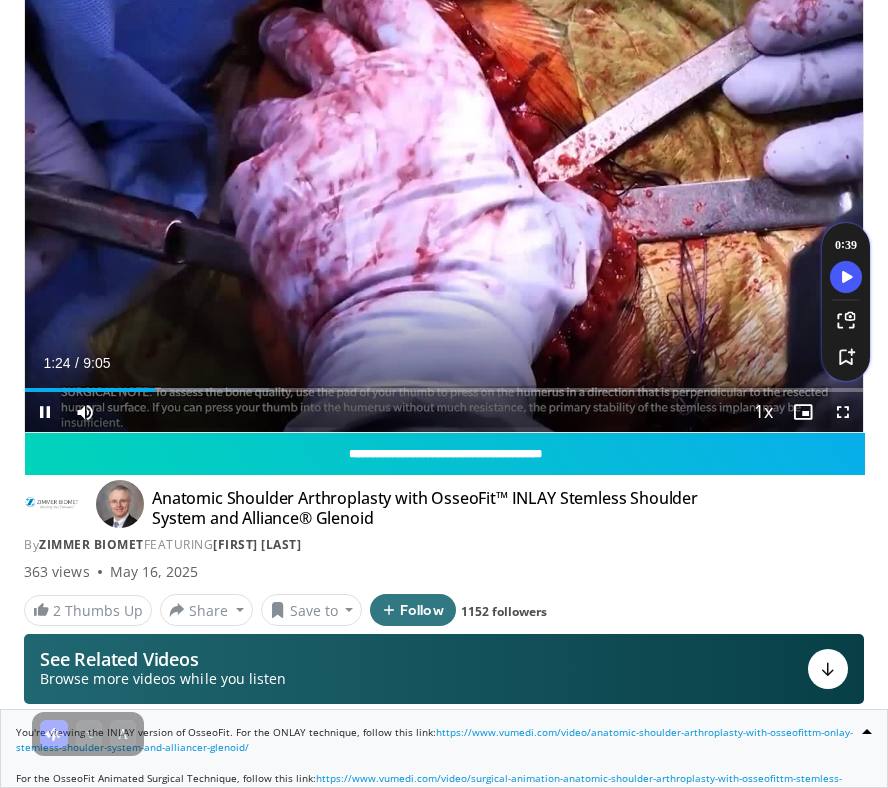 click on "Current Time  1:24 / Duration  9:05 Pause Skip Backward Skip Forward Mute 0% Loaded :  29.07% 1:24 6:18 Stream Type  LIVE Seek to live, currently behind live LIVE   1x Playback Rate 0.5x 0.75x 1x , selected 1.25x 1.5x 1.75x 2x Chapters Chapters Descriptions descriptions off , selected Captions captions settings , opens captions settings dialog captions off , selected Audio Track en (Main) , selected Fullscreen Enable picture-in-picture mode" at bounding box center (444, 412) 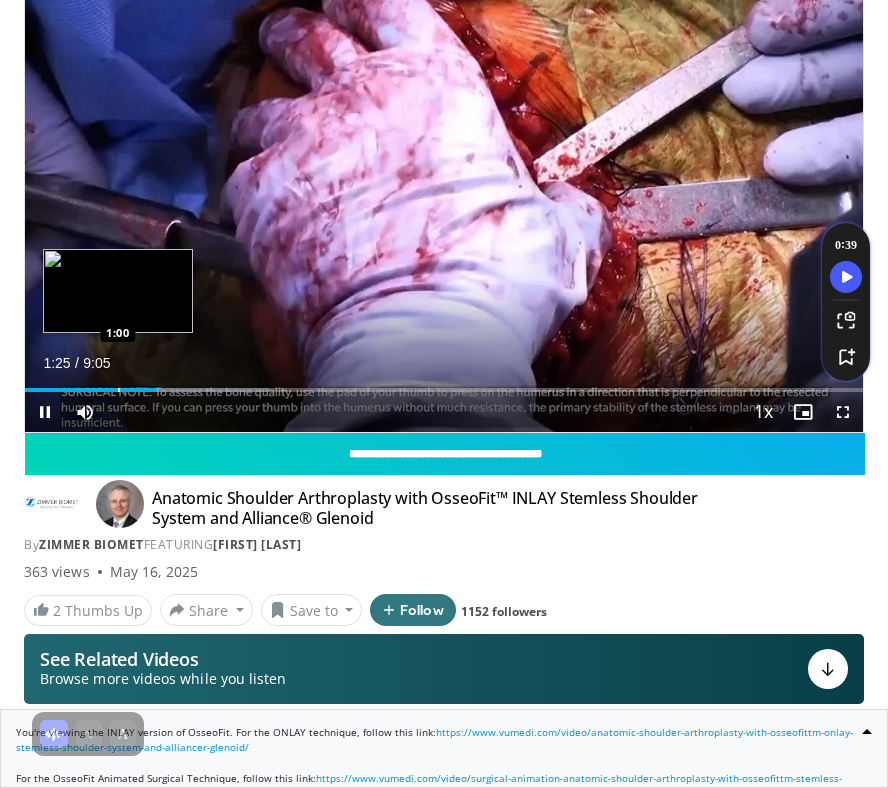 click at bounding box center [119, 390] 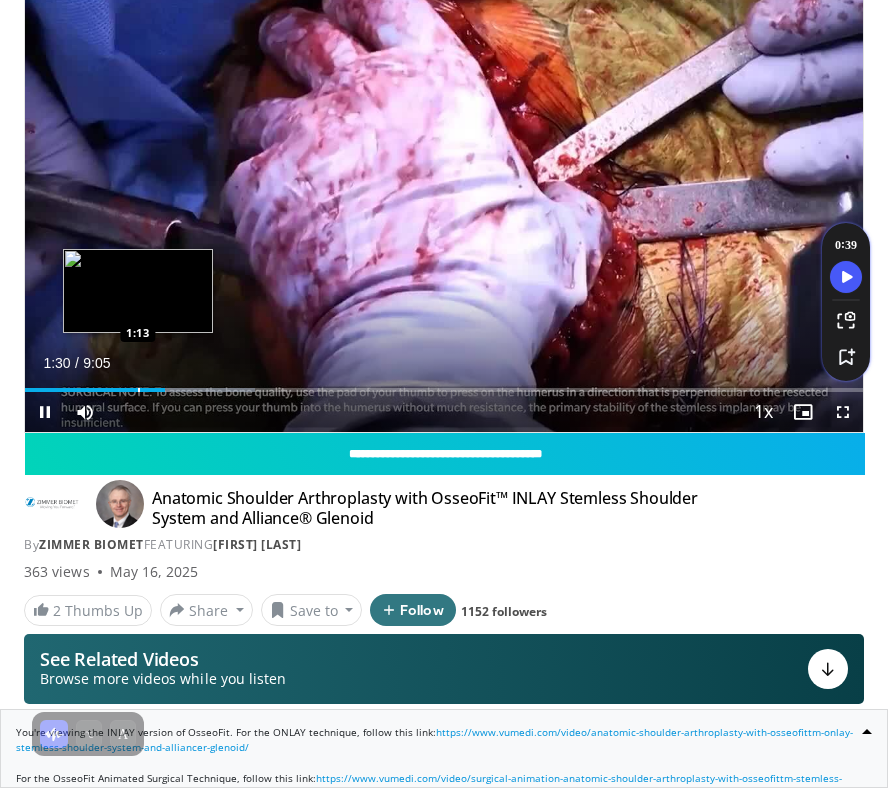 click at bounding box center [139, 390] 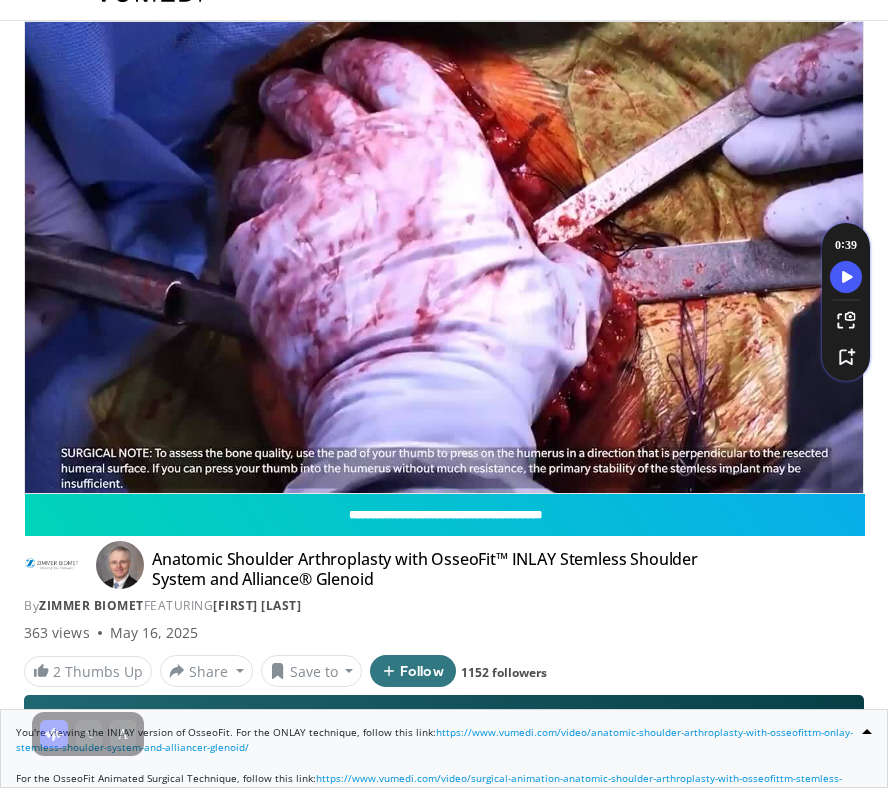 scroll, scrollTop: 0, scrollLeft: 0, axis: both 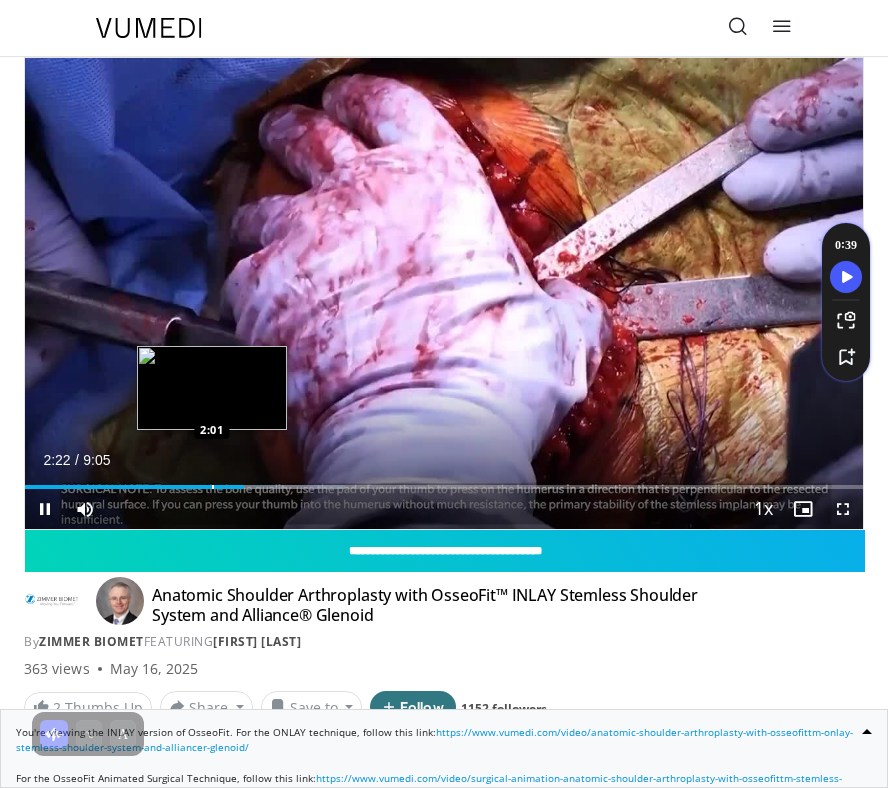 click at bounding box center (213, 487) 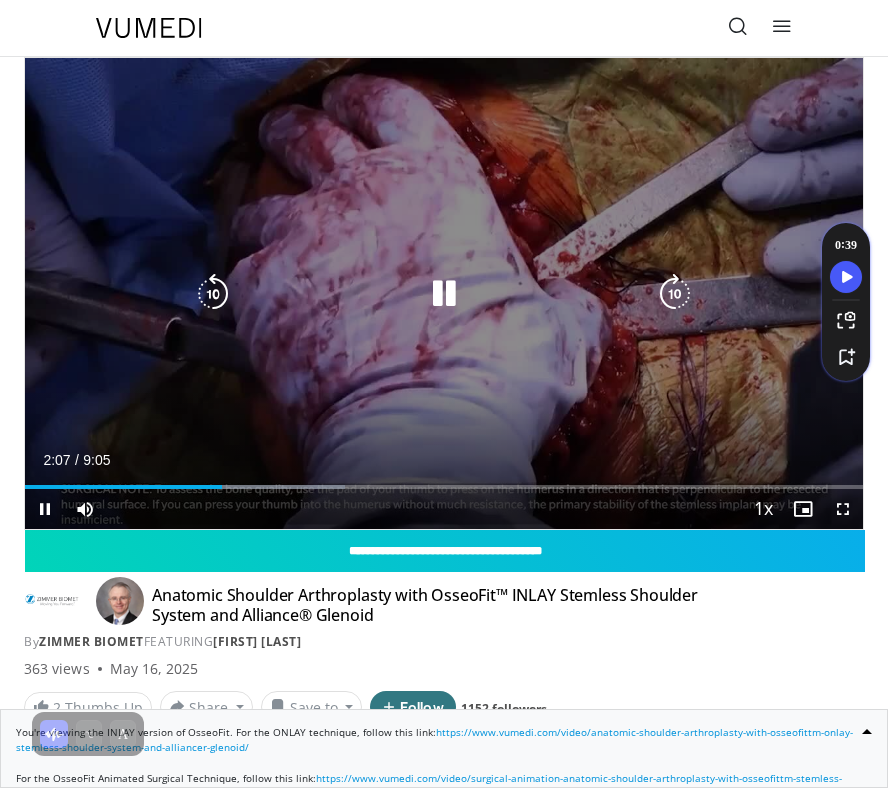 click at bounding box center (444, 294) 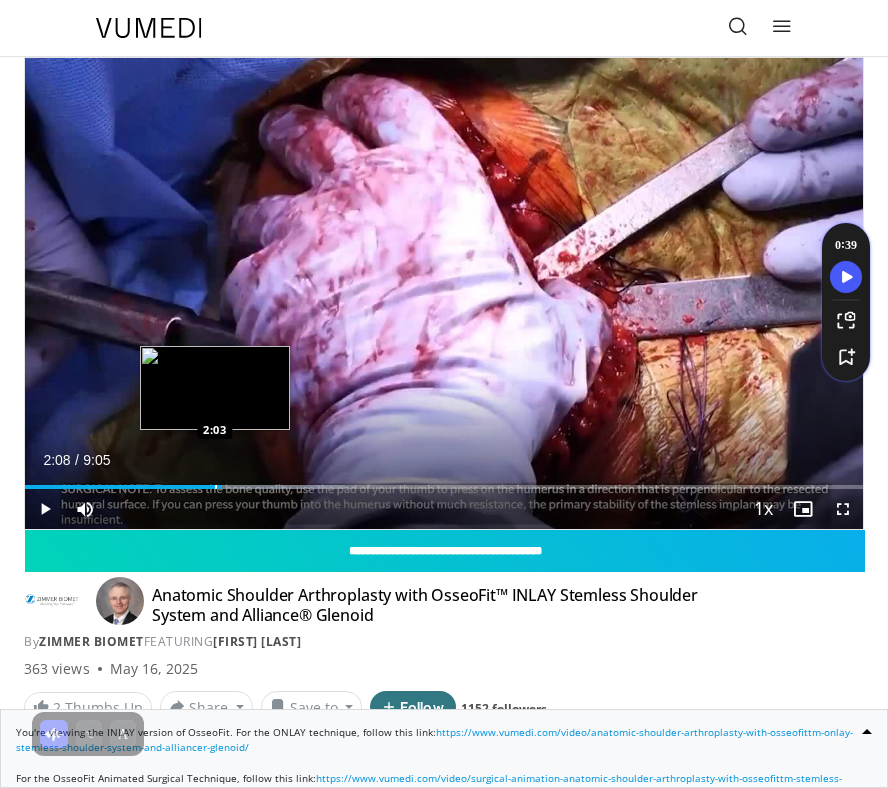 click on "Loaded :  38.16% 2:08 2:03" at bounding box center [444, 479] 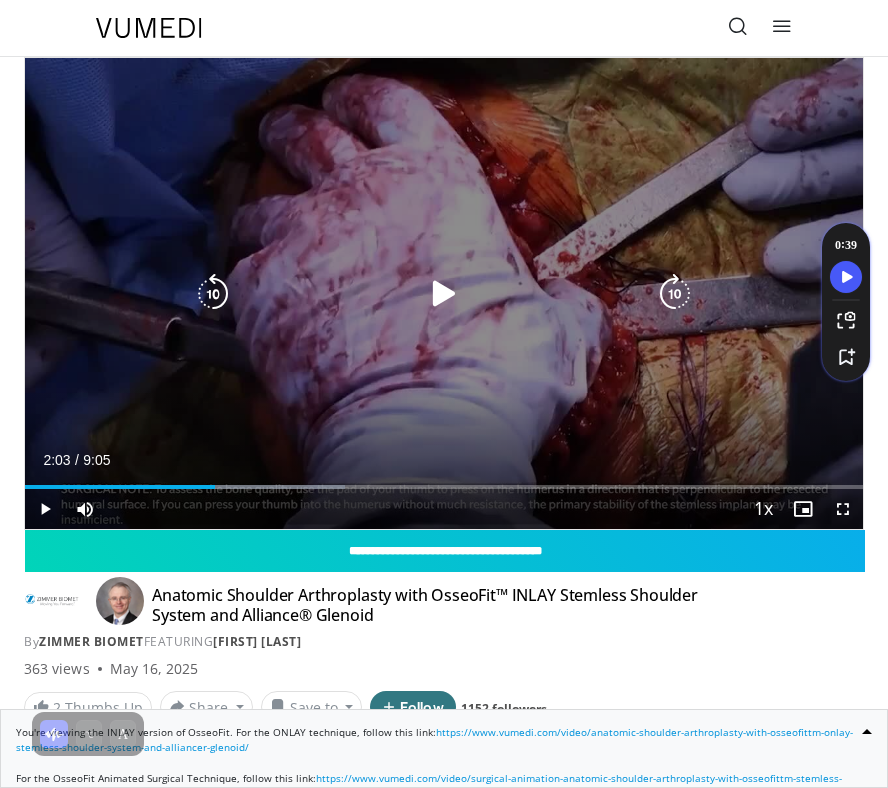 click at bounding box center (444, 294) 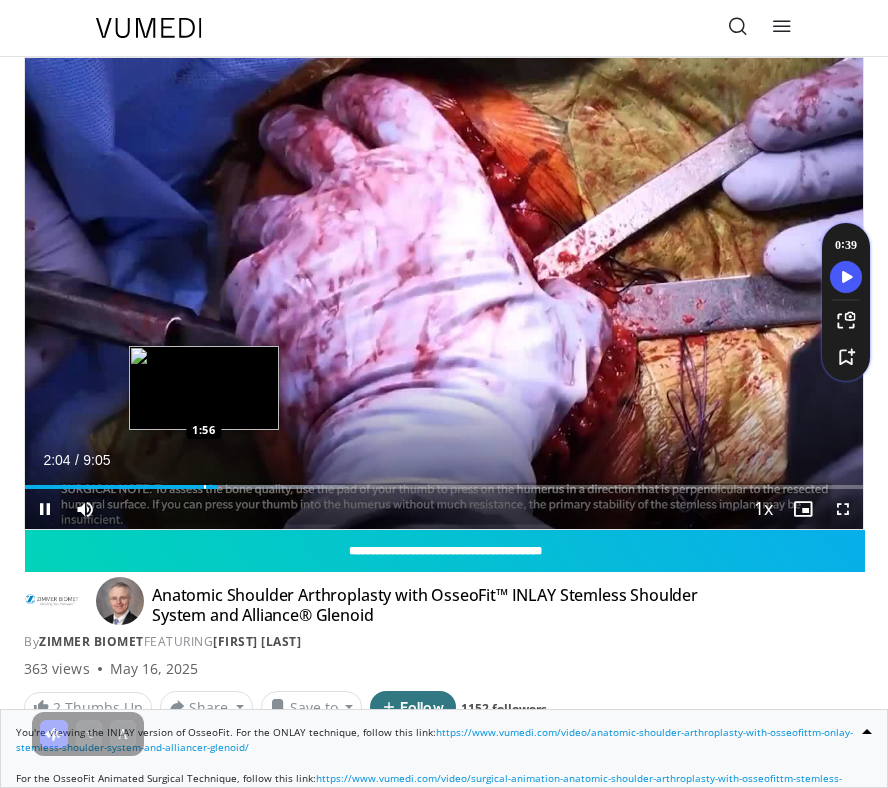 click at bounding box center (205, 487) 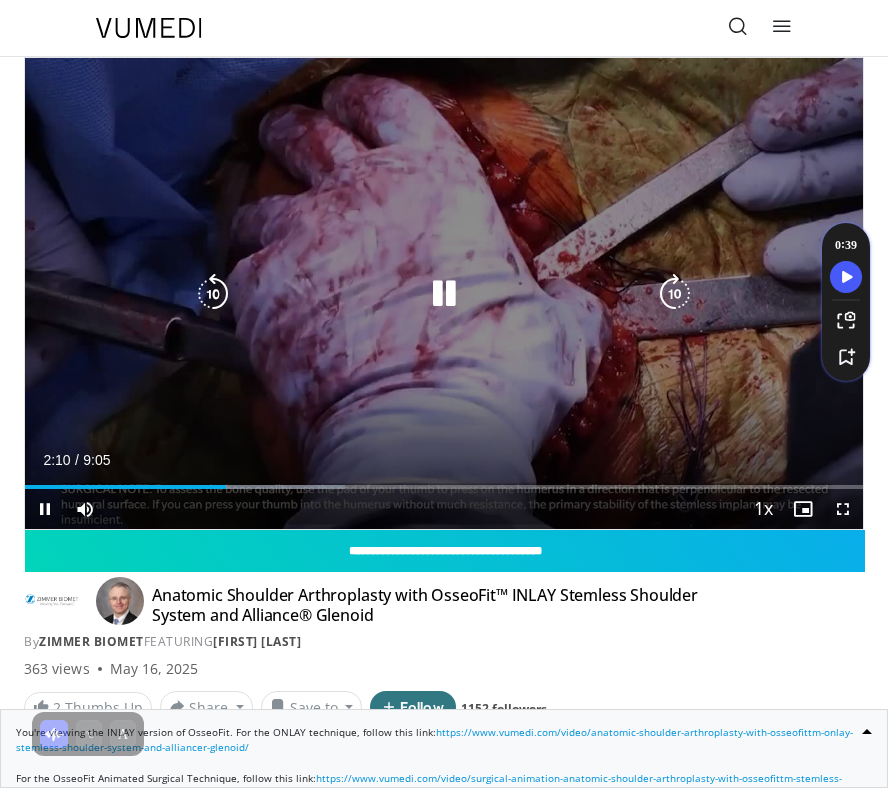 click at bounding box center [444, 294] 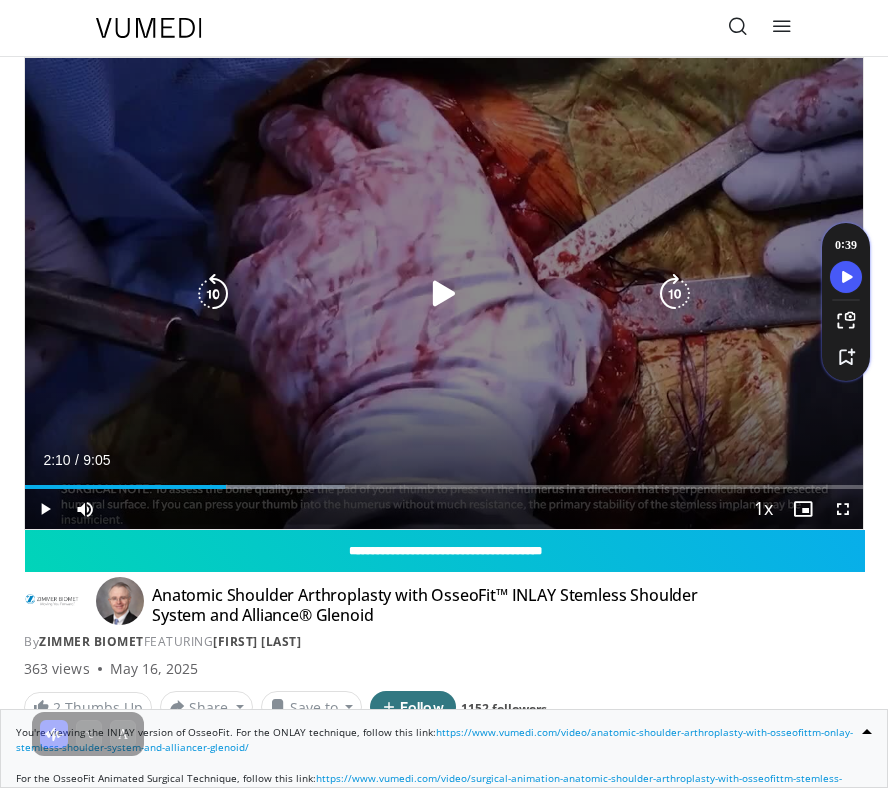 click at bounding box center [444, 294] 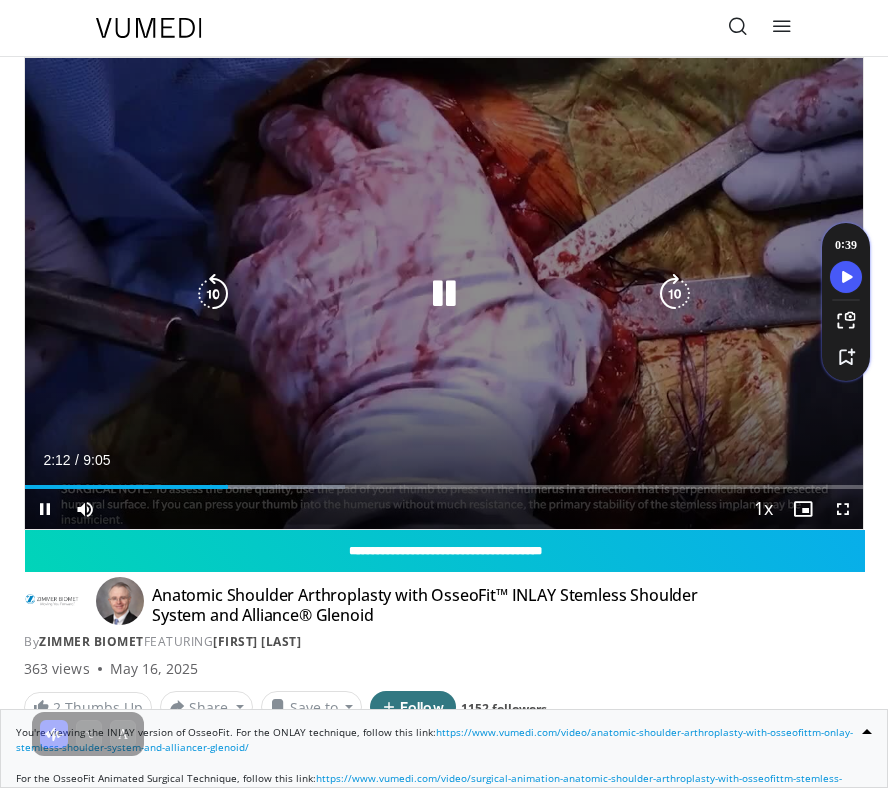 click at bounding box center (444, 294) 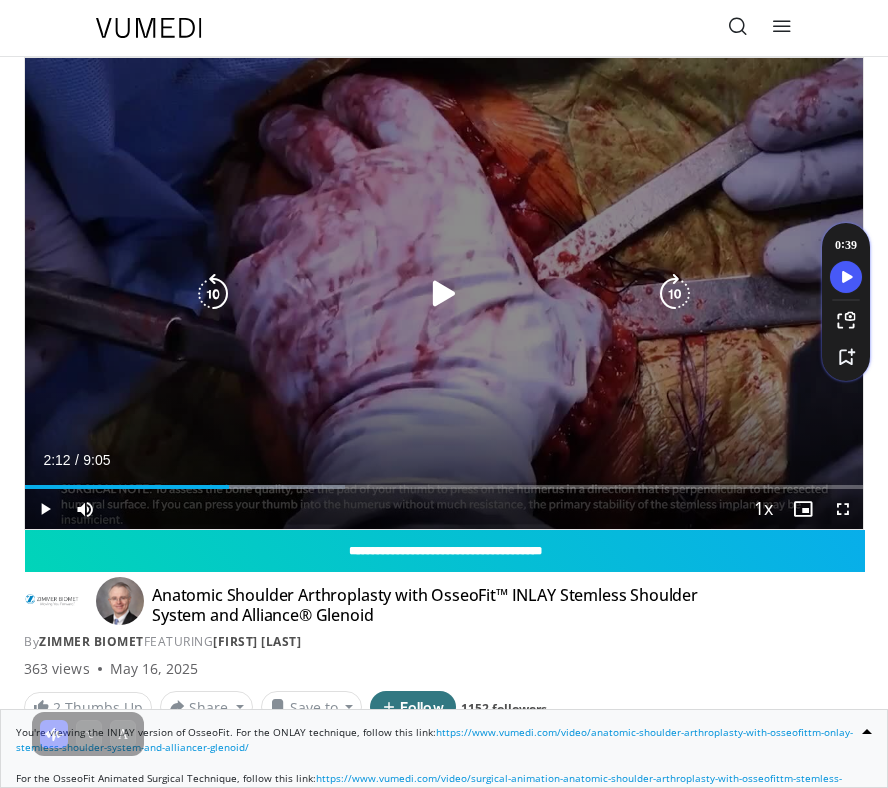 click at bounding box center (444, 294) 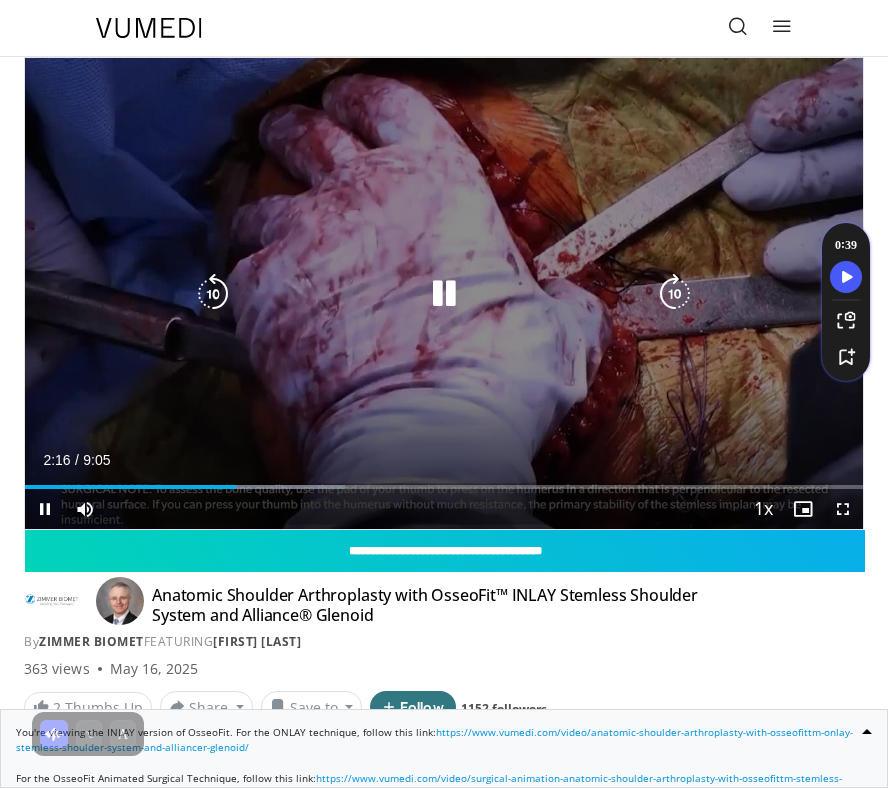 click at bounding box center [444, 294] 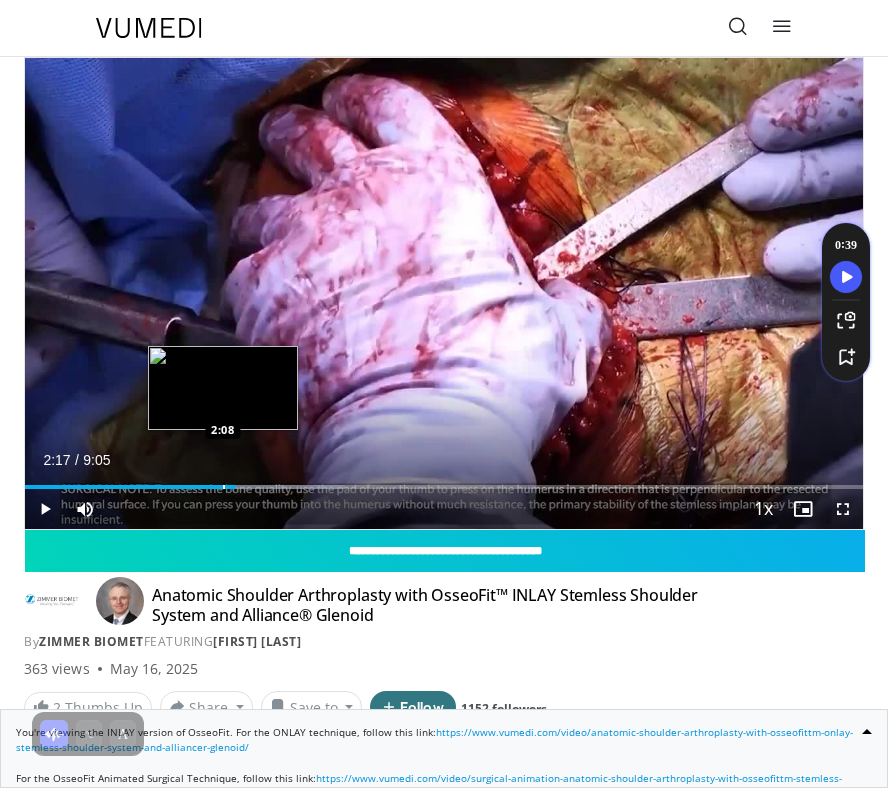 click at bounding box center (224, 487) 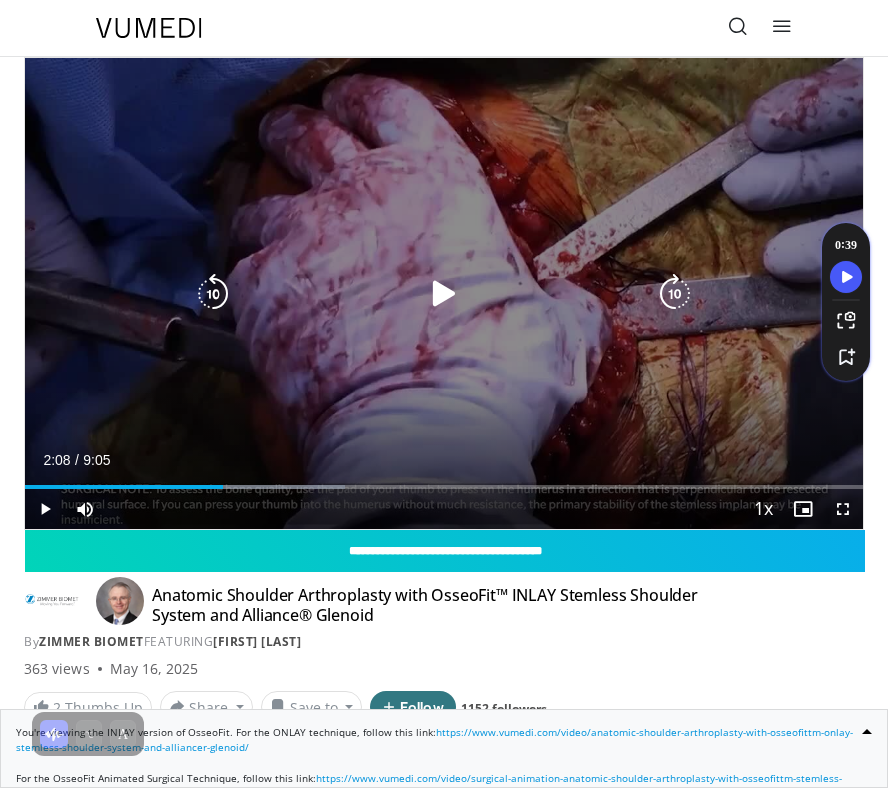 click at bounding box center (444, 294) 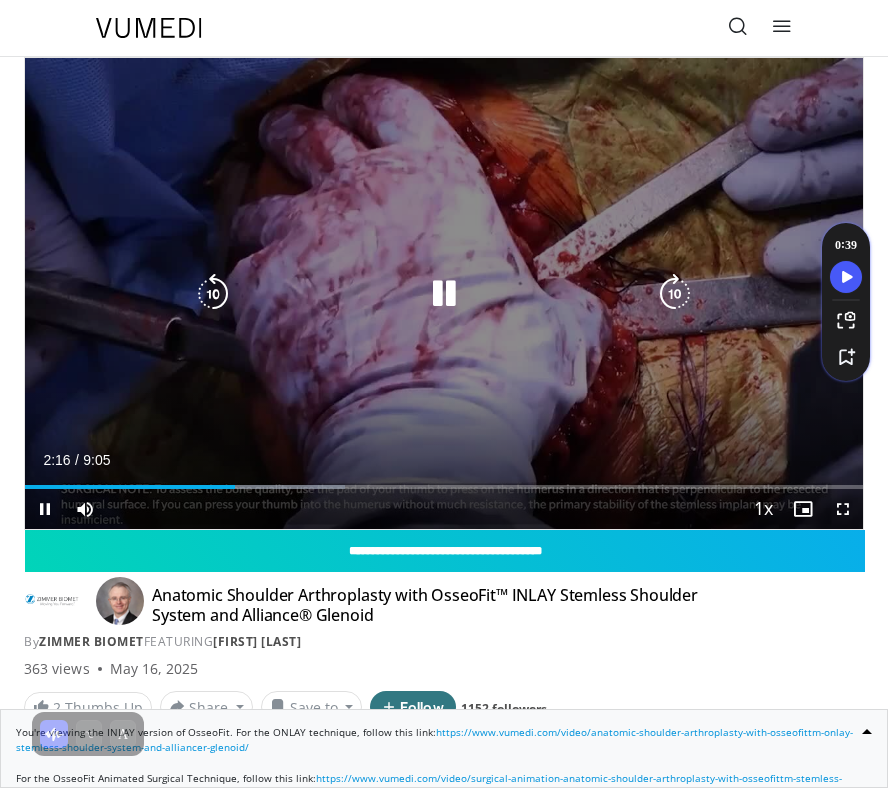 click at bounding box center (444, 294) 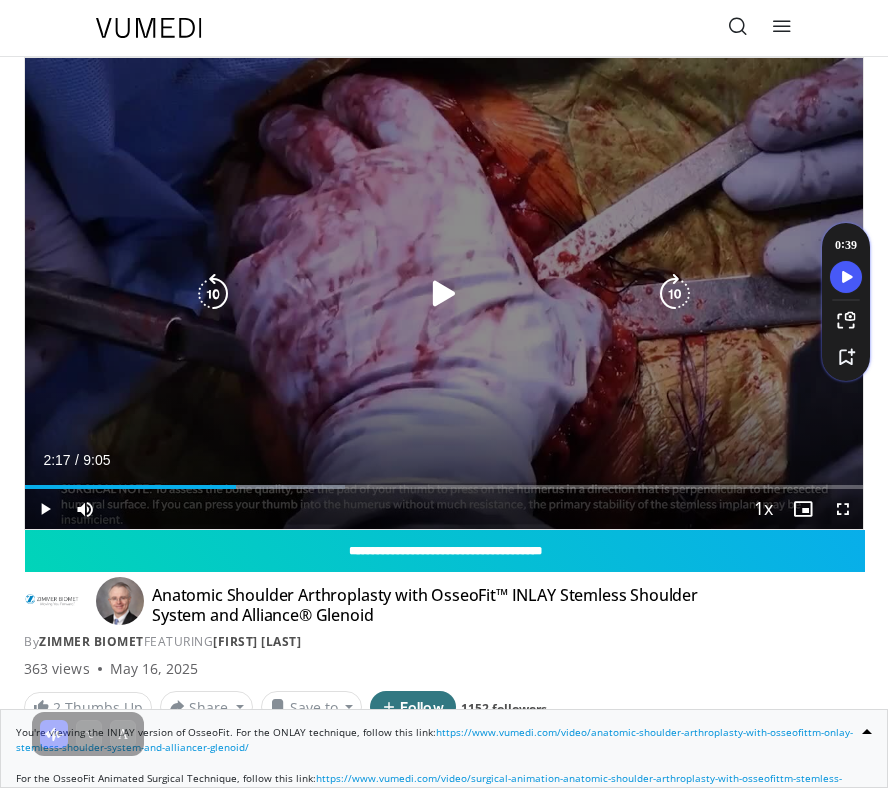 click at bounding box center [444, 294] 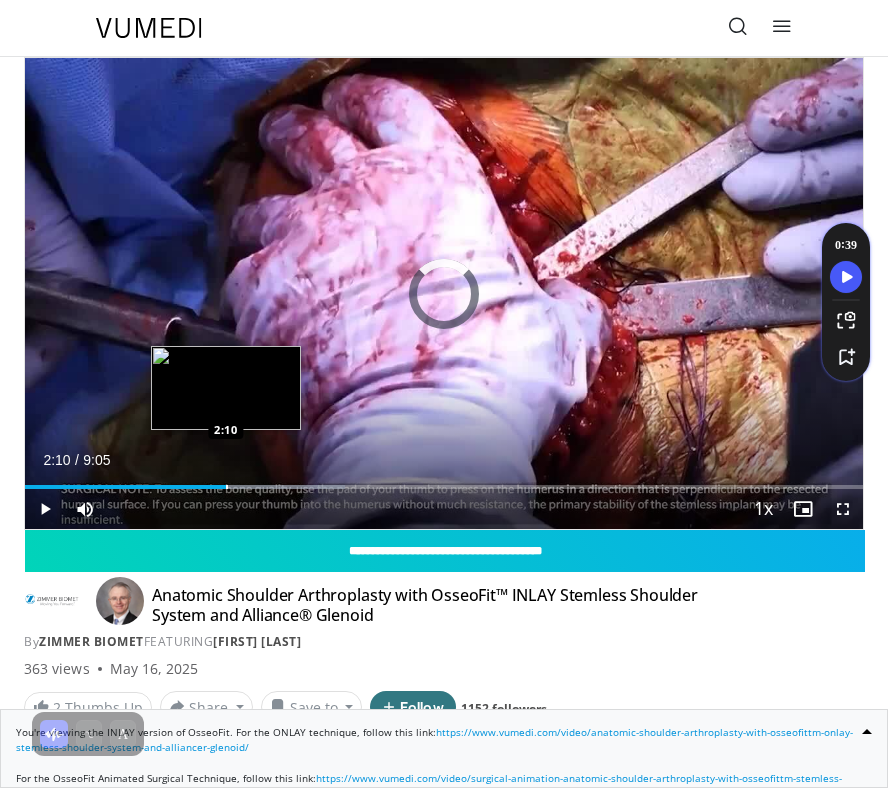 click at bounding box center [227, 487] 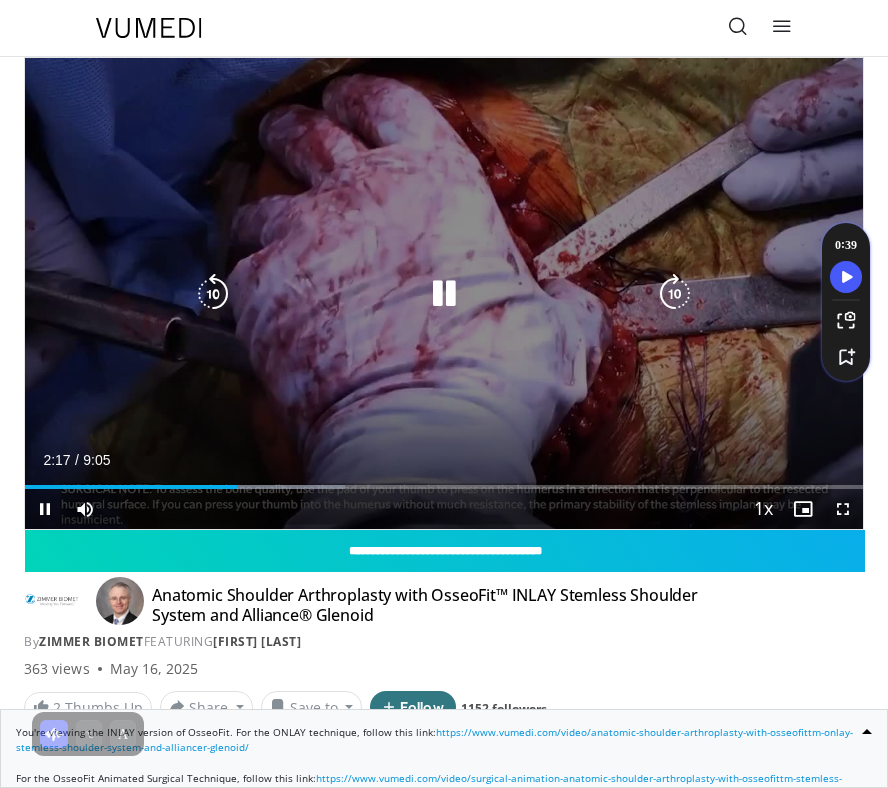 click at bounding box center [444, 294] 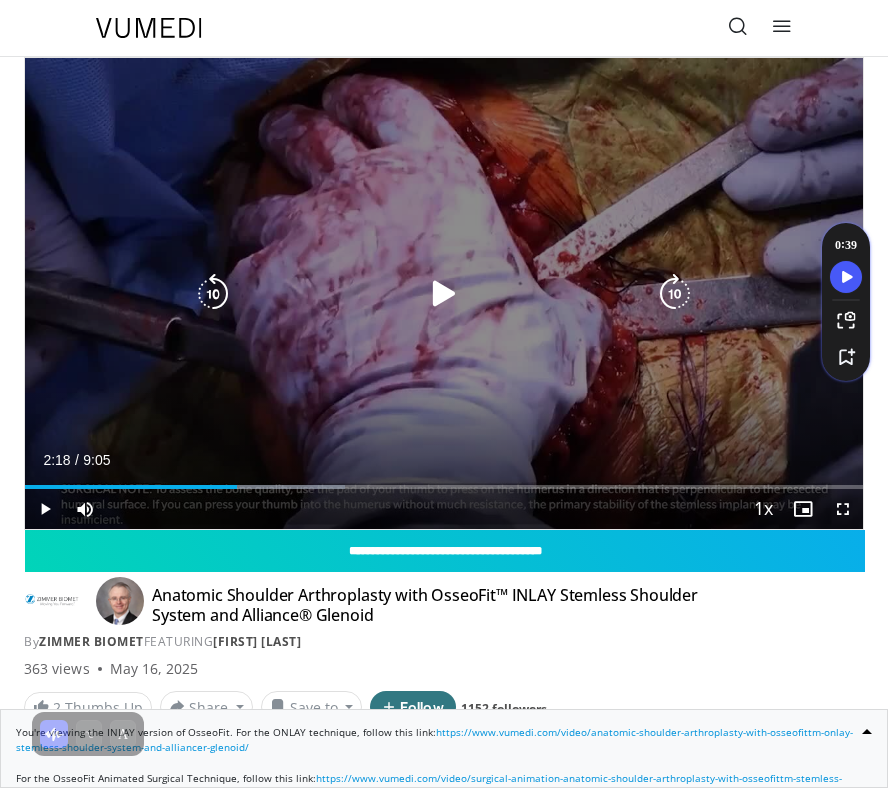 click at bounding box center (444, 294) 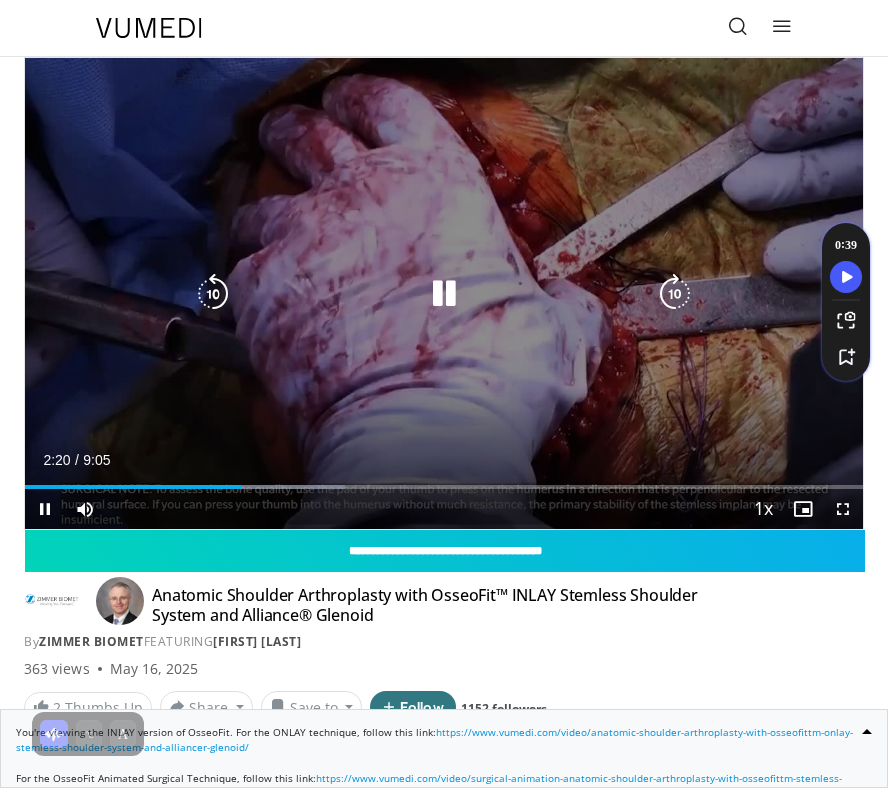 click at bounding box center [444, 294] 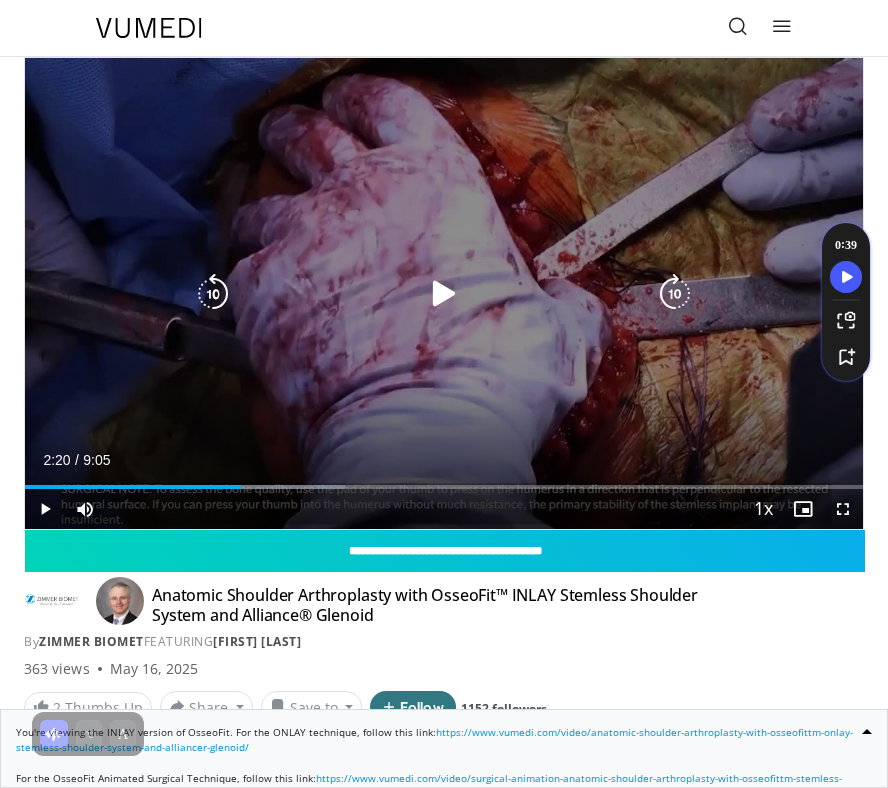 click at bounding box center [444, 294] 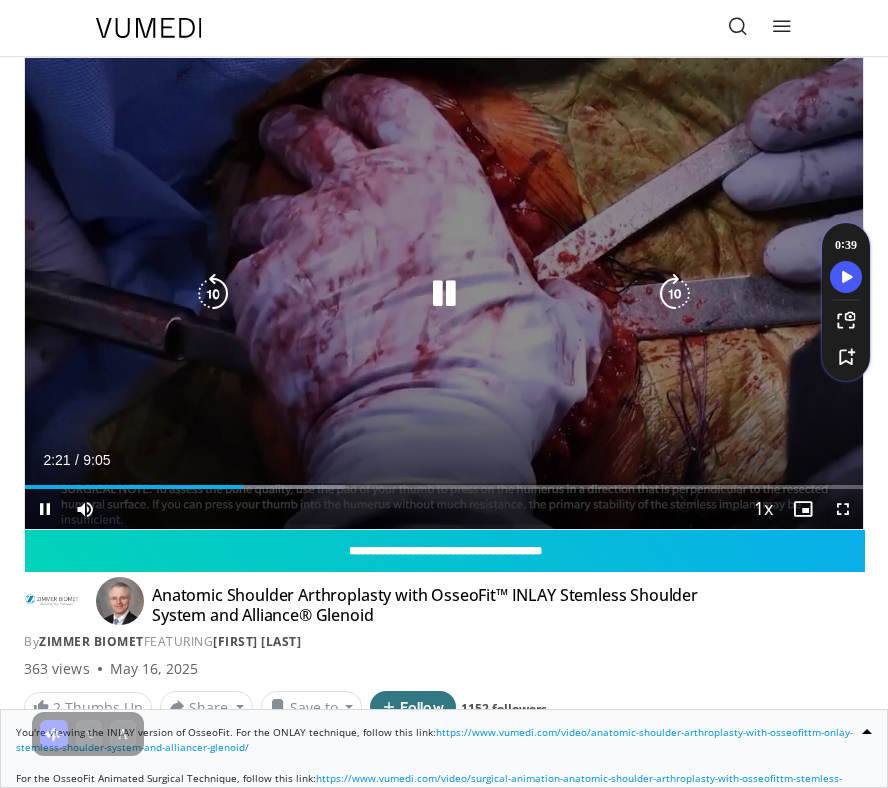 click at bounding box center (444, 294) 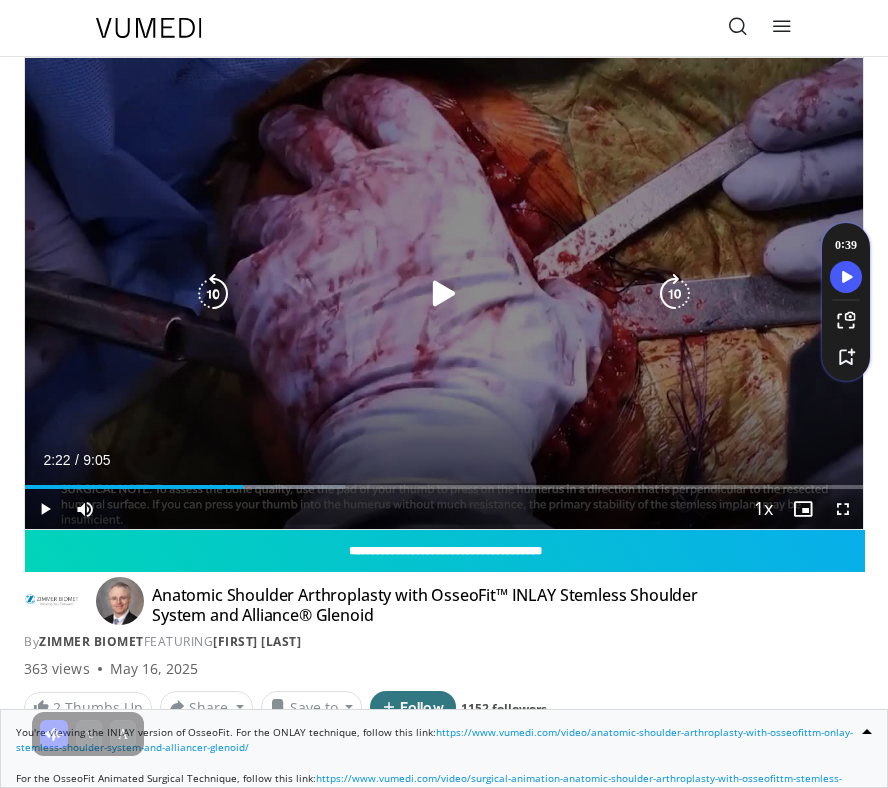 click at bounding box center [444, 294] 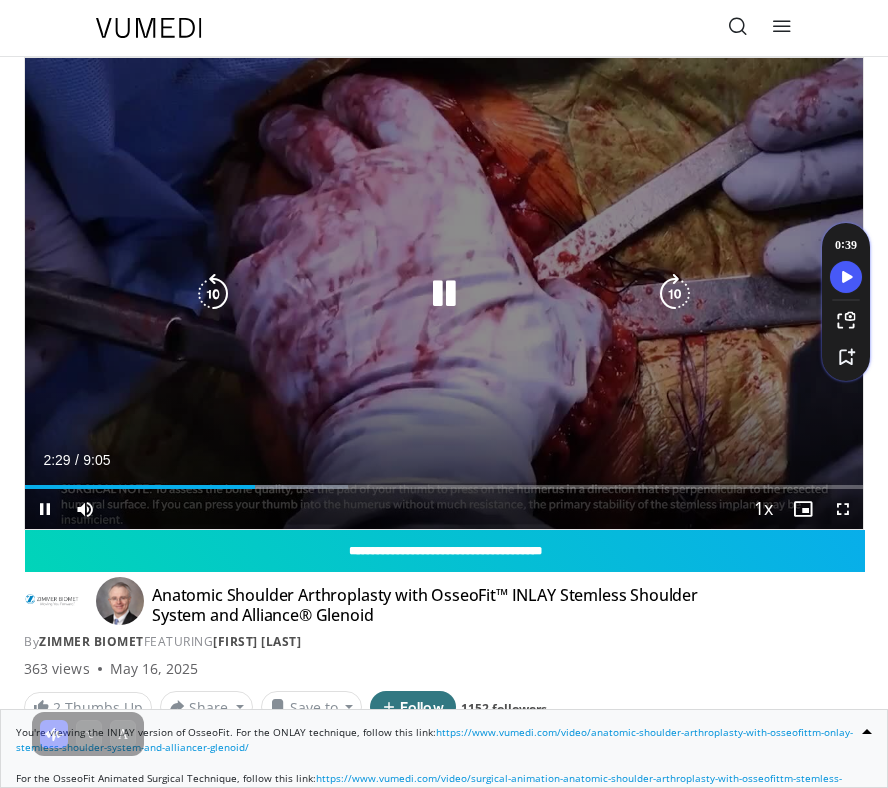 click at bounding box center (444, 294) 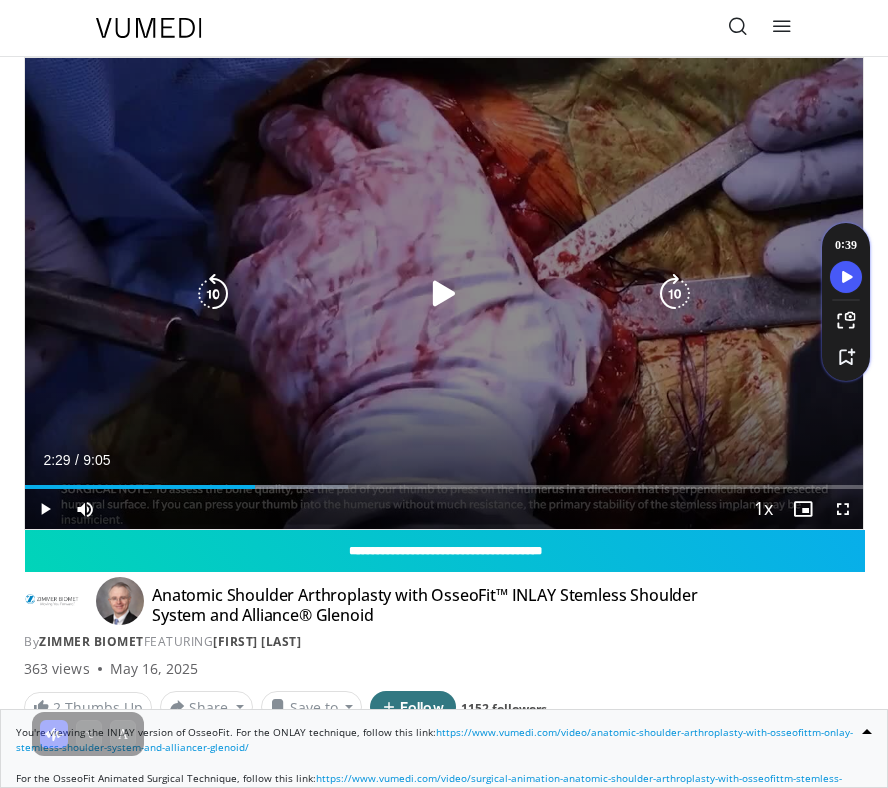 click at bounding box center (444, 294) 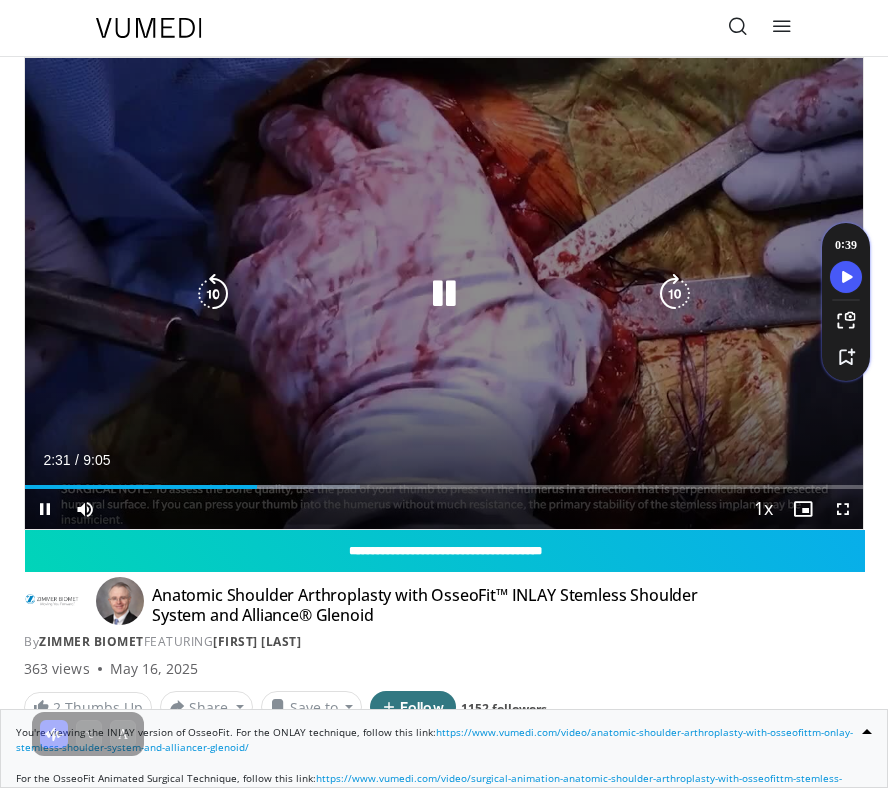 click at bounding box center (444, 294) 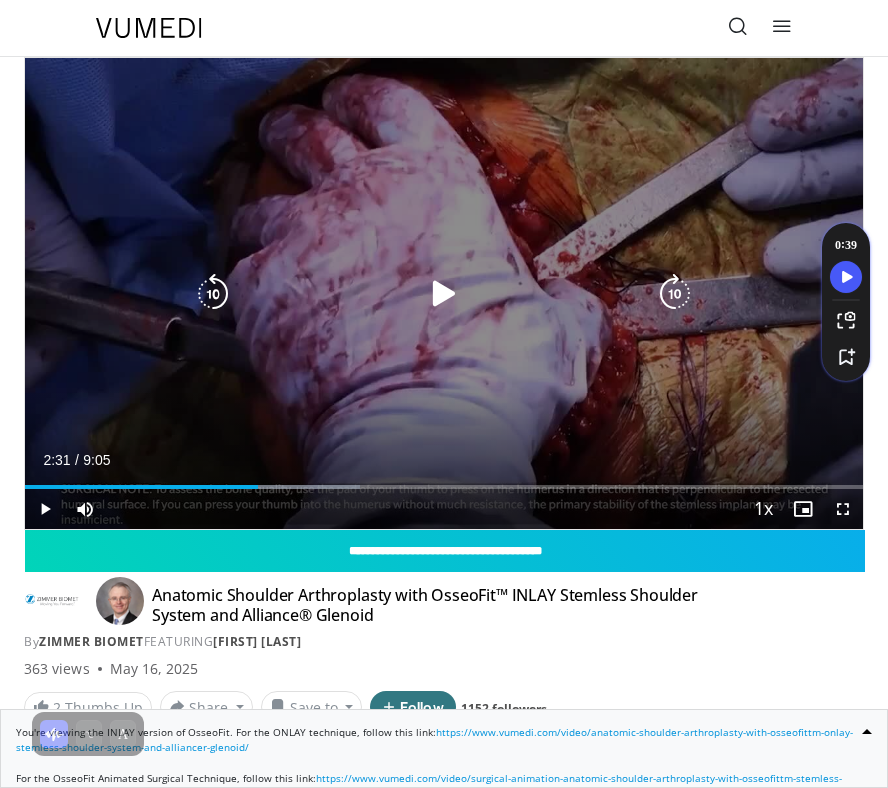 click at bounding box center [444, 294] 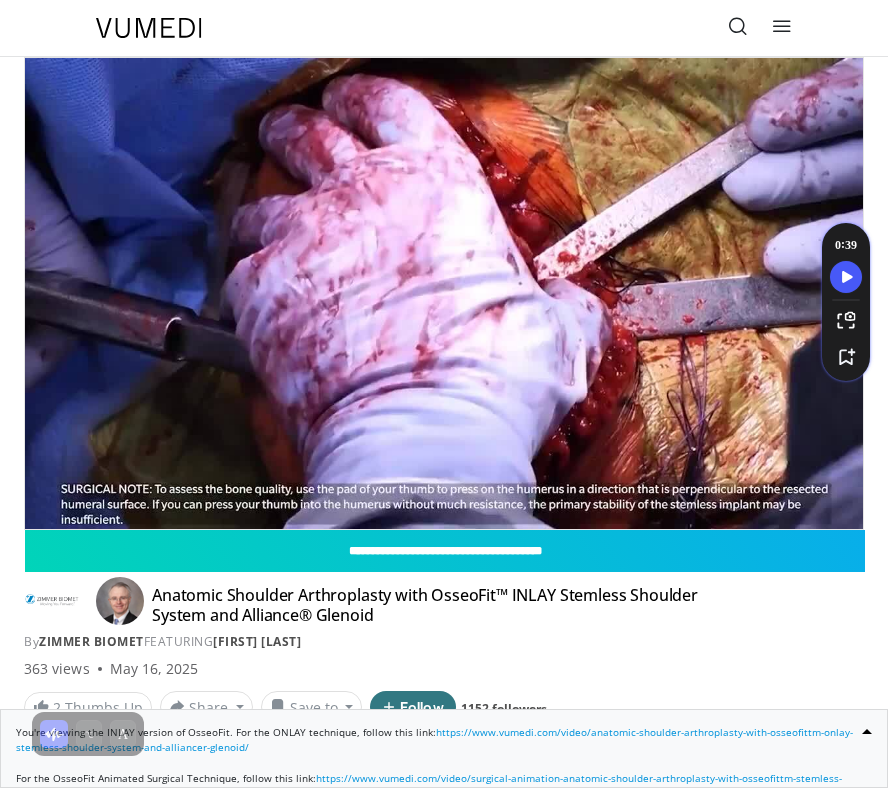 click on "10 seconds
Tap to unmute" at bounding box center [444, 293] 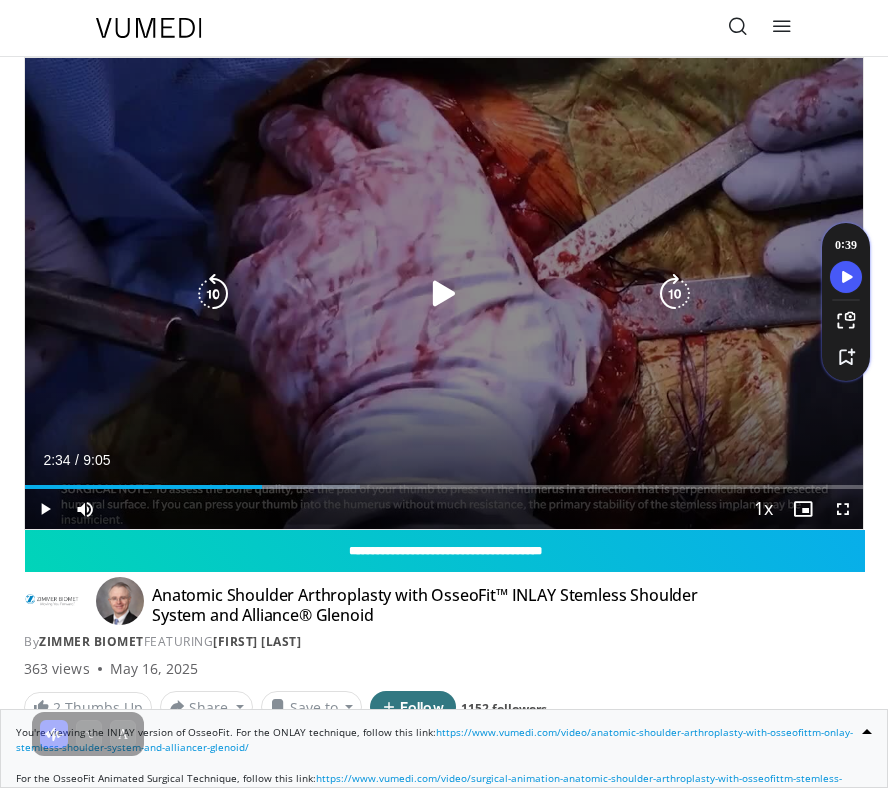 click at bounding box center (444, 294) 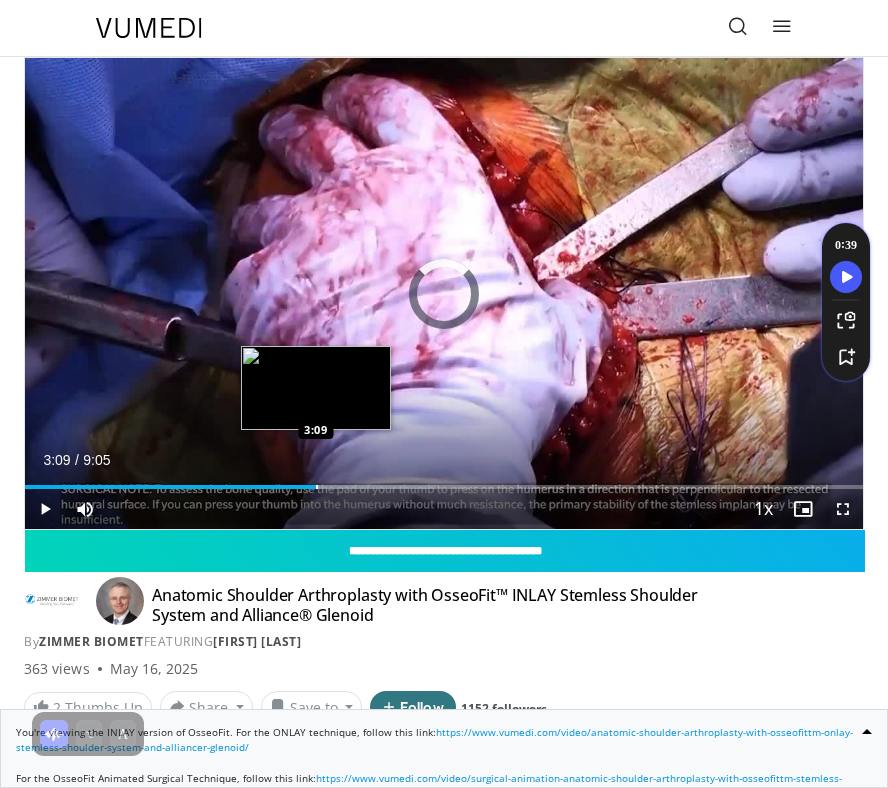 click at bounding box center (317, 487) 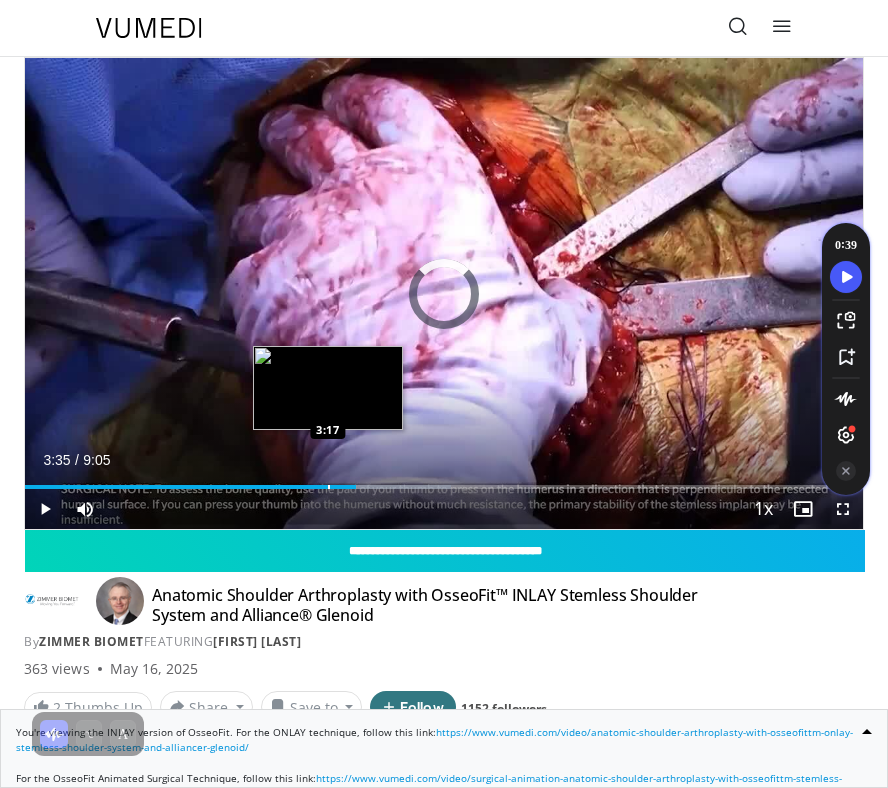 click at bounding box center [329, 487] 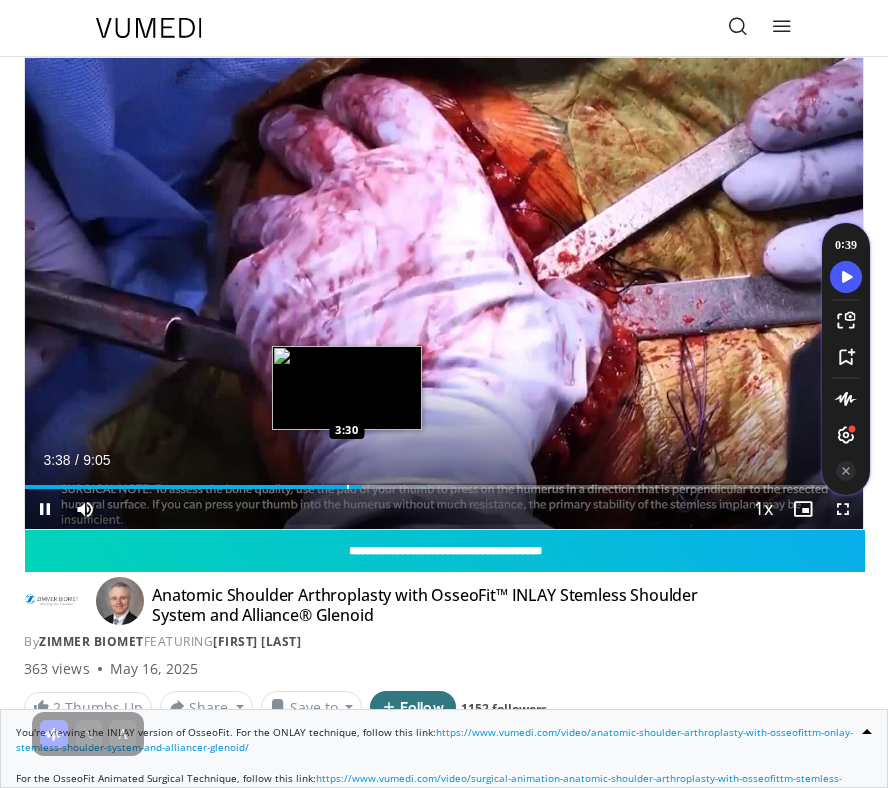 click at bounding box center [348, 487] 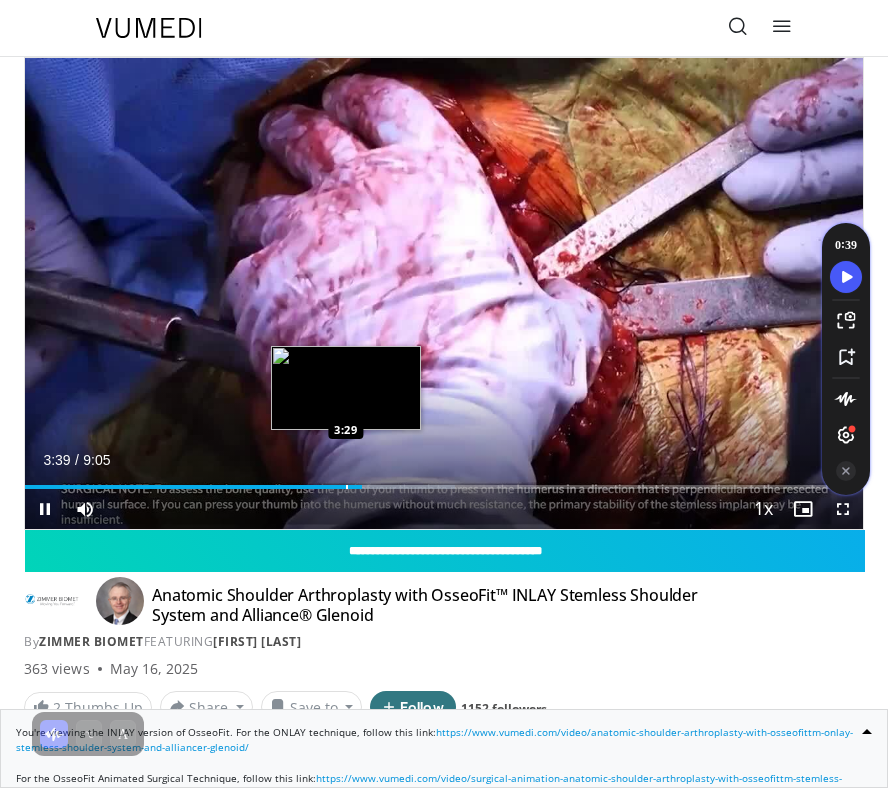 click at bounding box center (347, 487) 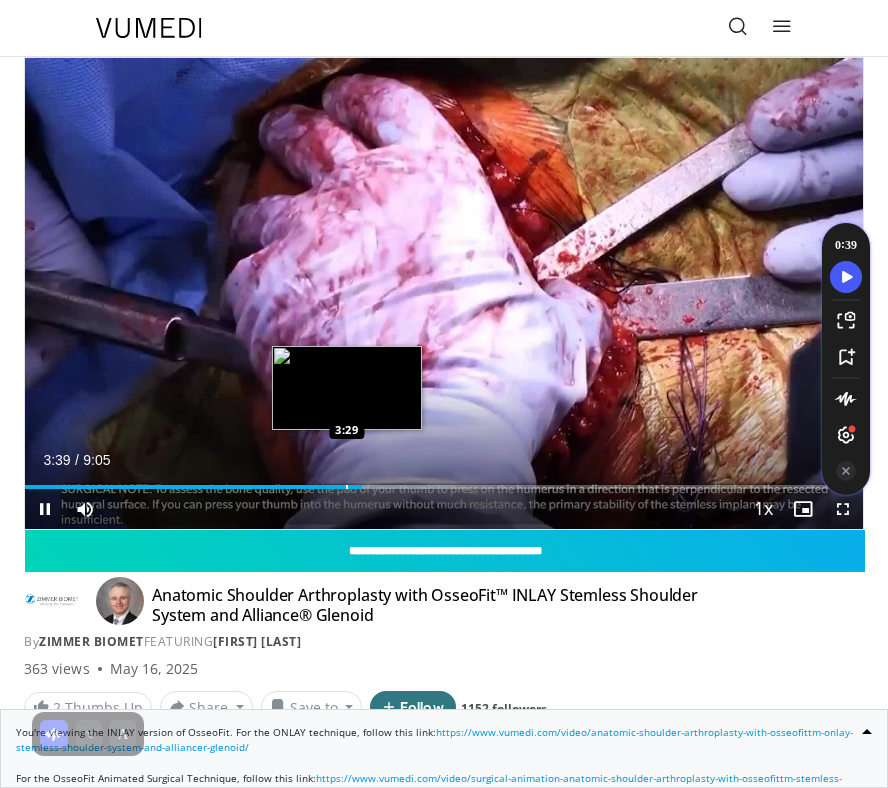 click on "Loaded :  51.31% 3:39 3:29" at bounding box center (444, 479) 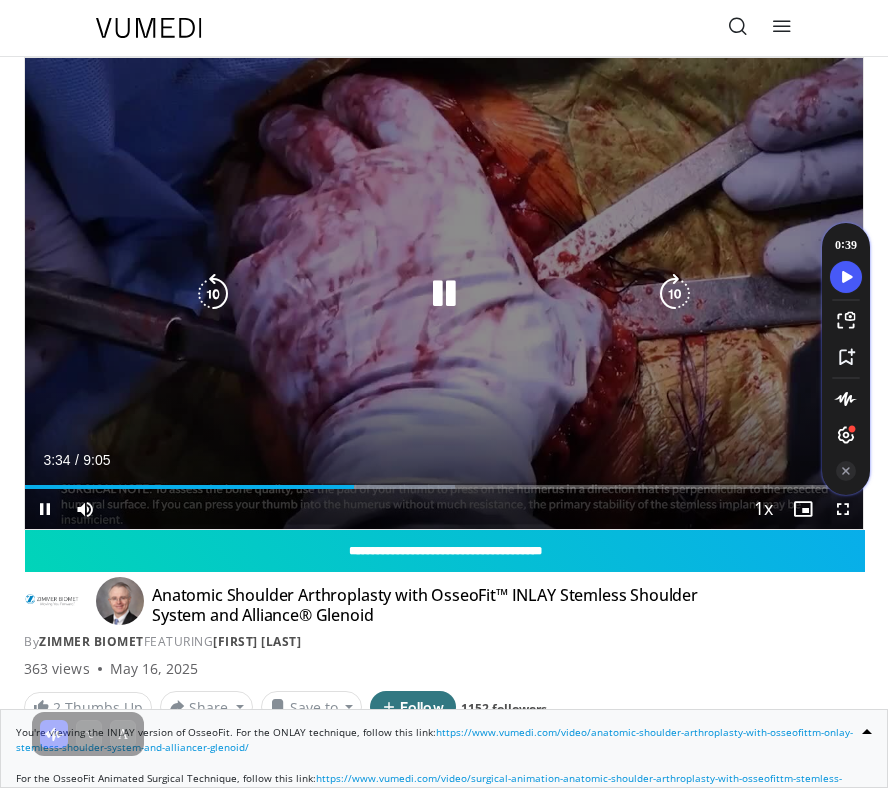 click at bounding box center [444, 294] 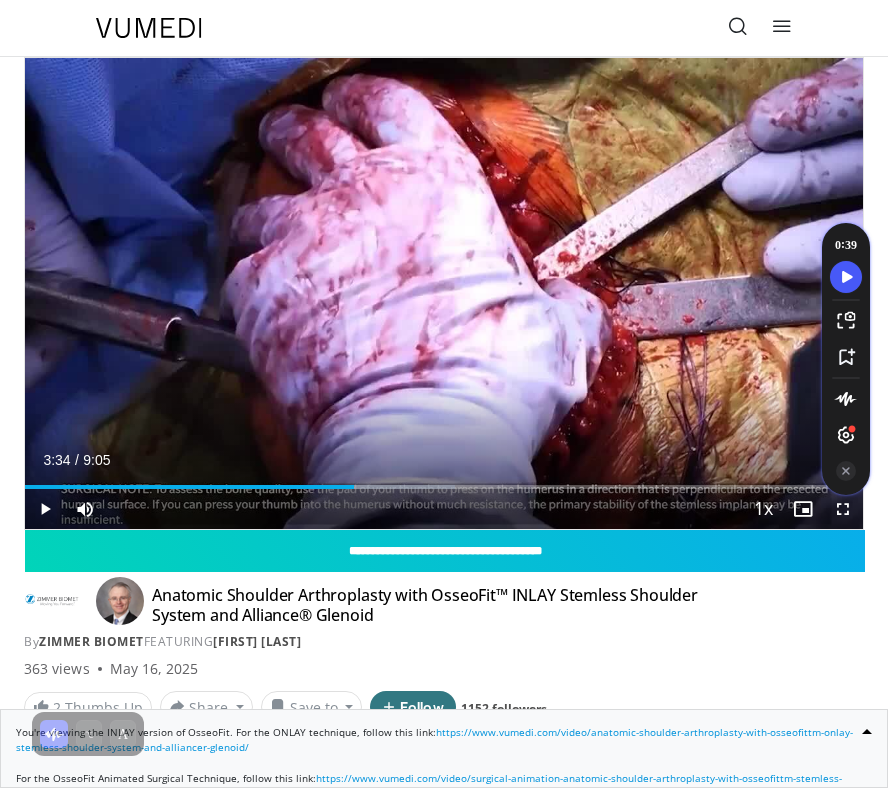 click on "**********" at bounding box center (444, 569) 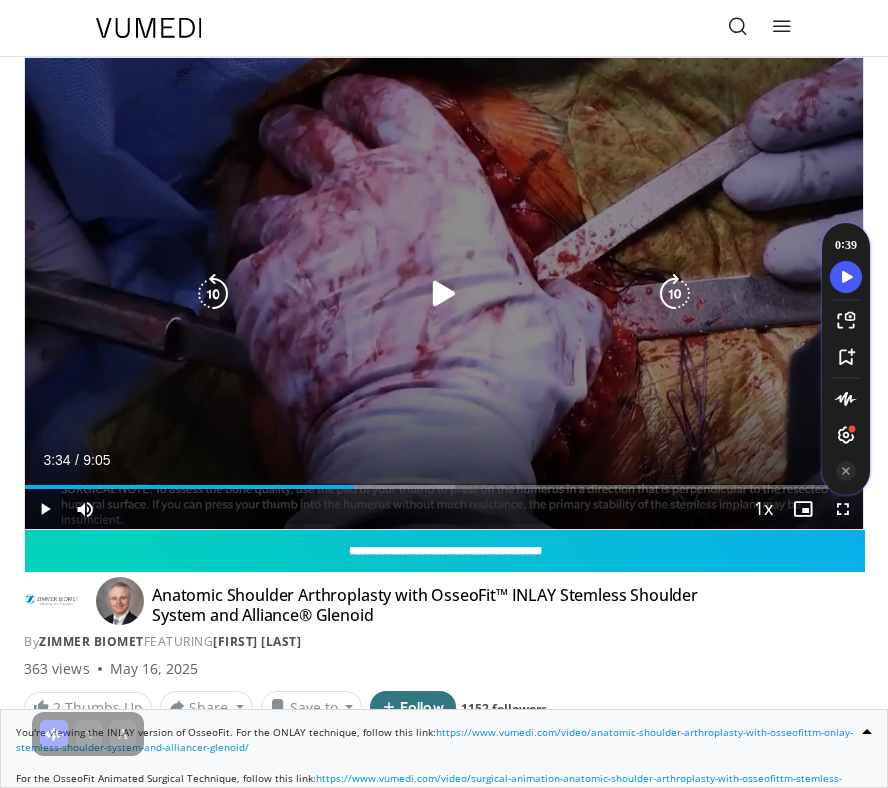 click at bounding box center (444, 294) 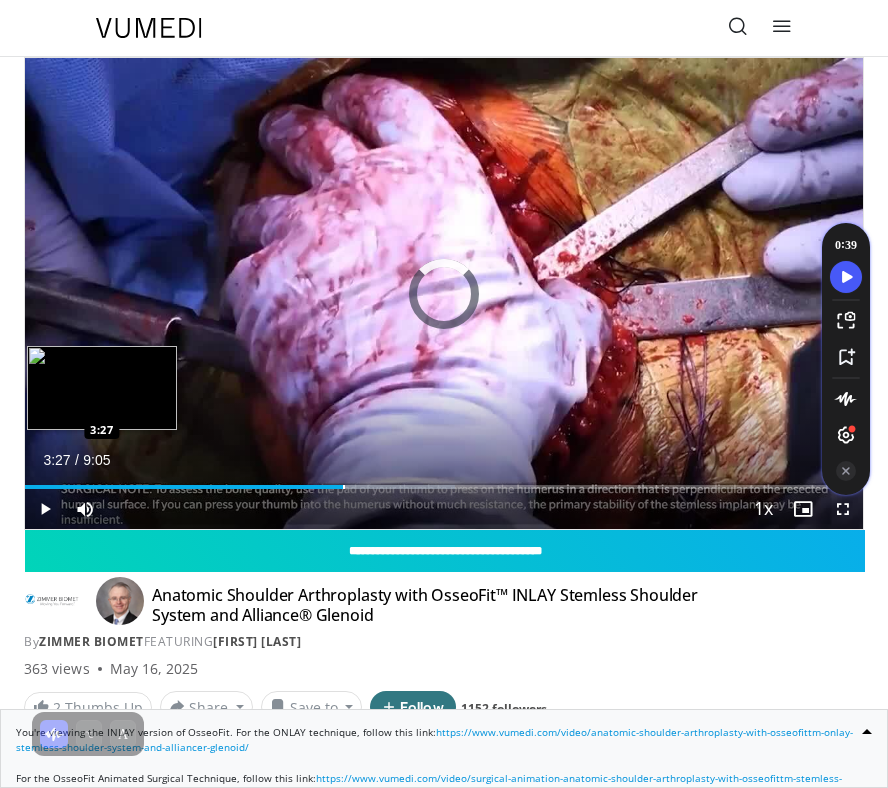 click at bounding box center [344, 487] 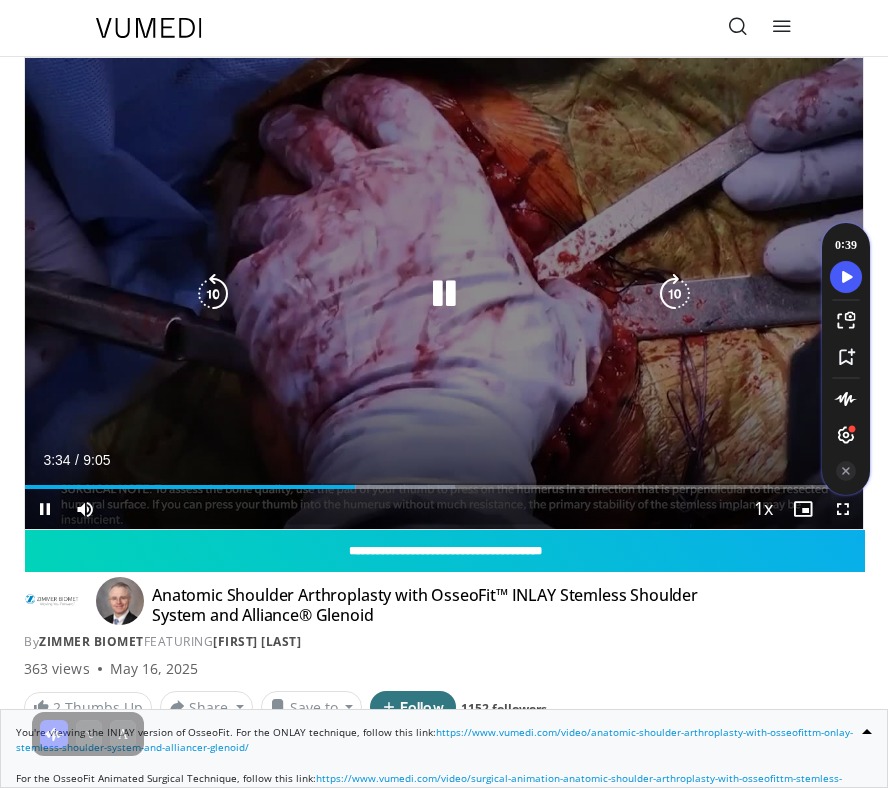 click on "10 seconds
Tap to unmute" at bounding box center (444, 293) 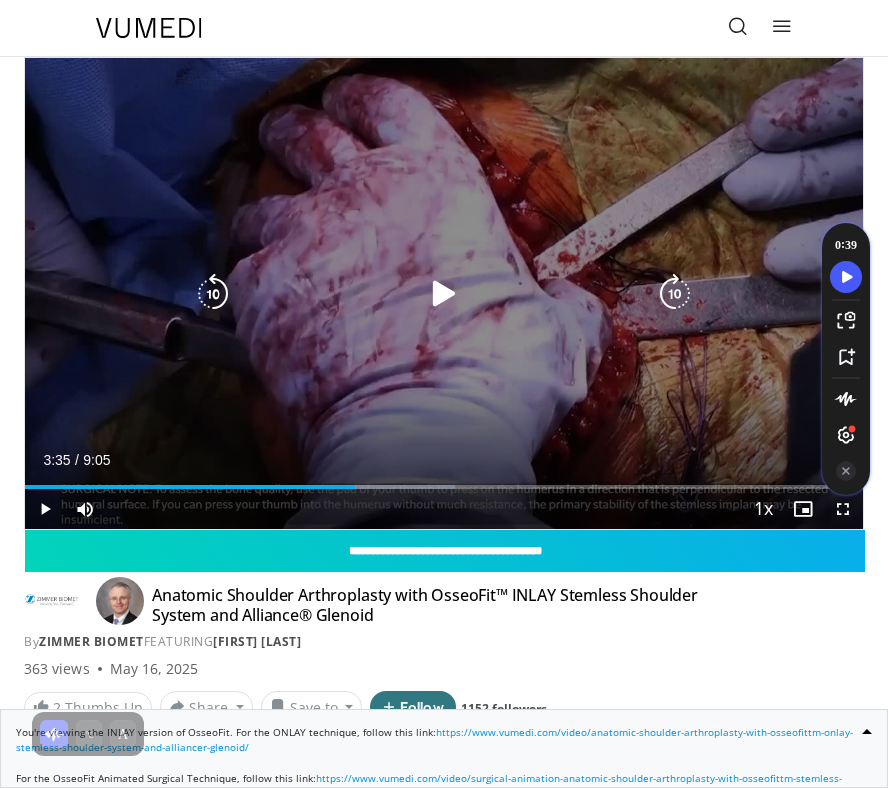 click at bounding box center [444, 294] 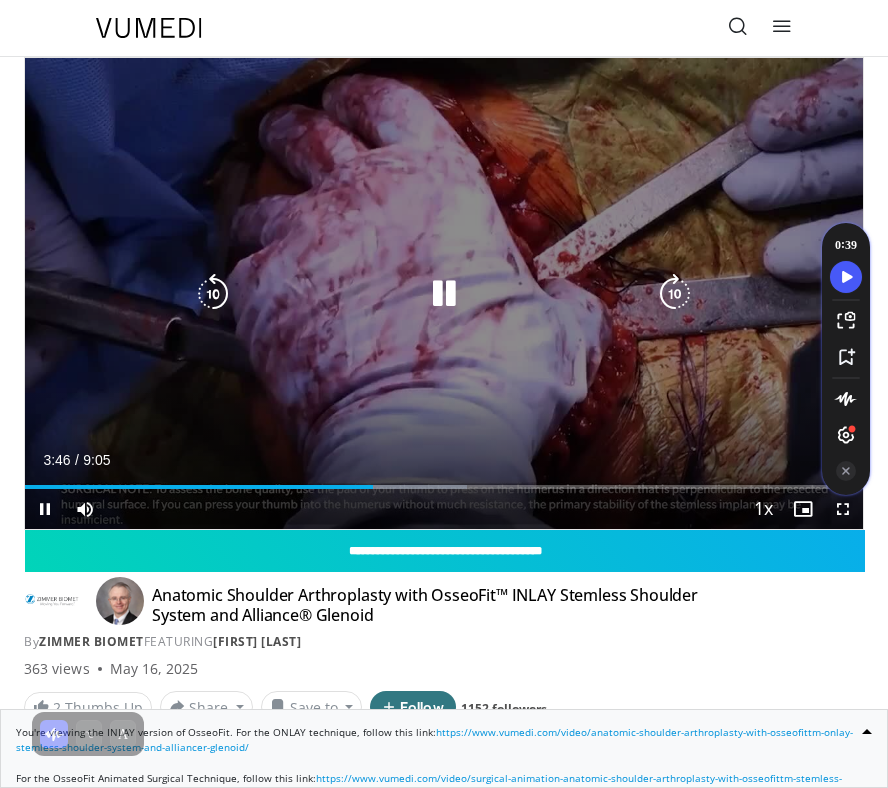 click at bounding box center [444, 294] 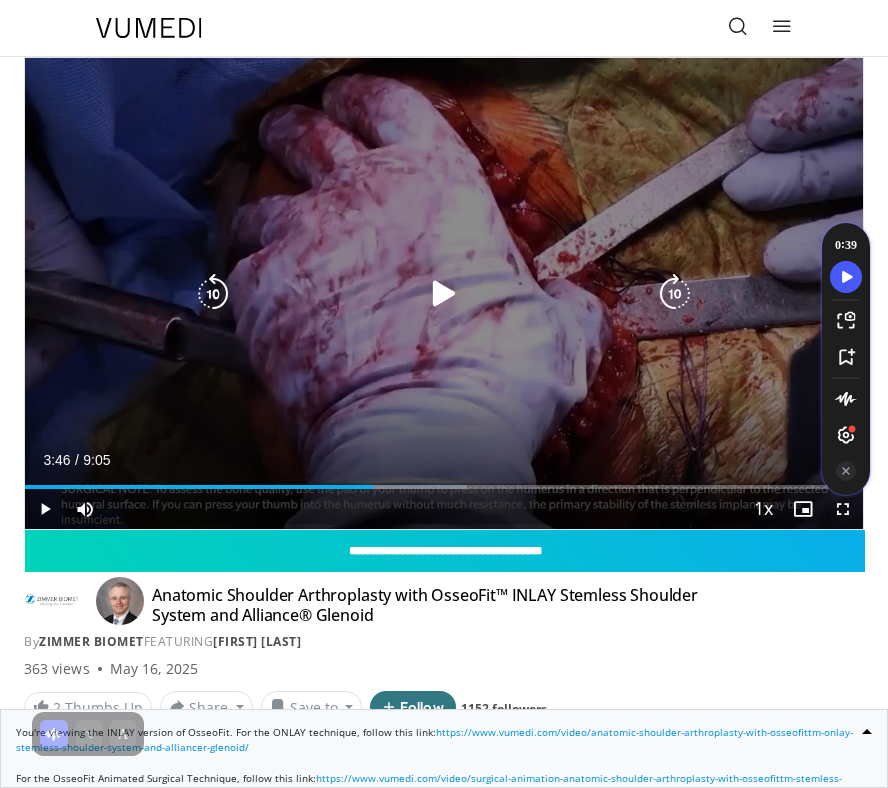 click at bounding box center [444, 294] 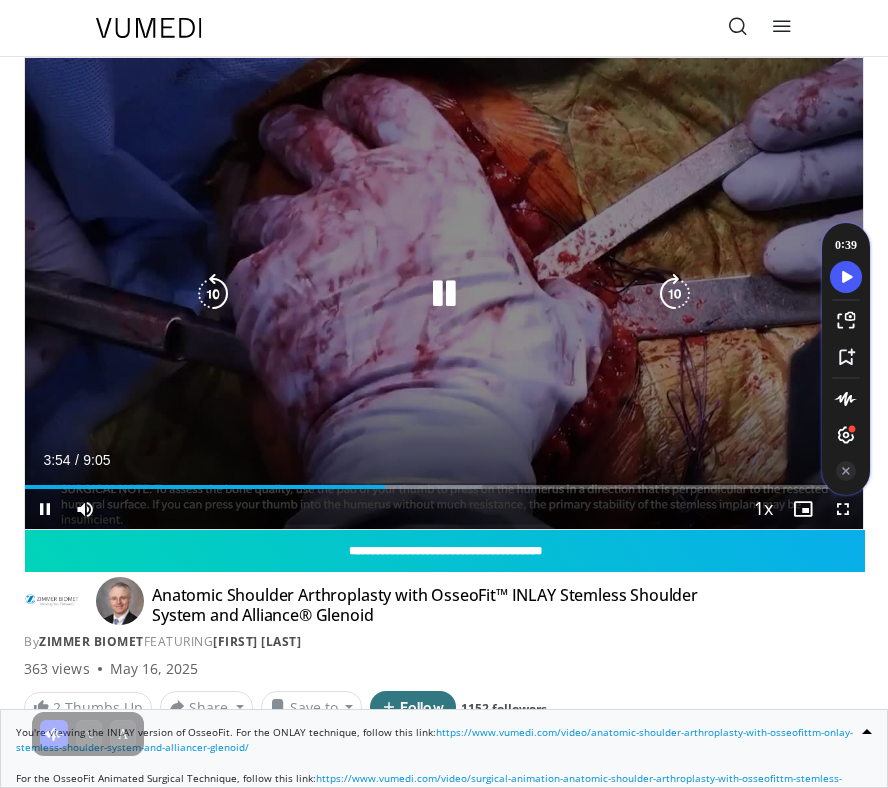 click at bounding box center [444, 294] 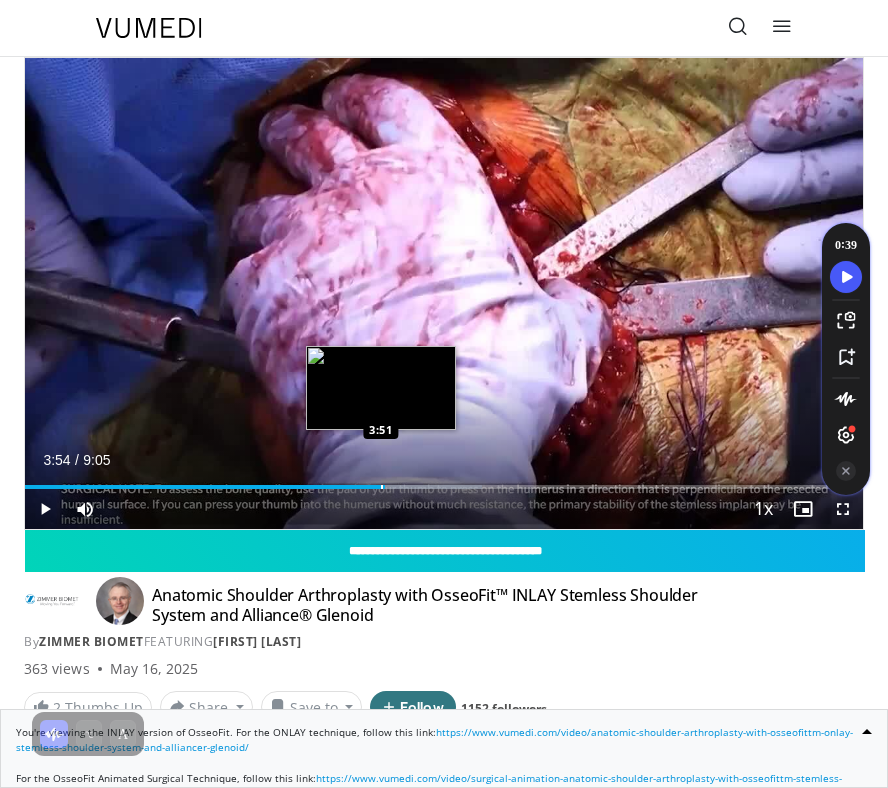 click at bounding box center [382, 487] 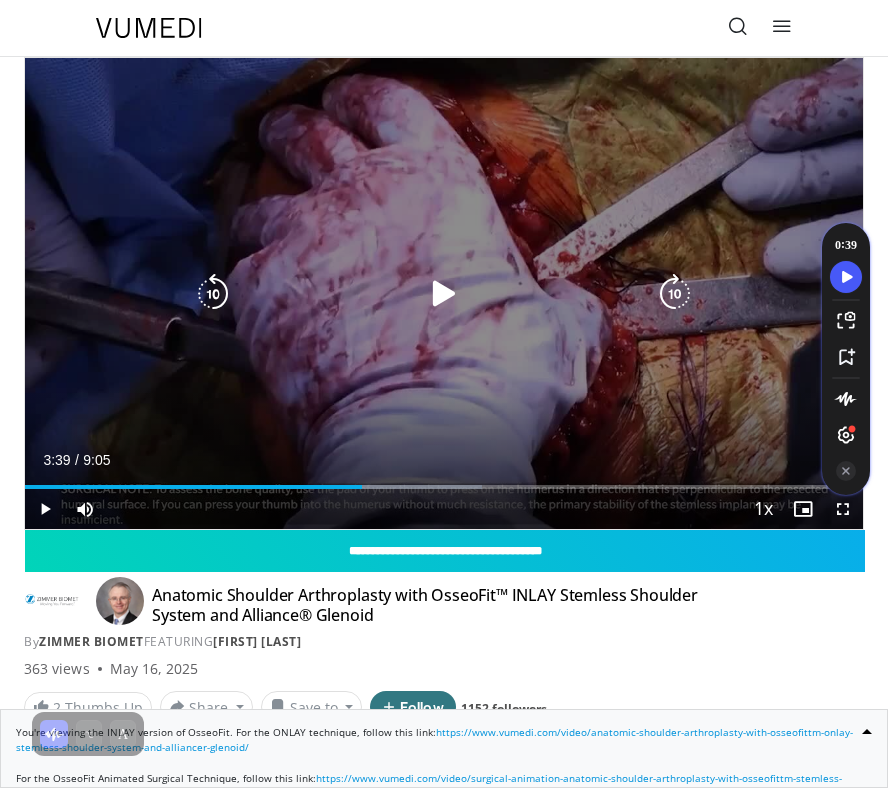 click at bounding box center [444, 294] 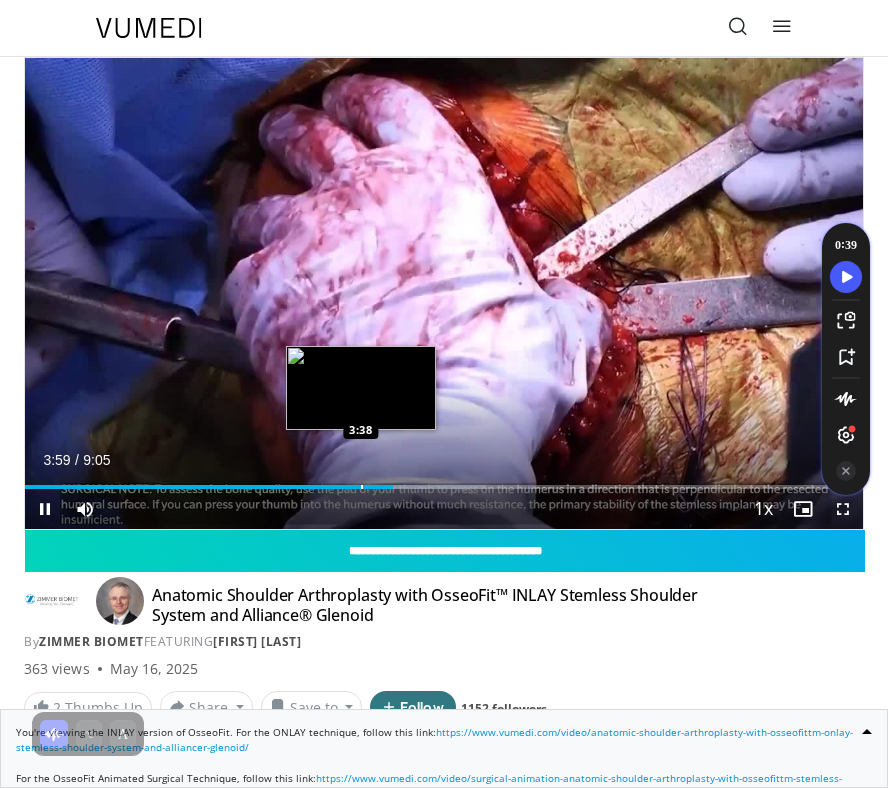 click at bounding box center (362, 487) 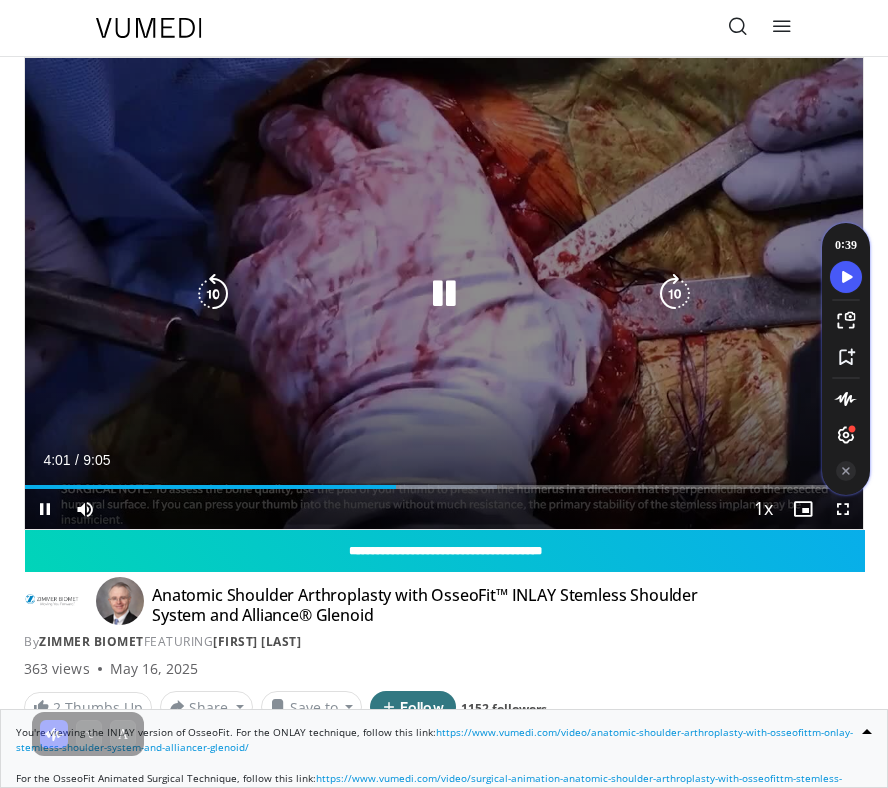 click at bounding box center [444, 294] 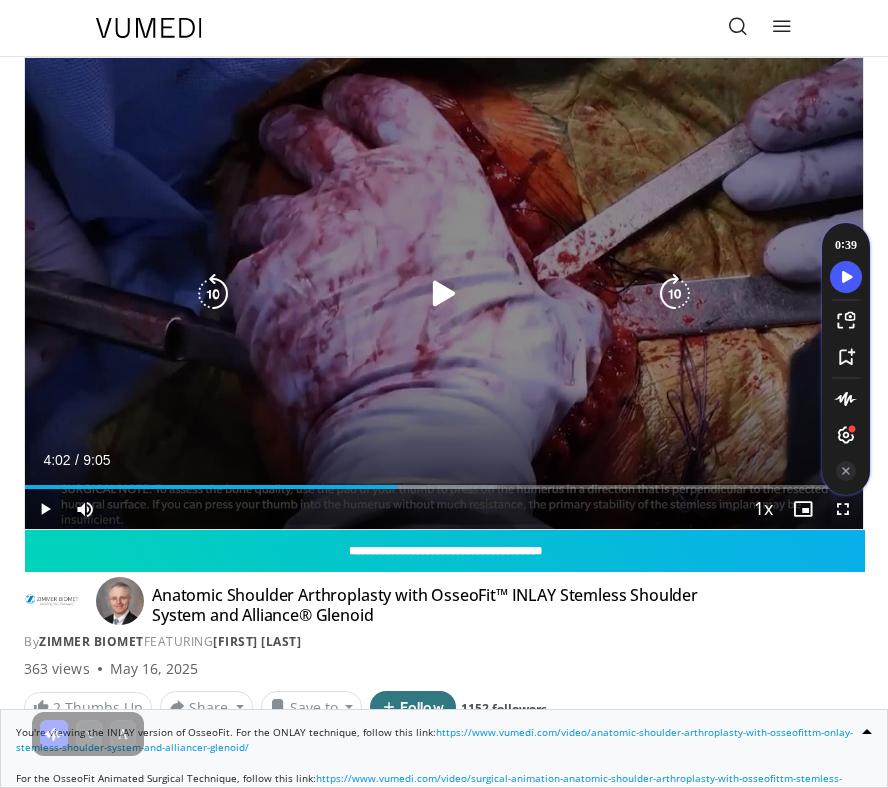 click at bounding box center (444, 294) 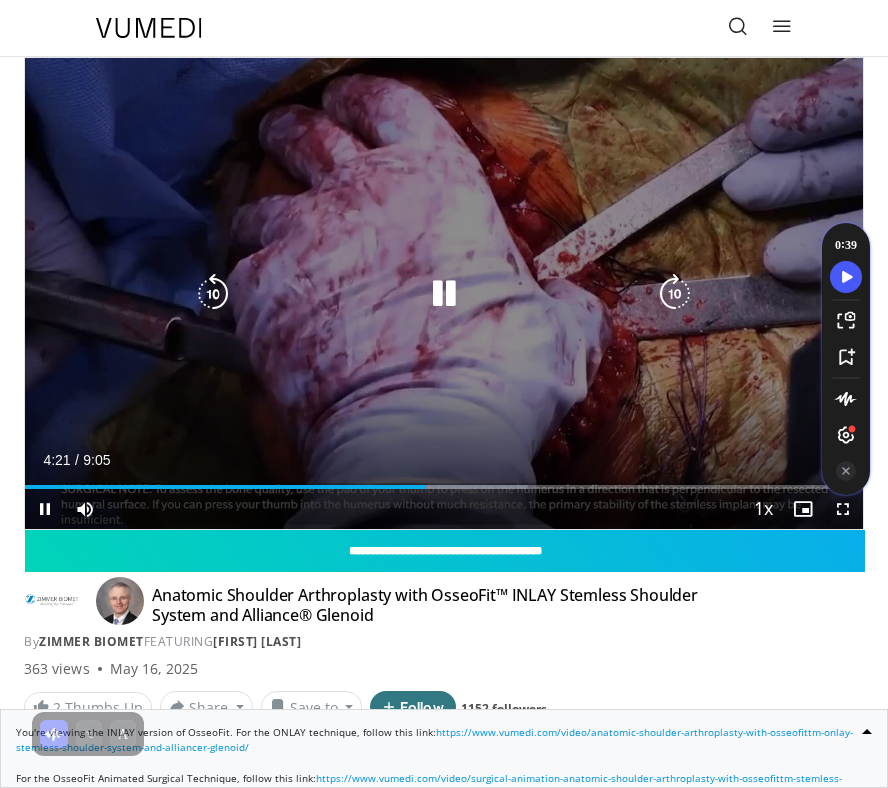 click at bounding box center (444, 294) 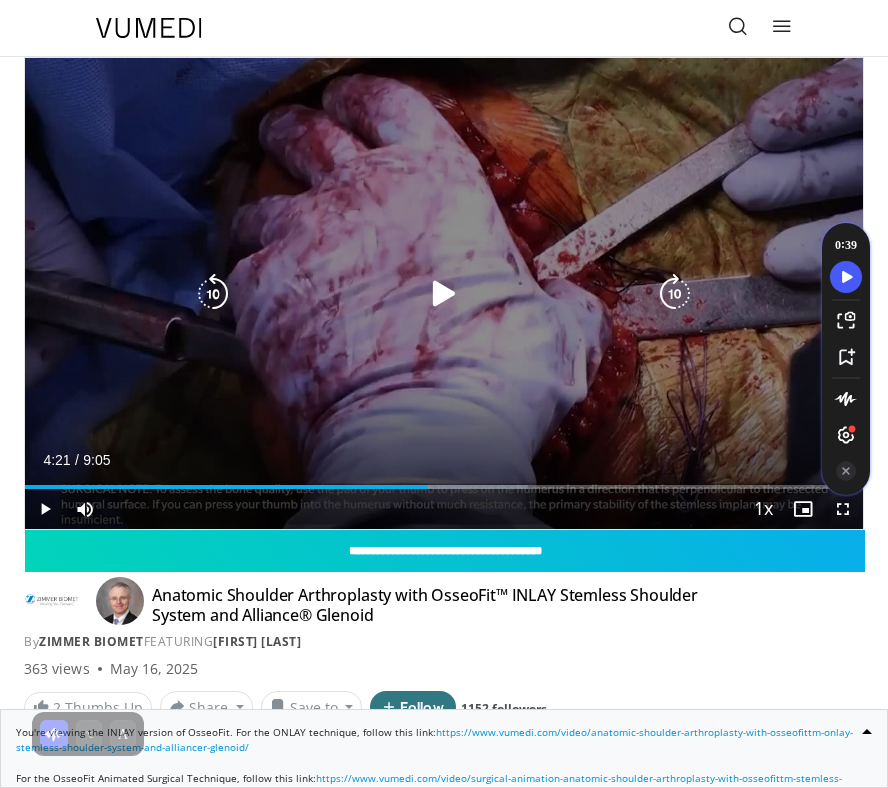 click at bounding box center [444, 294] 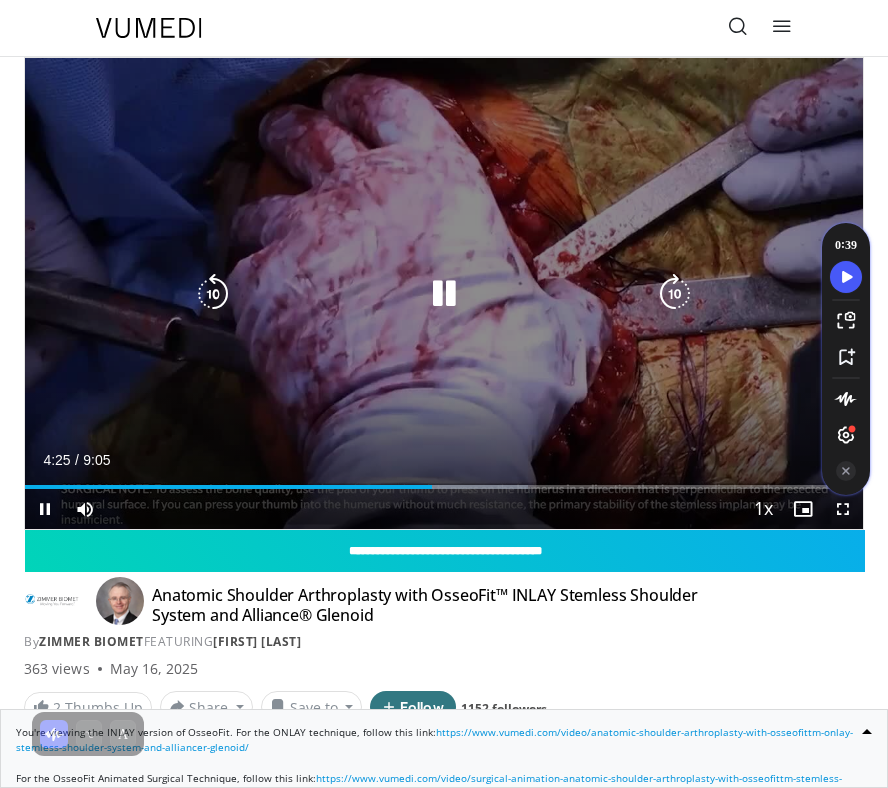 click at bounding box center [444, 294] 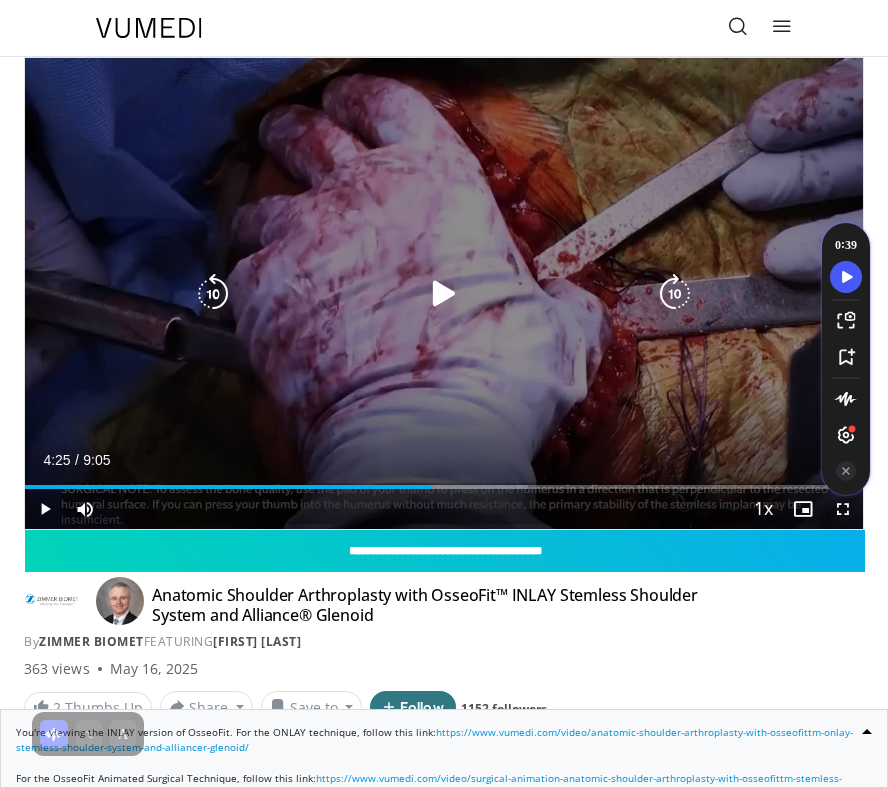 click at bounding box center [444, 294] 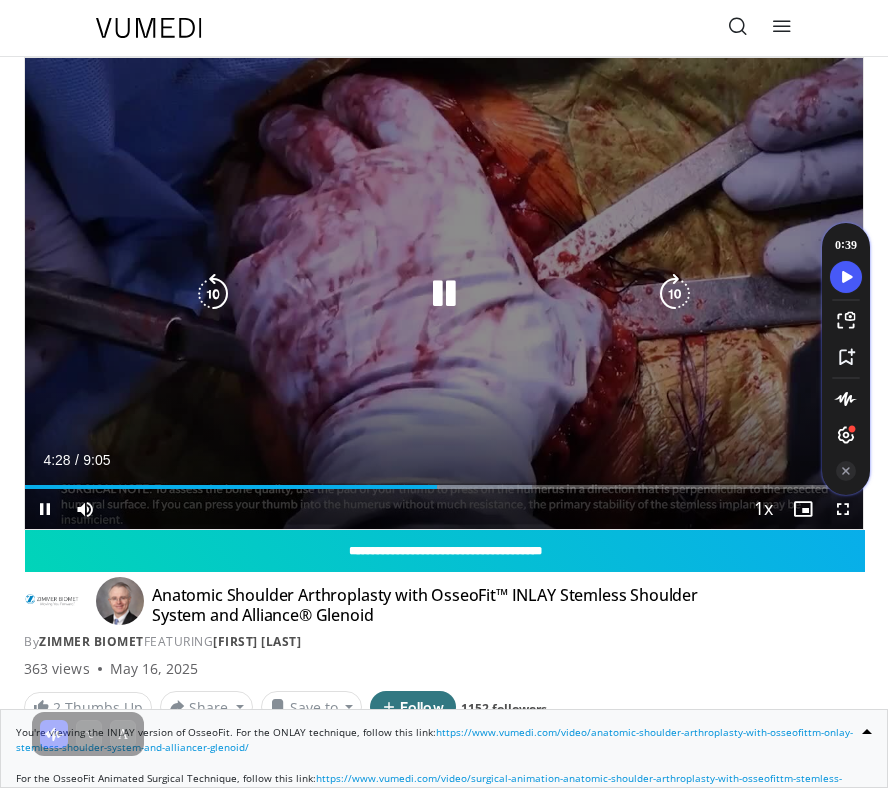 click at bounding box center (444, 294) 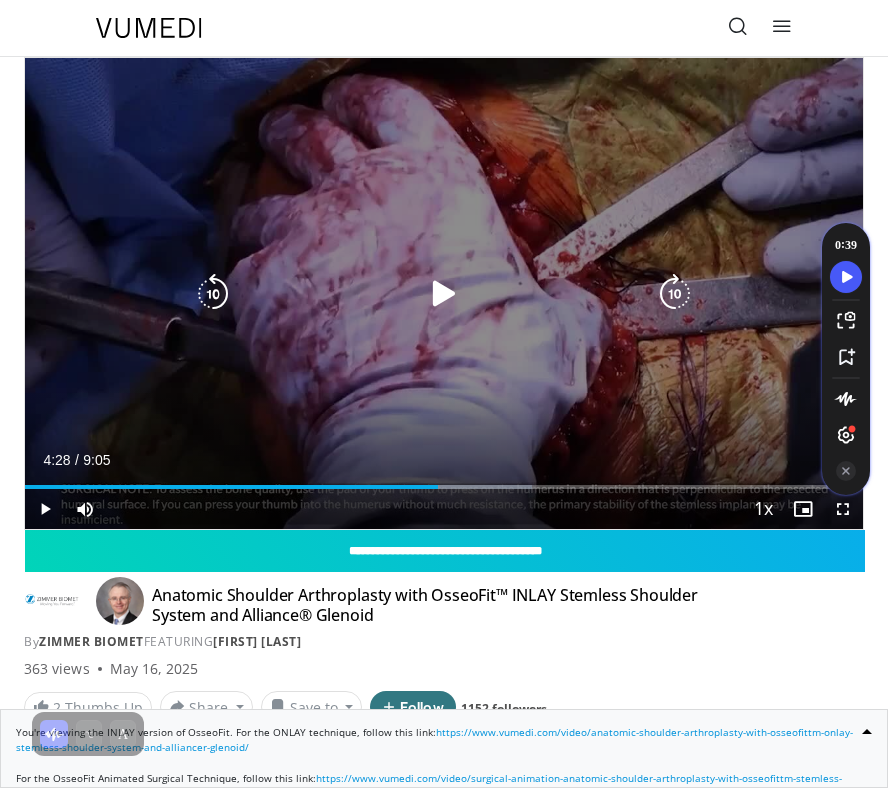 click at bounding box center [444, 294] 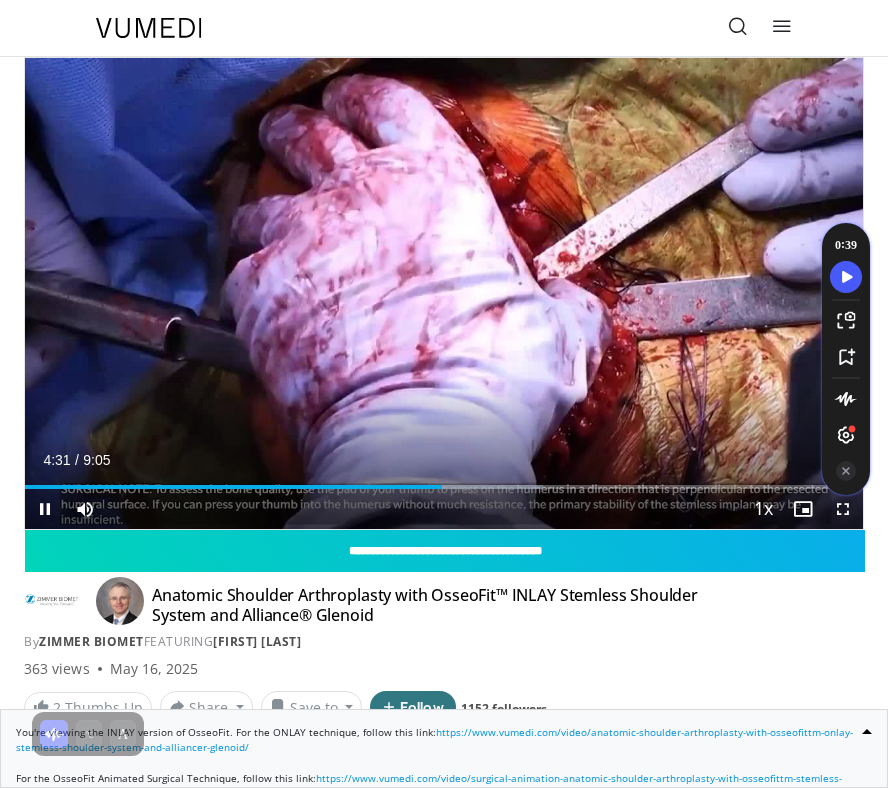 click on "Current Time  4:31 / Duration  9:05 Pause Skip Backward Skip Forward Mute 0% Loaded :  61.80% 4:31 4:22 Stream Type  LIVE Seek to live, currently behind live LIVE   1x Playback Rate 0.5x 0.75x 1x , selected 1.25x 1.5x 1.75x 2x Chapters Chapters Descriptions descriptions off , selected Captions captions settings , opens captions settings dialog captions off , selected Audio Track en (Main) , selected Fullscreen Enable picture-in-picture mode" at bounding box center (444, 509) 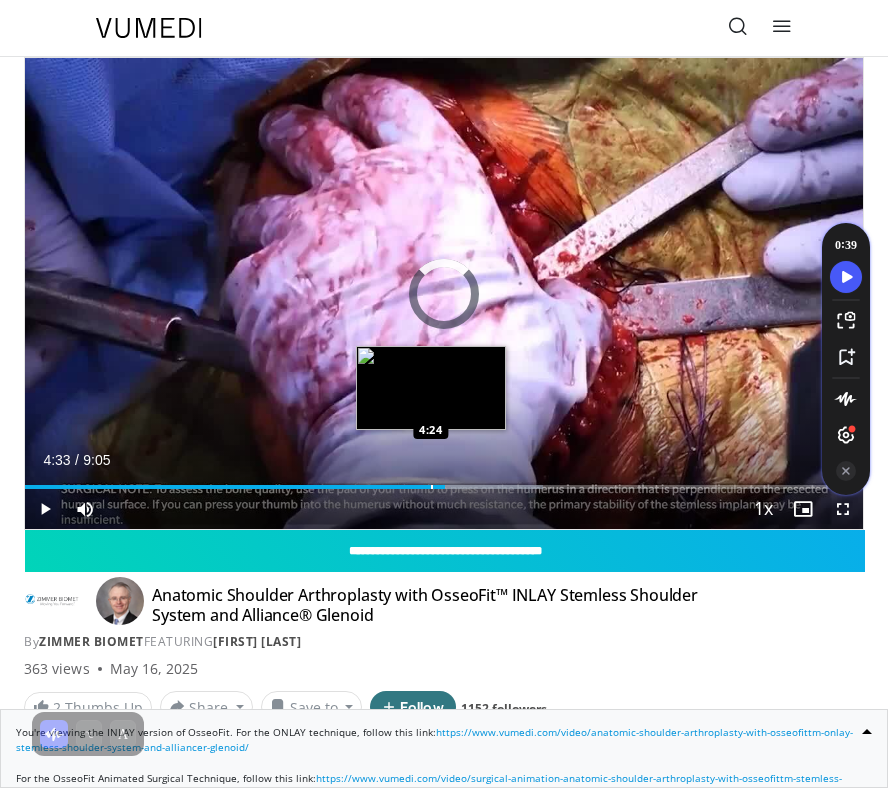 click at bounding box center [432, 487] 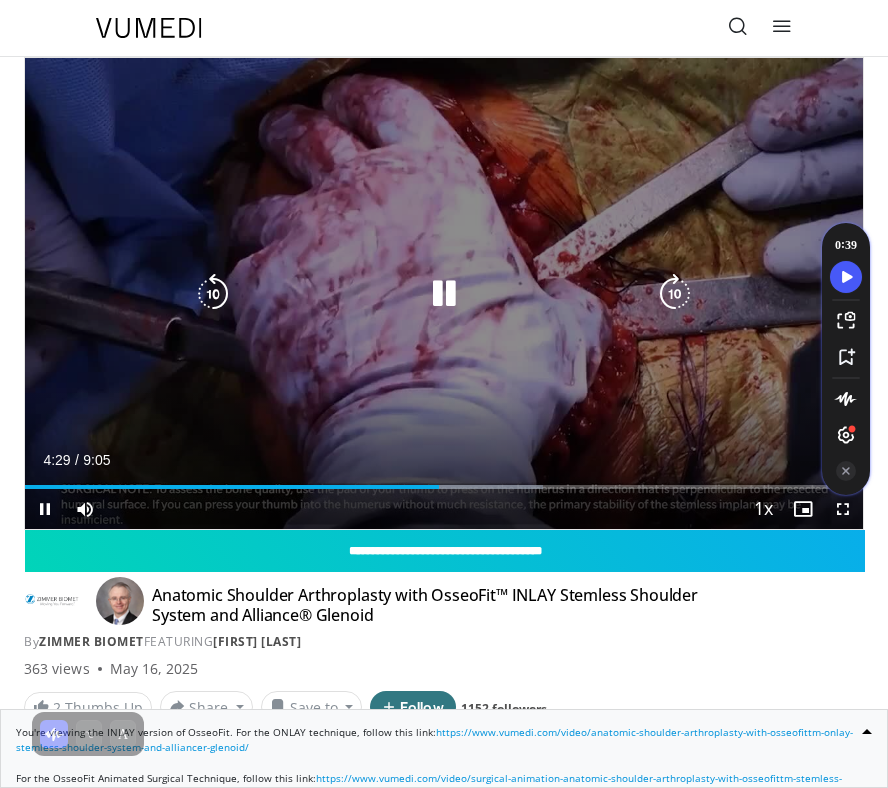 click at bounding box center (444, 294) 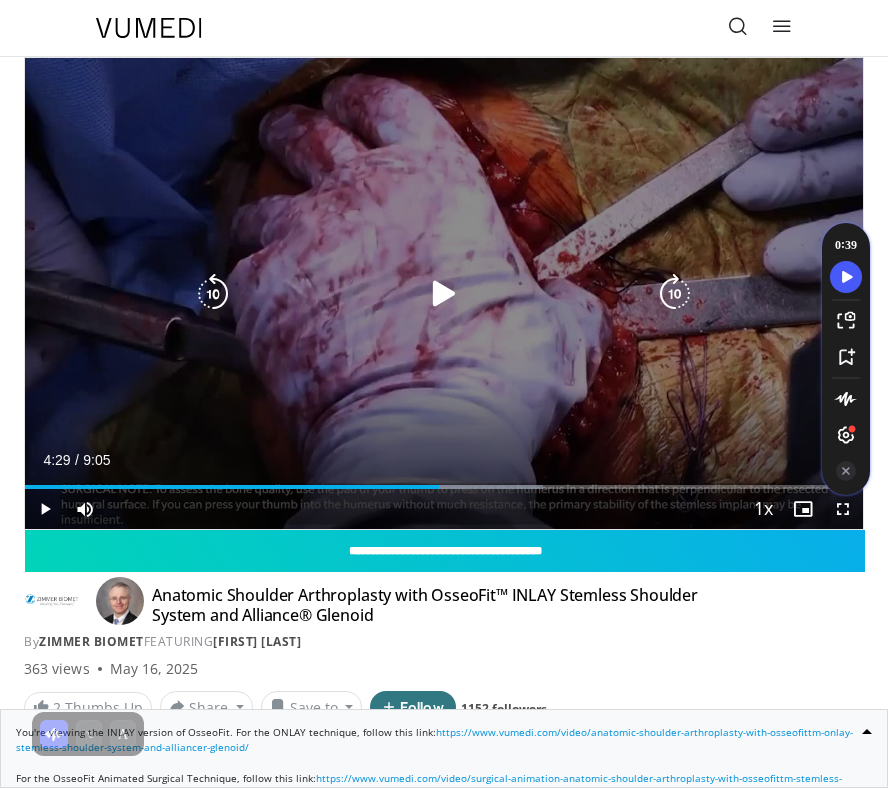 click at bounding box center [444, 294] 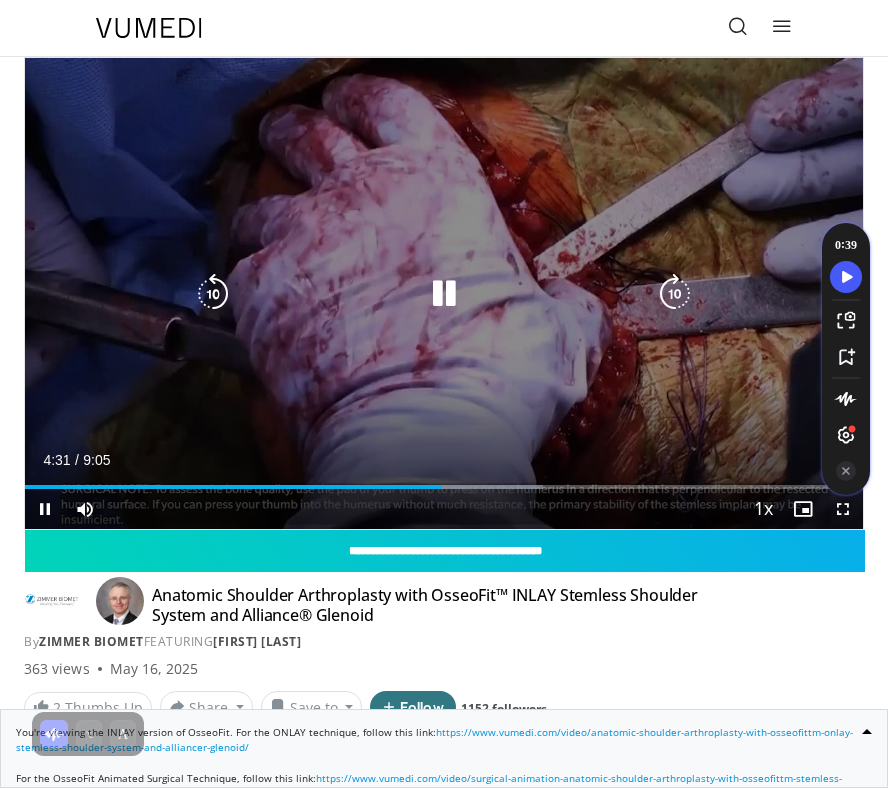 click at bounding box center [444, 294] 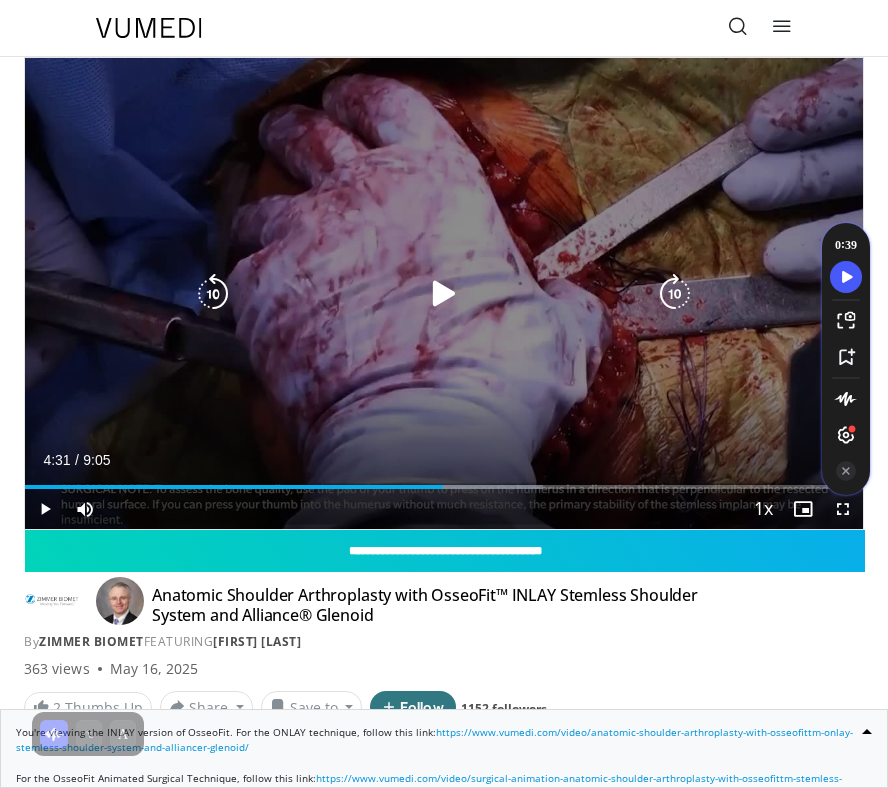 click at bounding box center [444, 294] 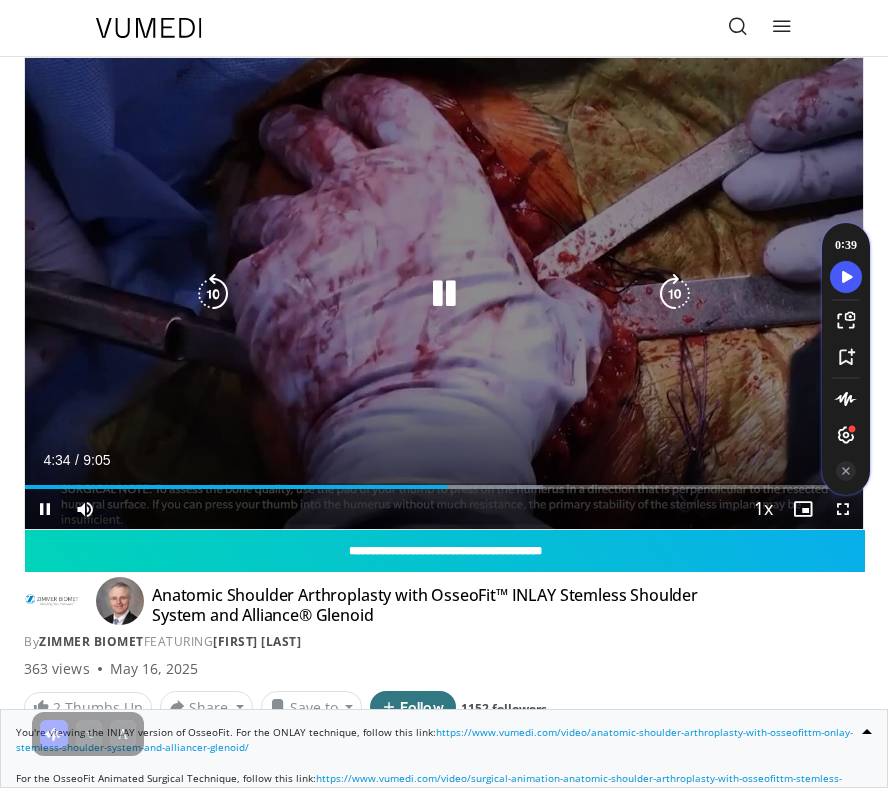 click at bounding box center [444, 294] 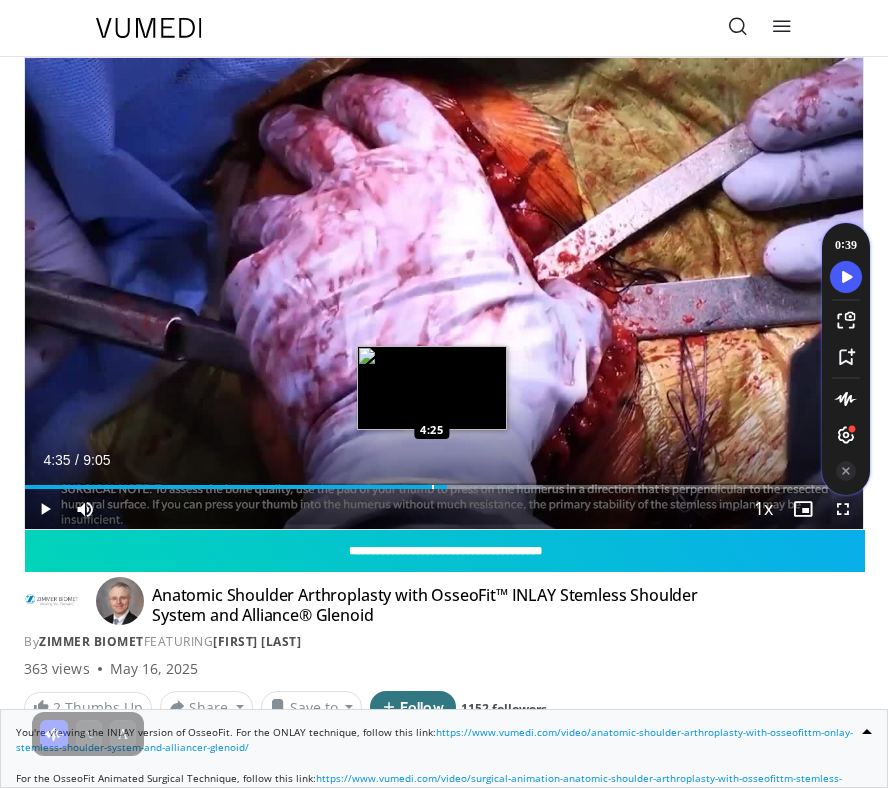 click at bounding box center [433, 487] 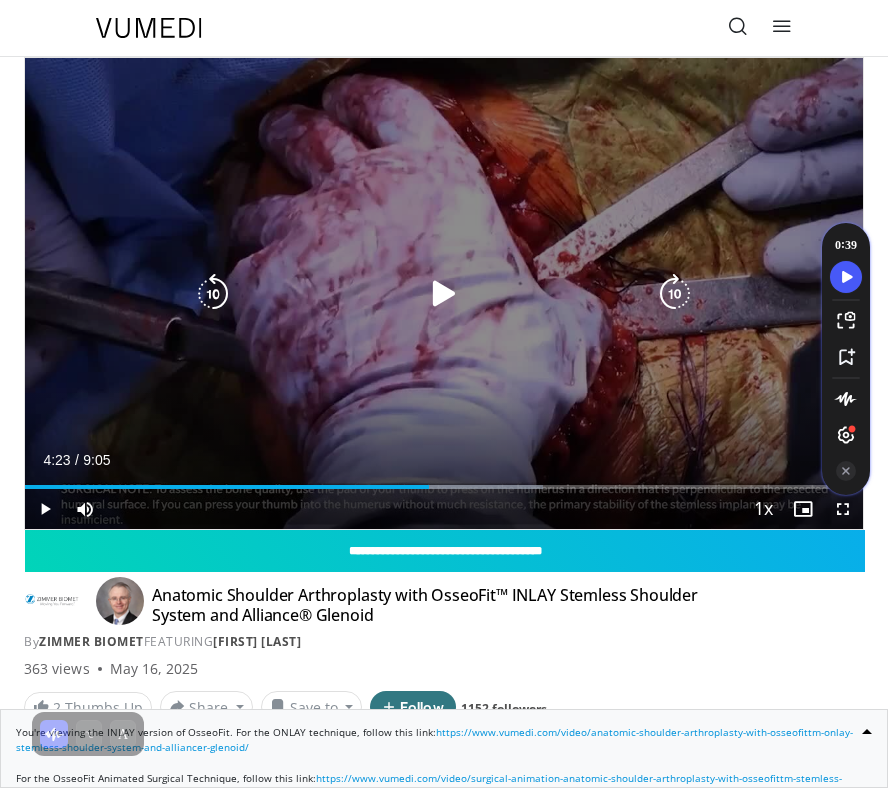 click at bounding box center (444, 294) 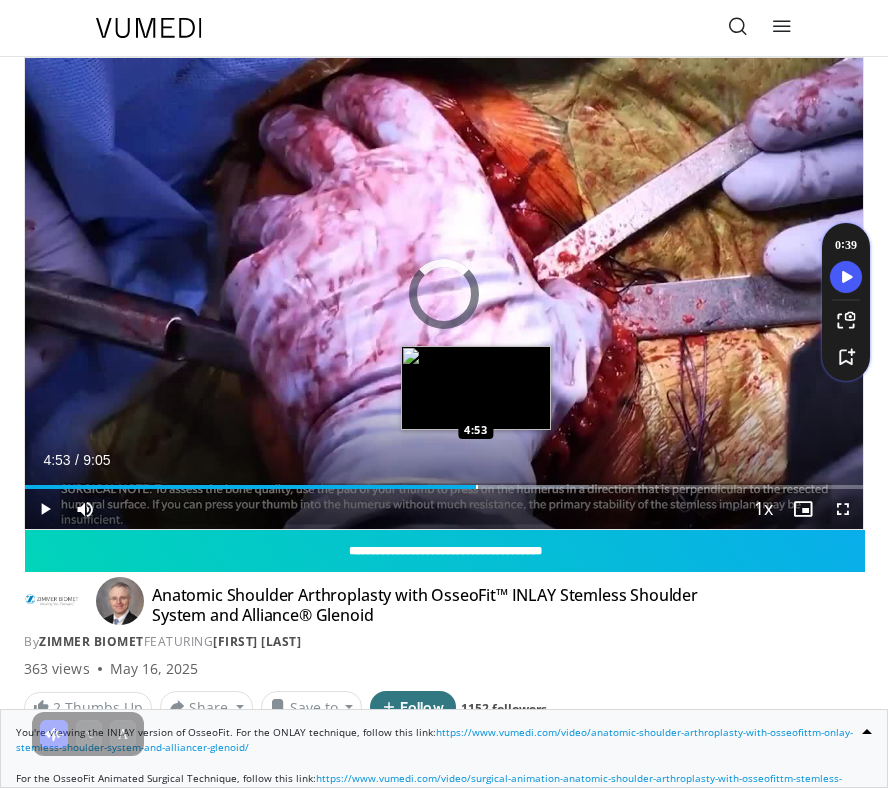 click at bounding box center [477, 487] 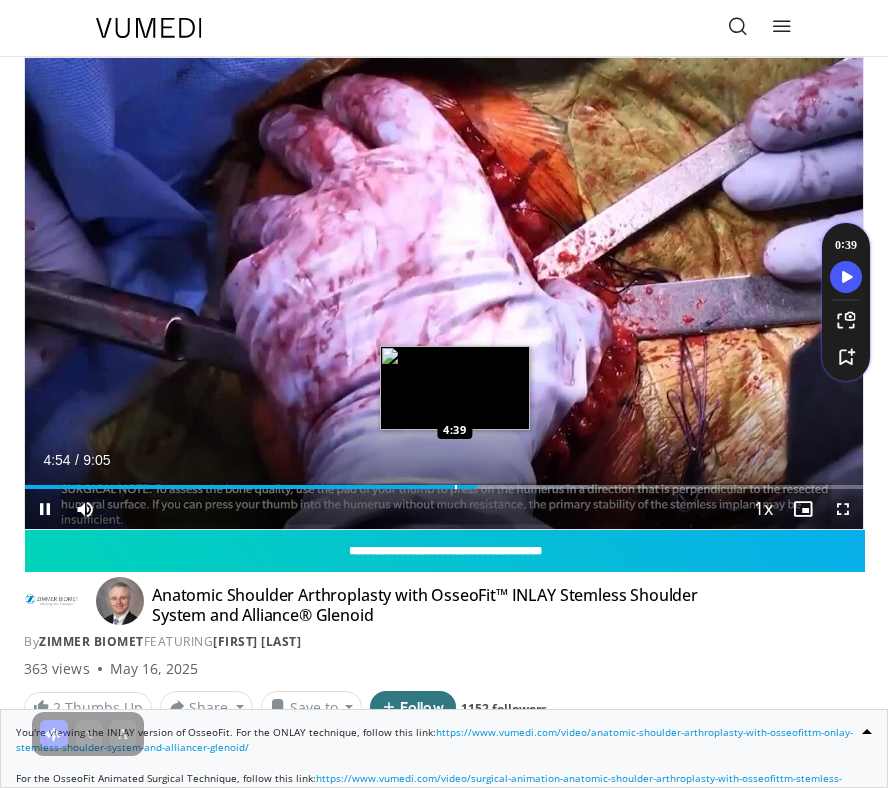 click at bounding box center (456, 487) 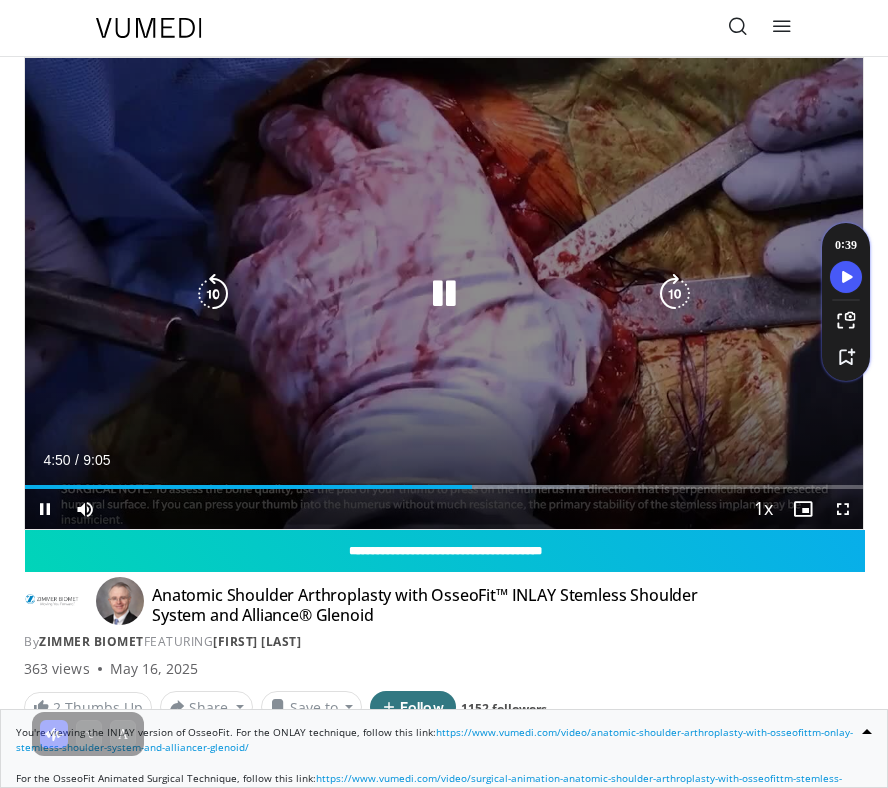 click at bounding box center (444, 294) 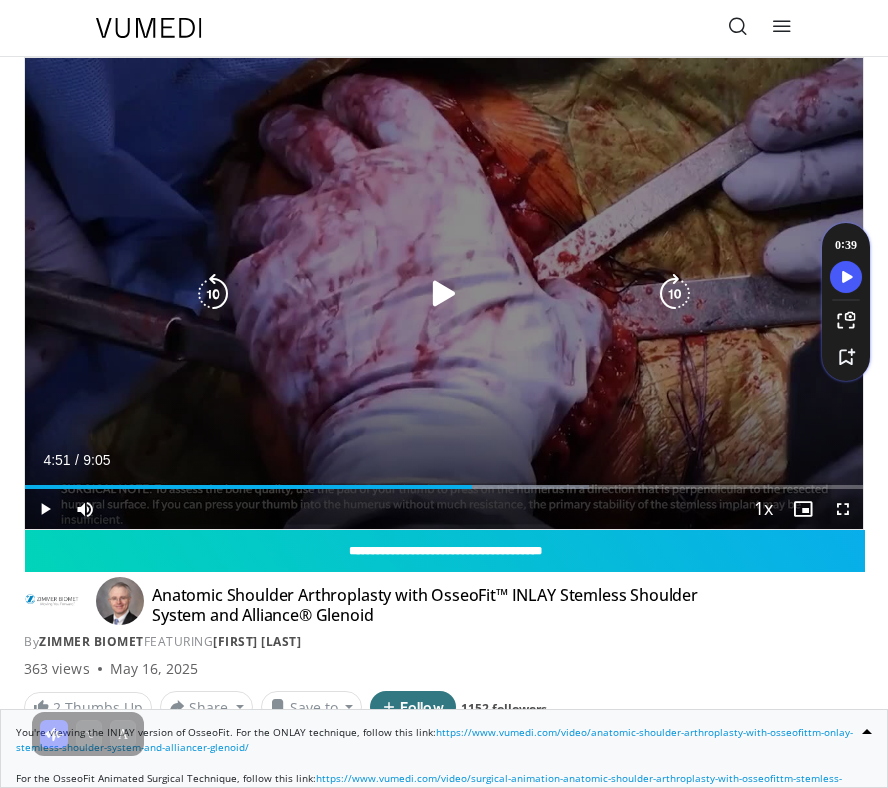 click at bounding box center [444, 294] 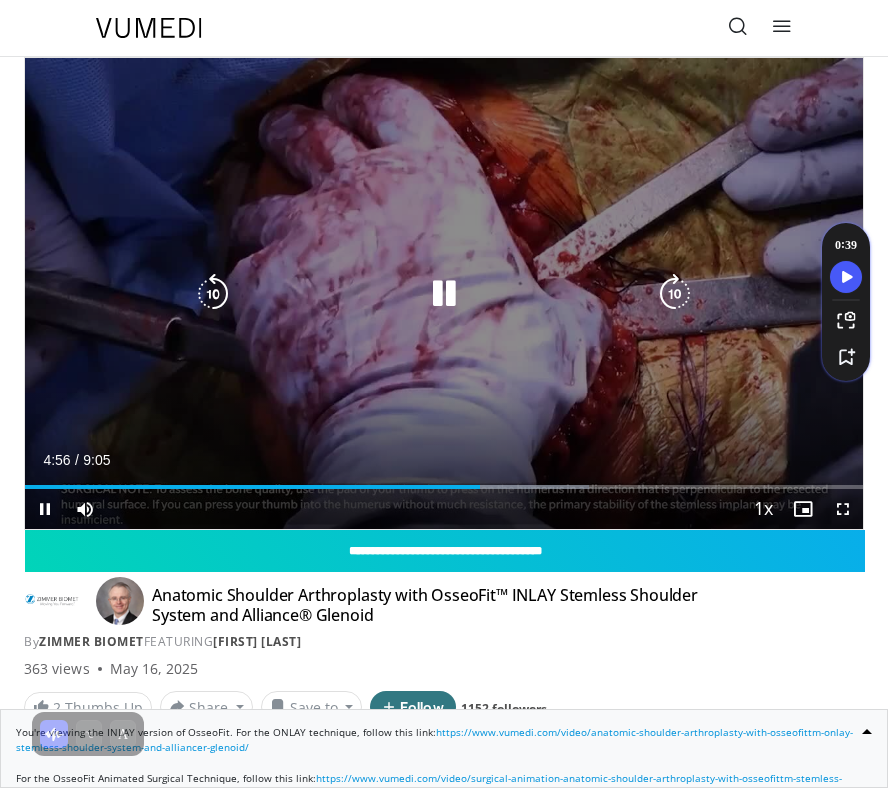 click at bounding box center (444, 294) 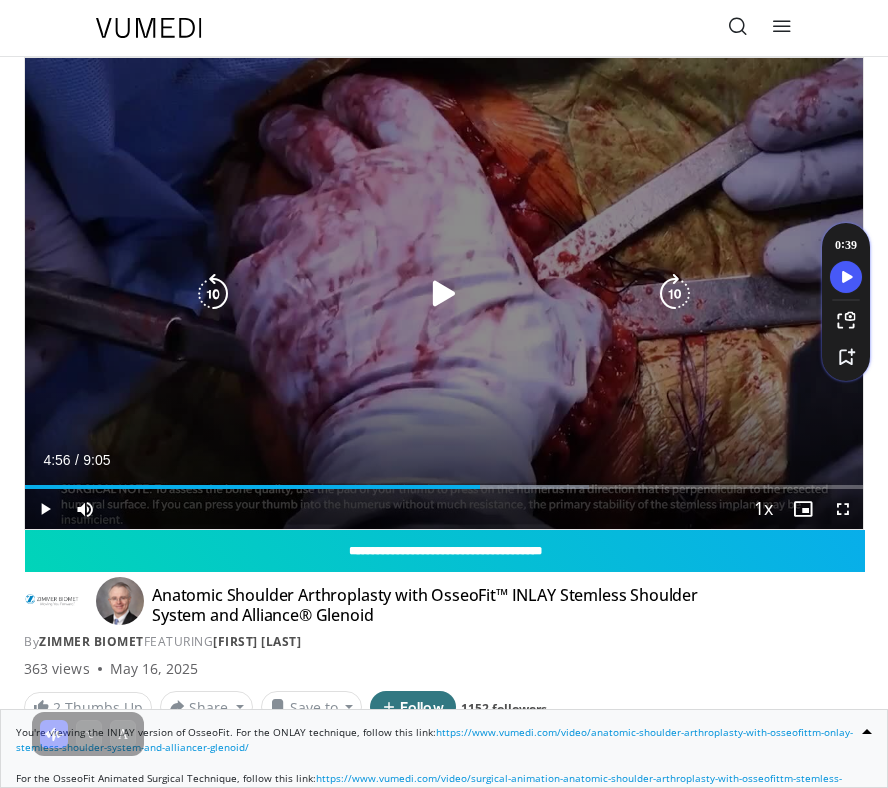 click at bounding box center [444, 294] 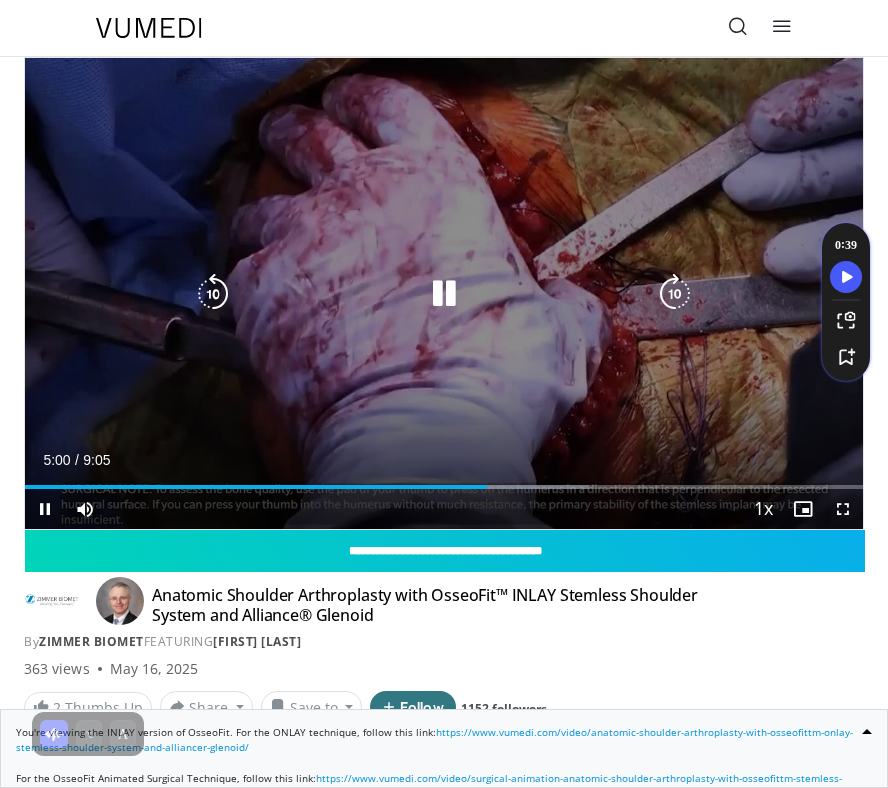 click at bounding box center [444, 294] 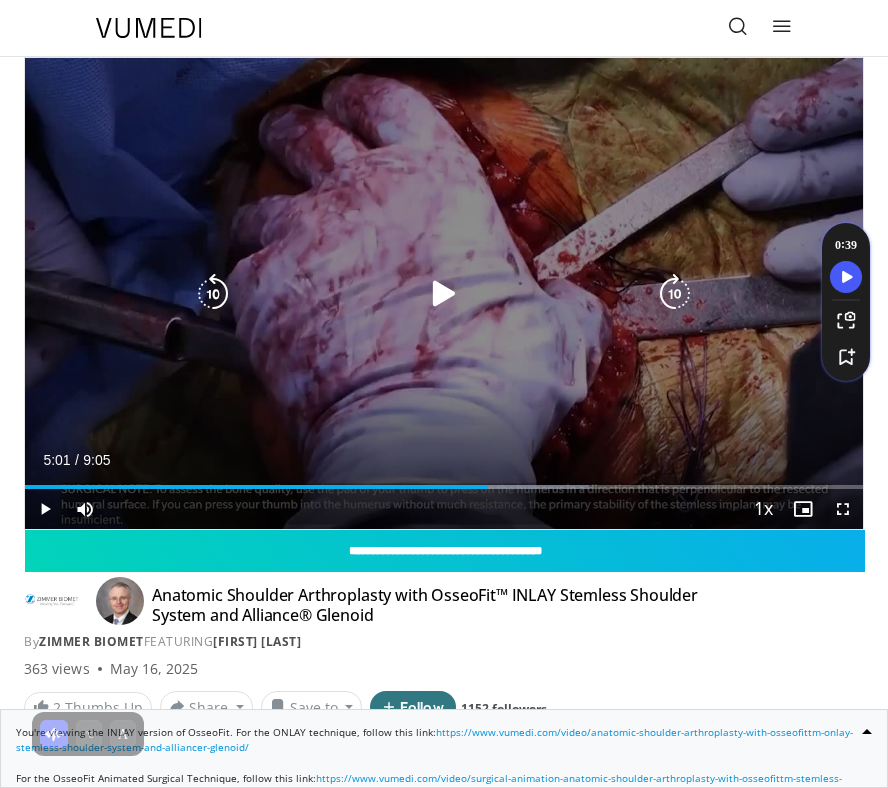 click at bounding box center (444, 294) 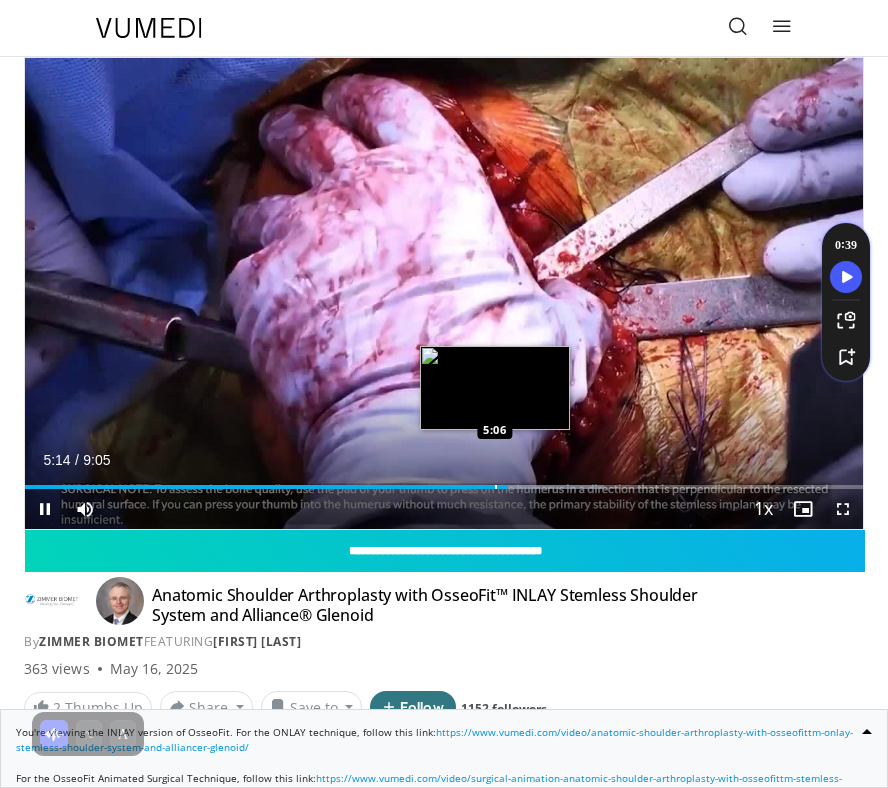 click at bounding box center [496, 487] 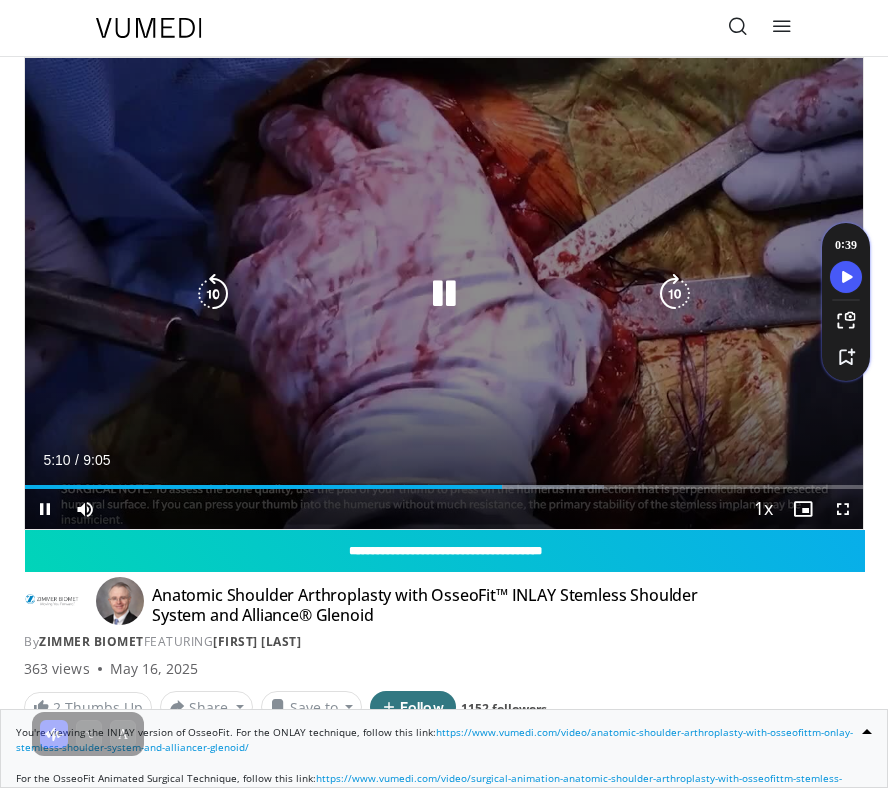 click at bounding box center [444, 294] 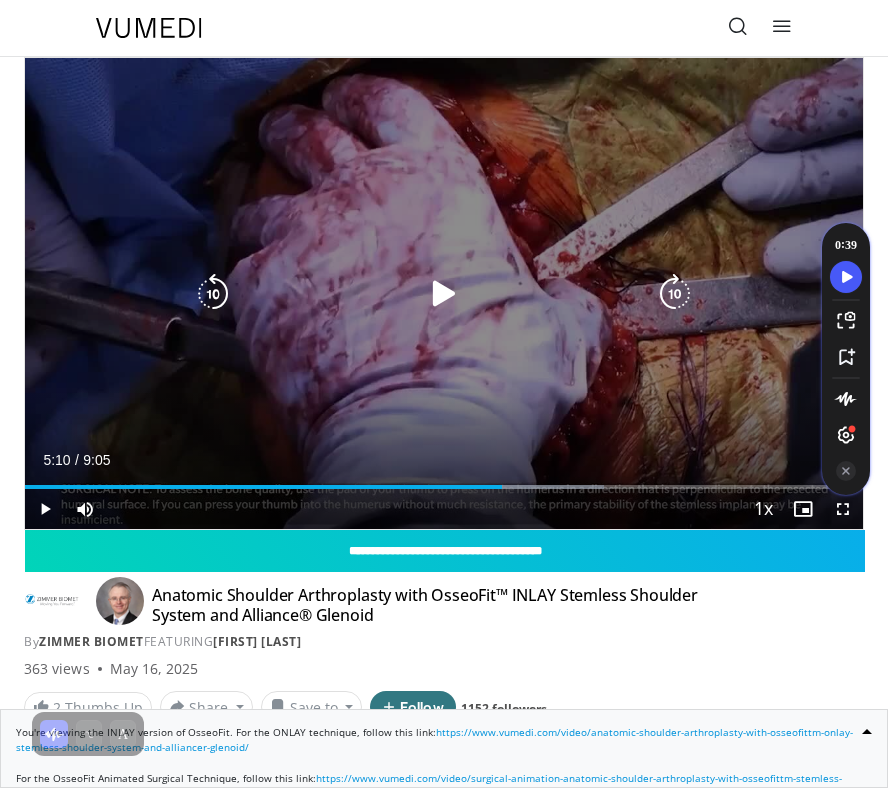 click at bounding box center (444, 294) 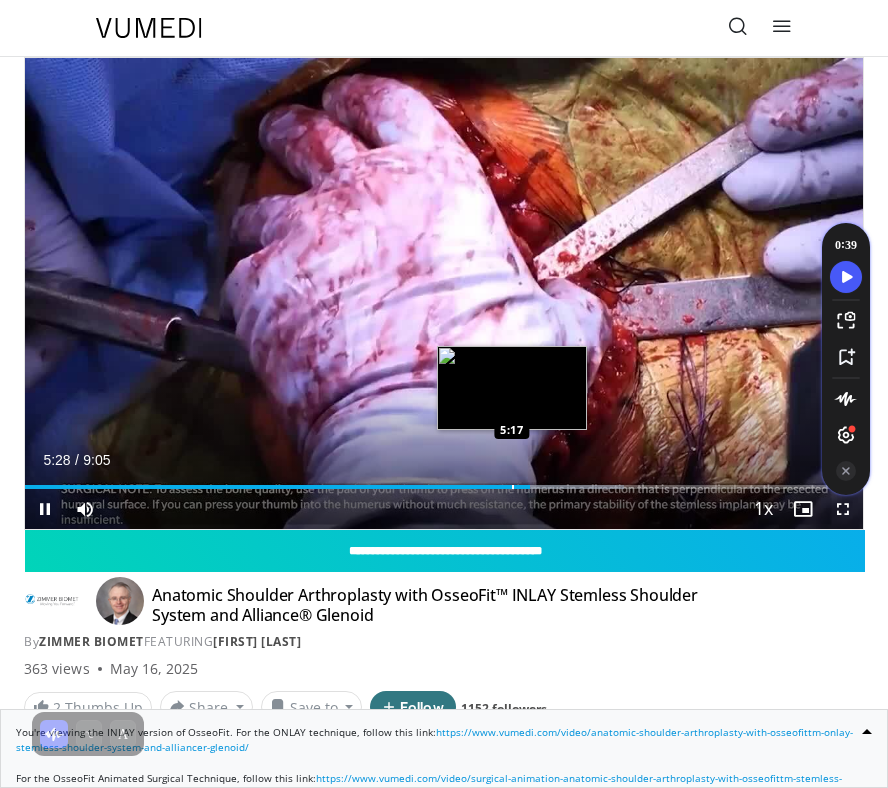 click at bounding box center [513, 487] 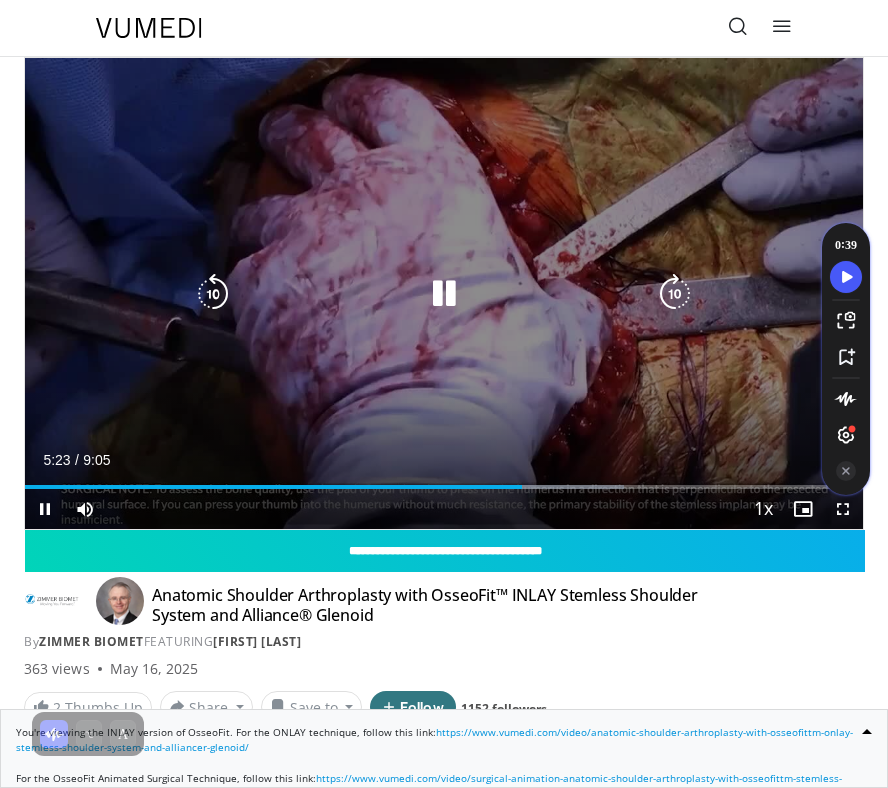 click at bounding box center (444, 294) 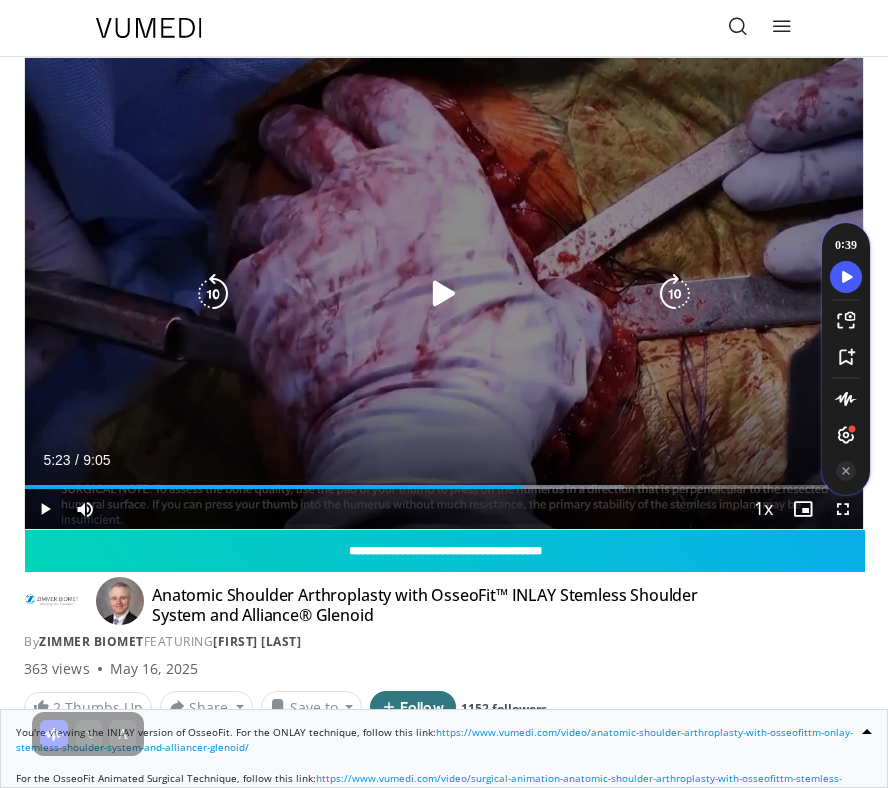 click at bounding box center (444, 294) 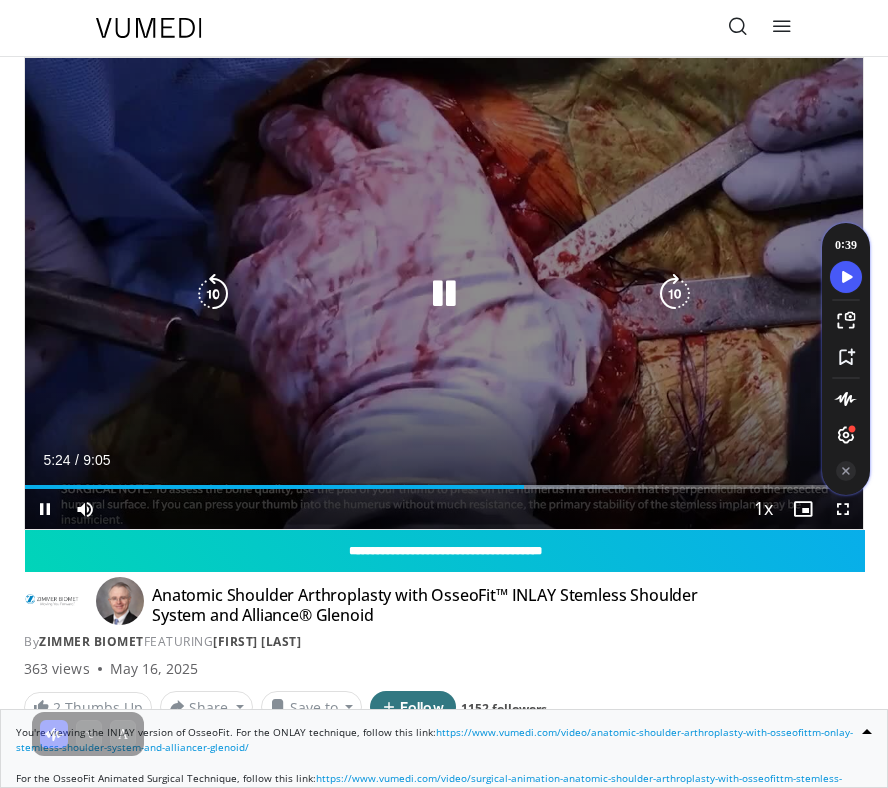 click at bounding box center (444, 294) 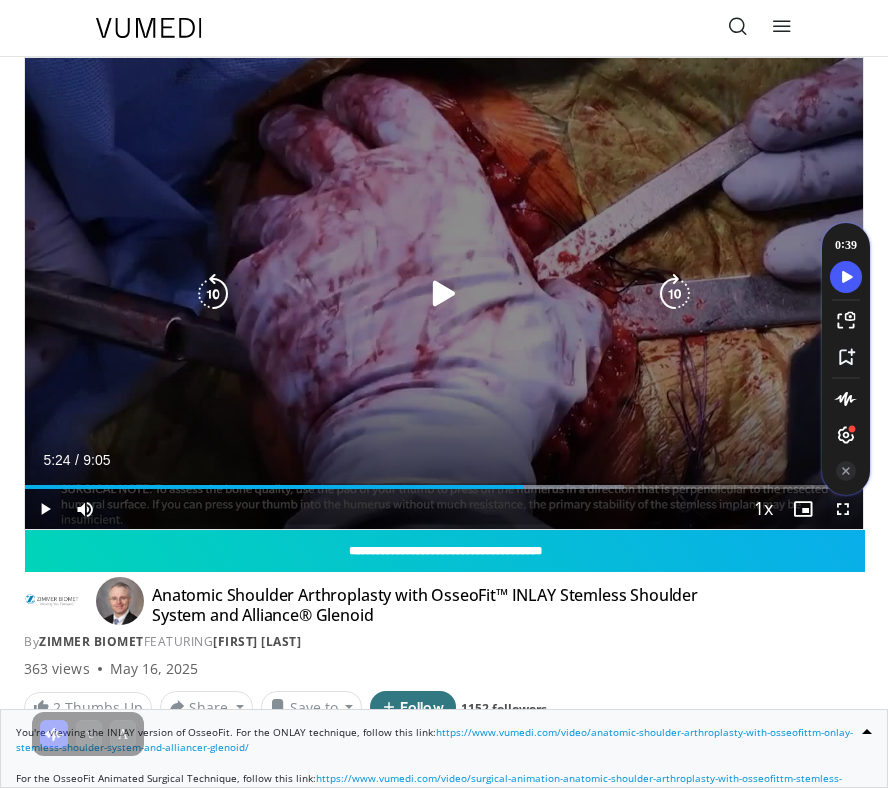 click at bounding box center [444, 294] 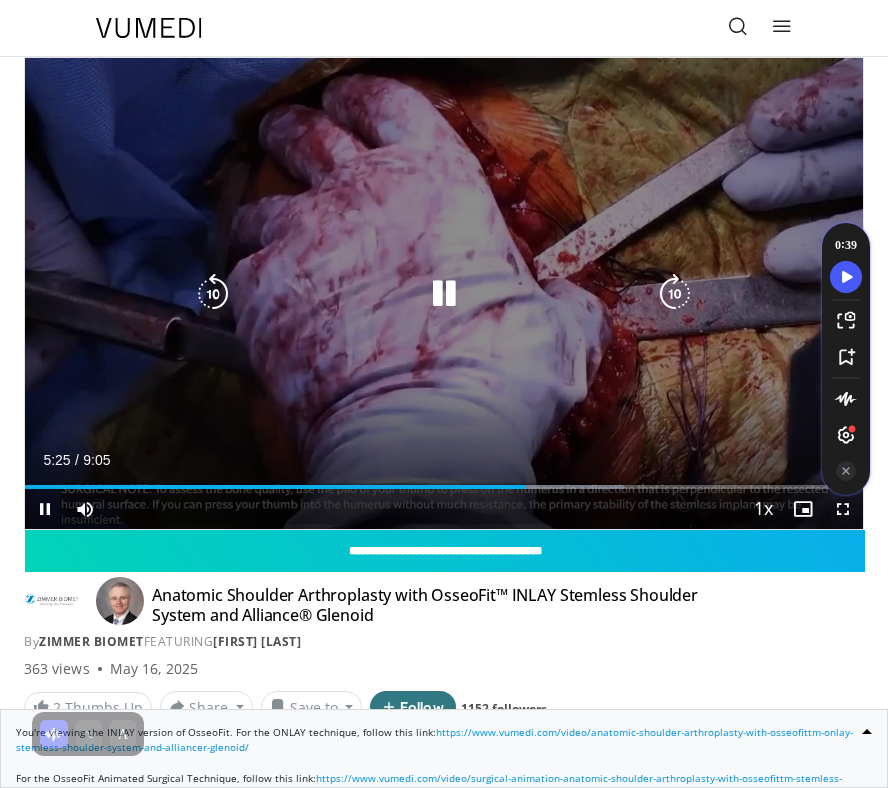 click at bounding box center [444, 294] 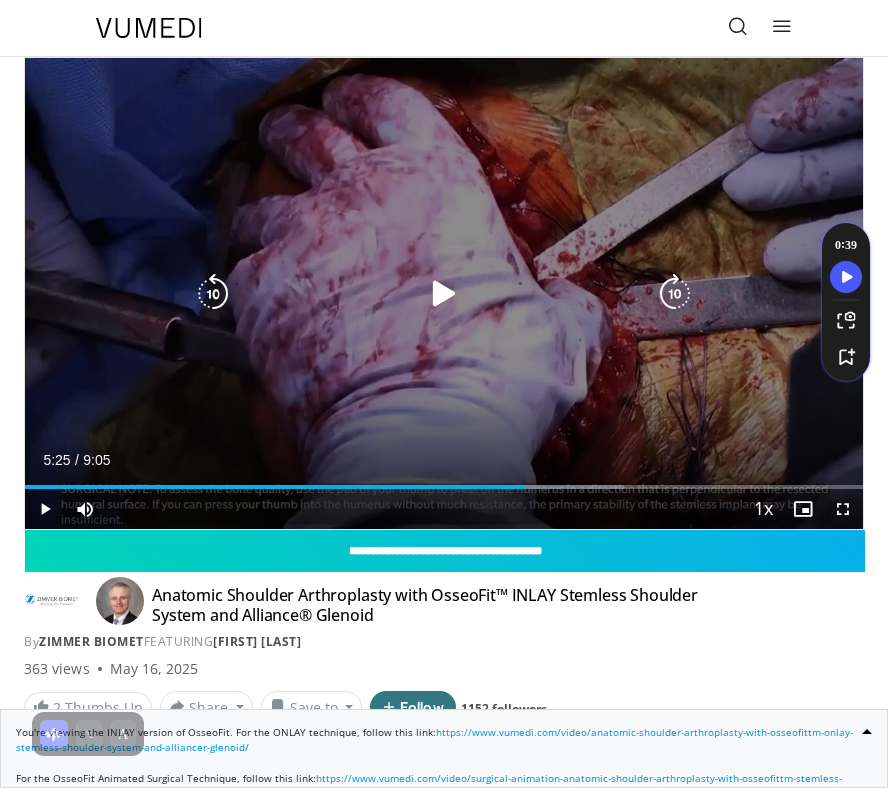 click at bounding box center [444, 294] 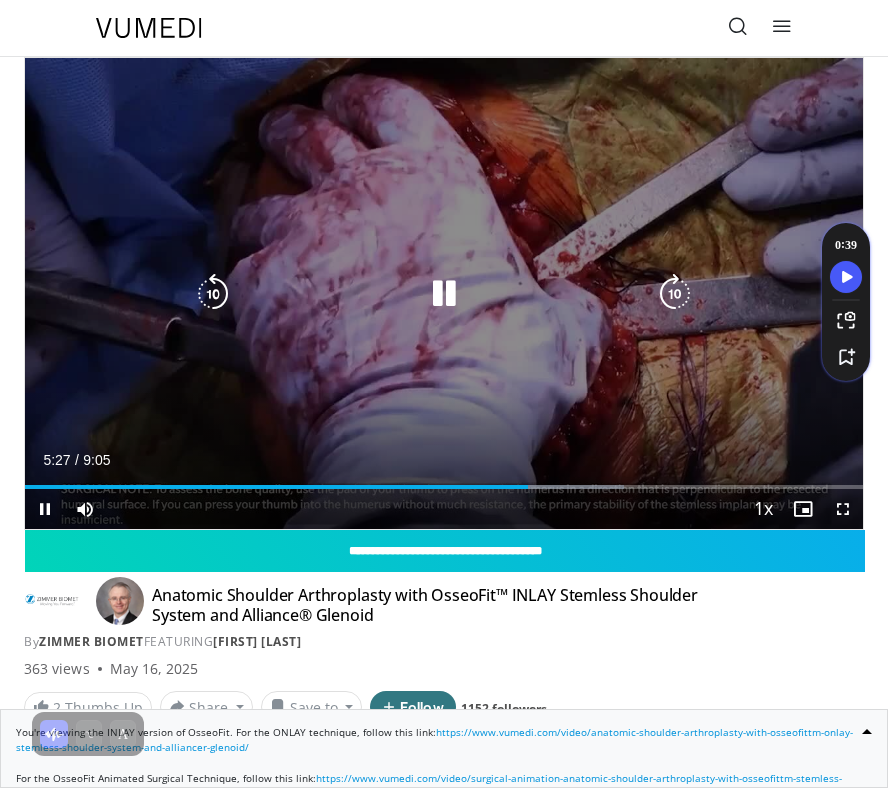click at bounding box center (444, 294) 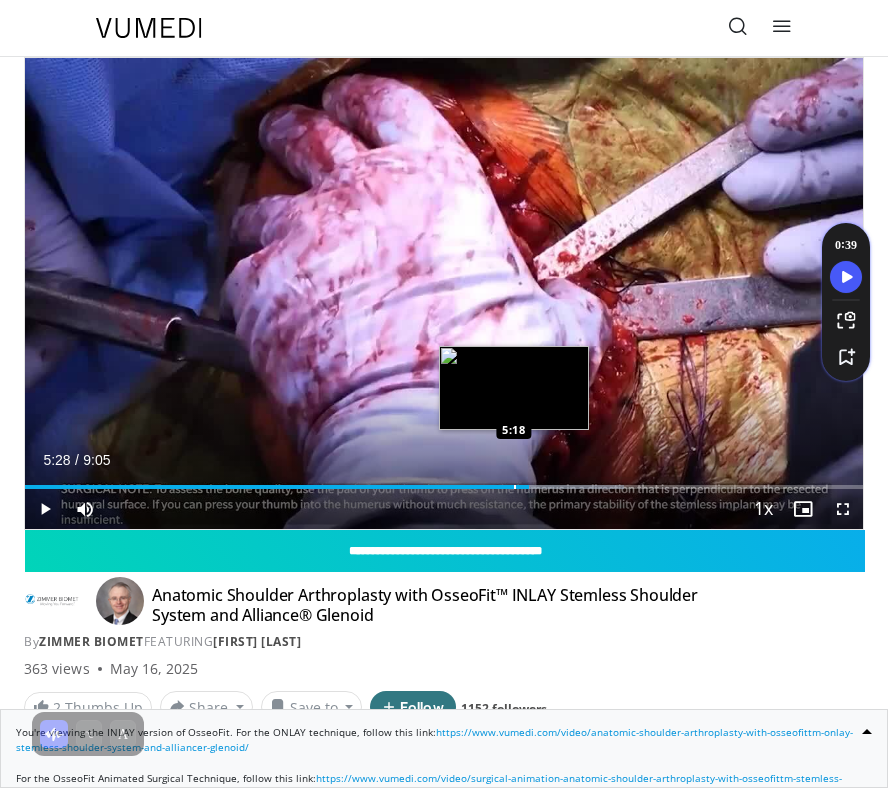 click at bounding box center [515, 487] 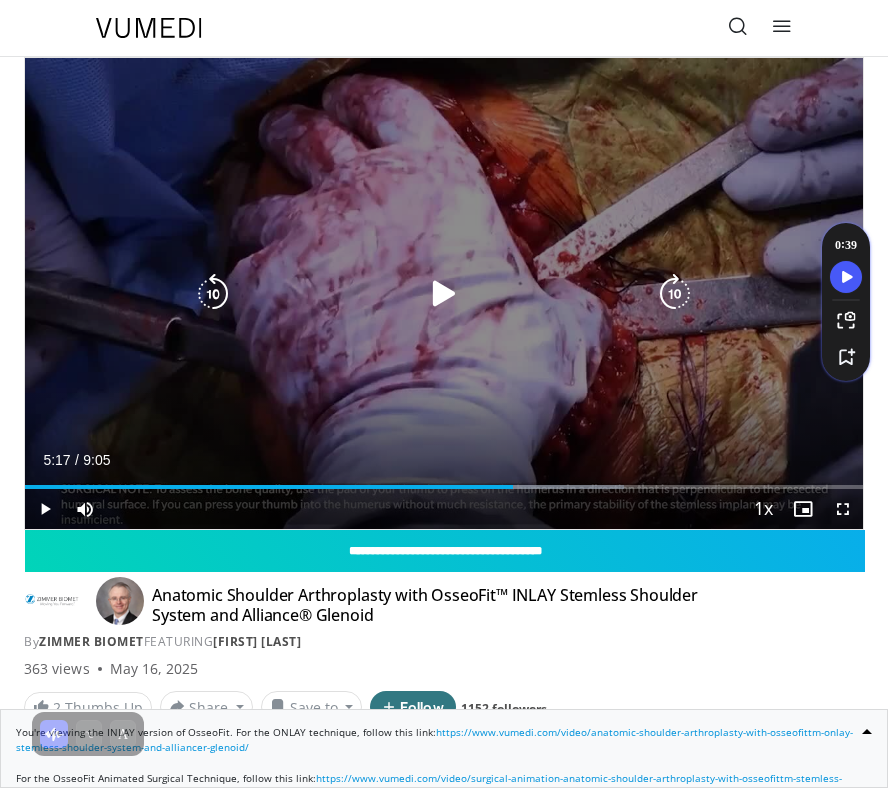 click at bounding box center (444, 294) 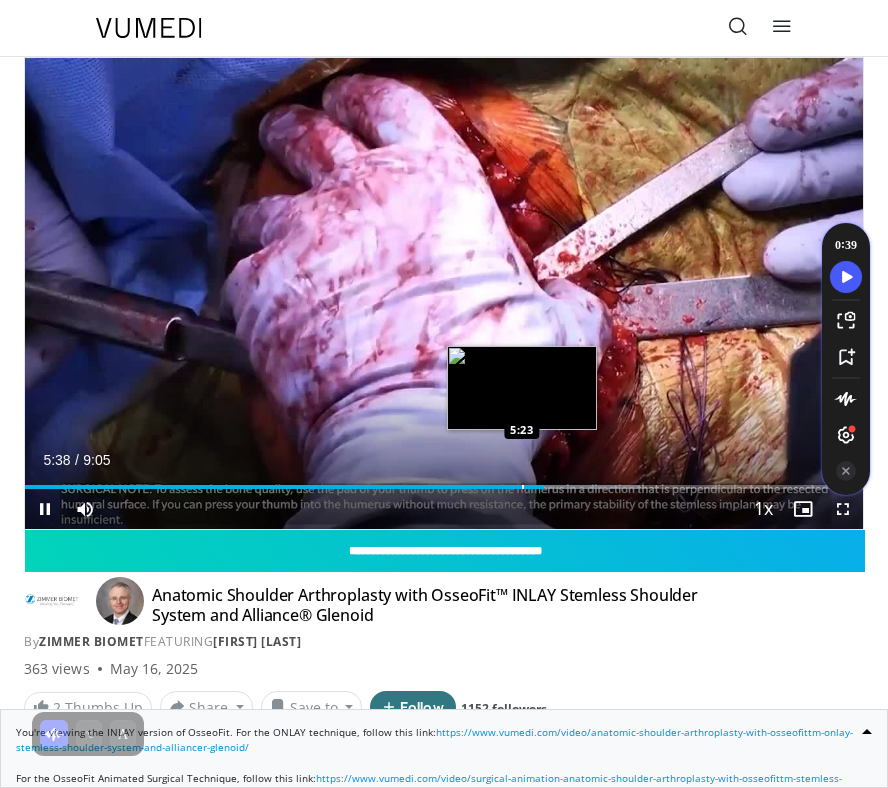 click on "Loaded :  73.30% 5:38 5:23" at bounding box center [444, 479] 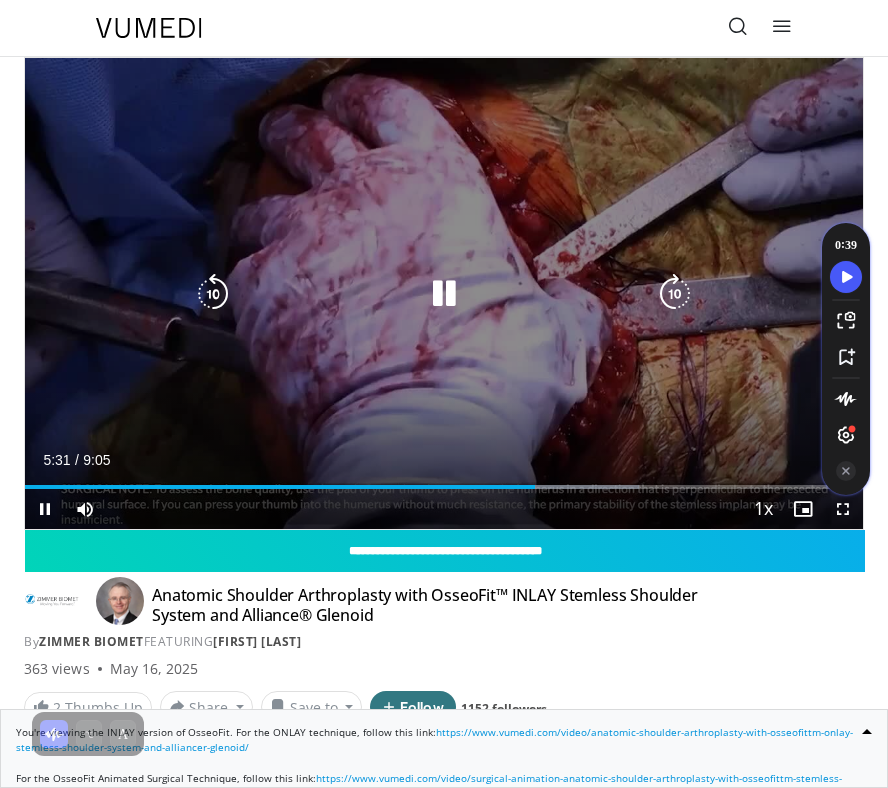 click at bounding box center [444, 294] 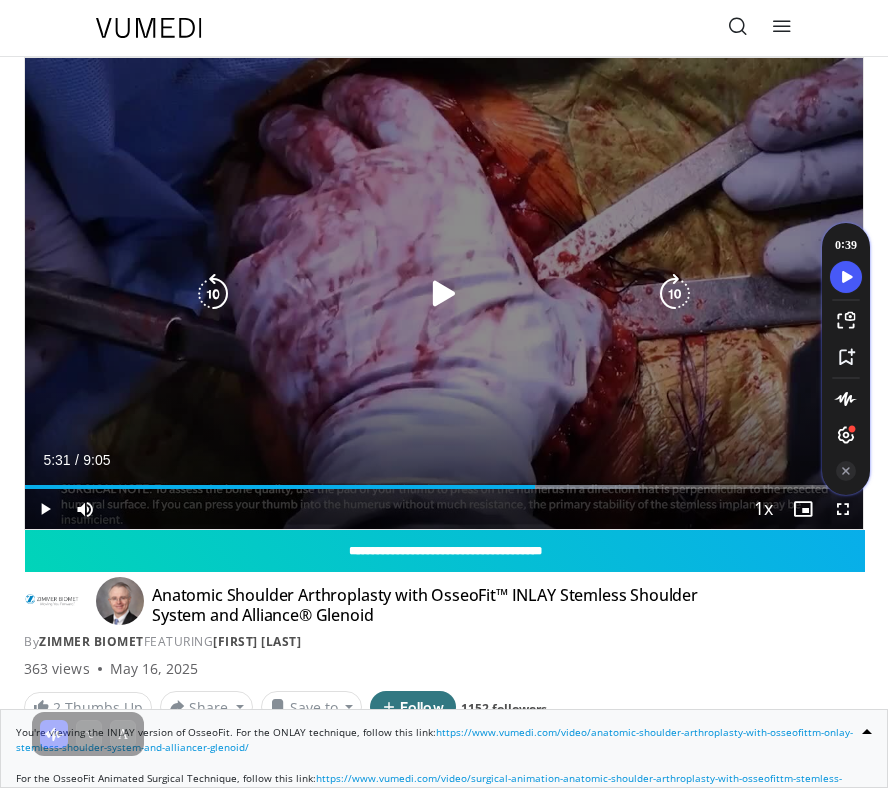click at bounding box center [444, 294] 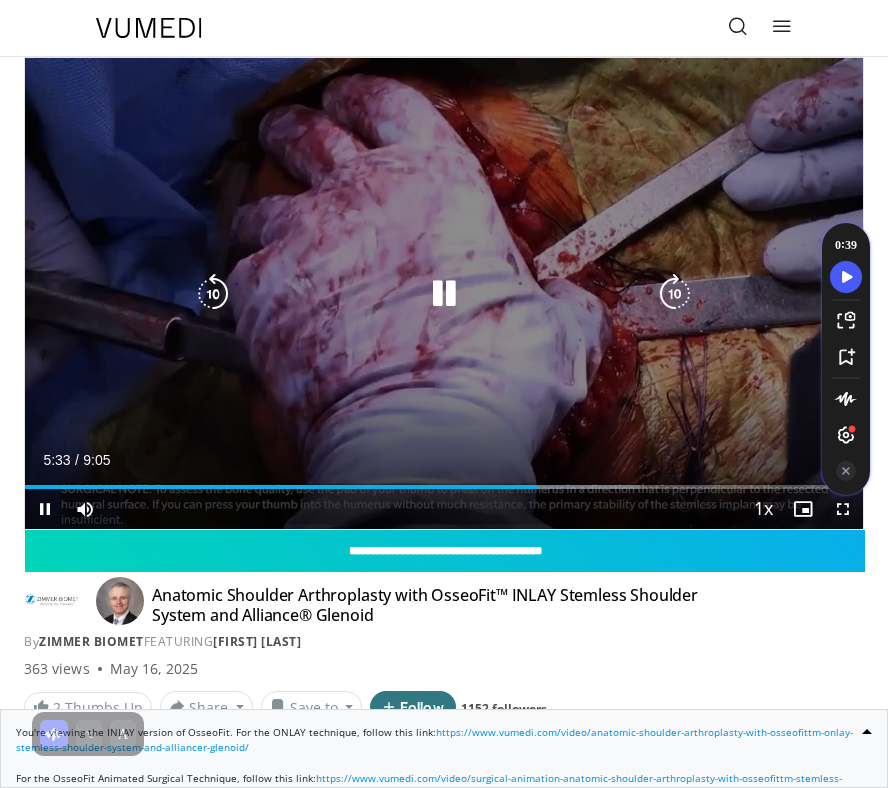 click at bounding box center (444, 294) 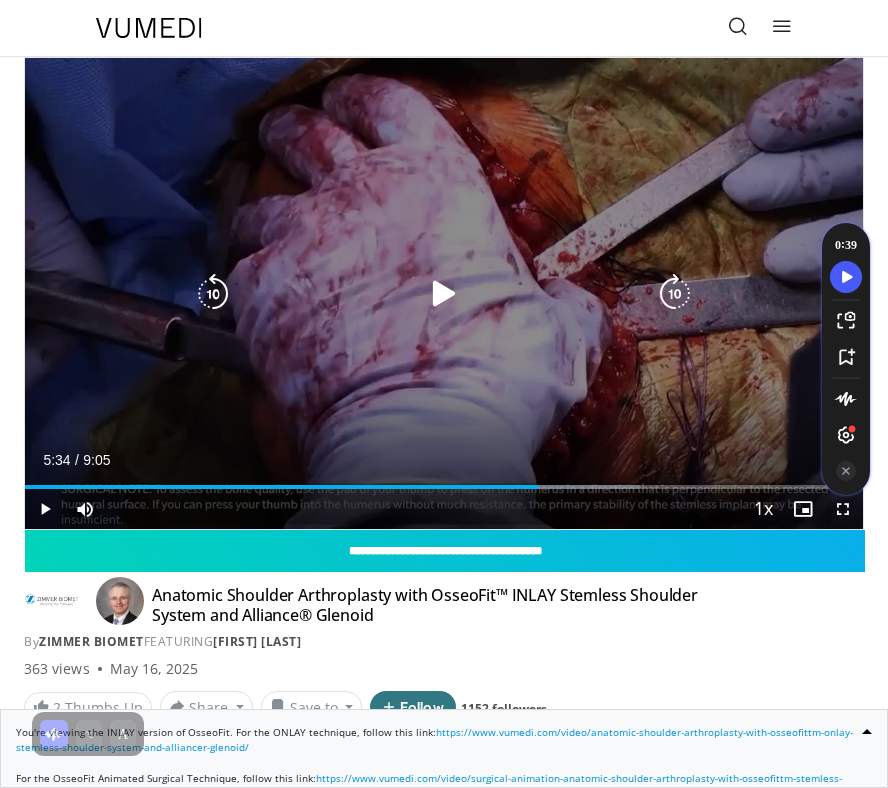click at bounding box center [444, 294] 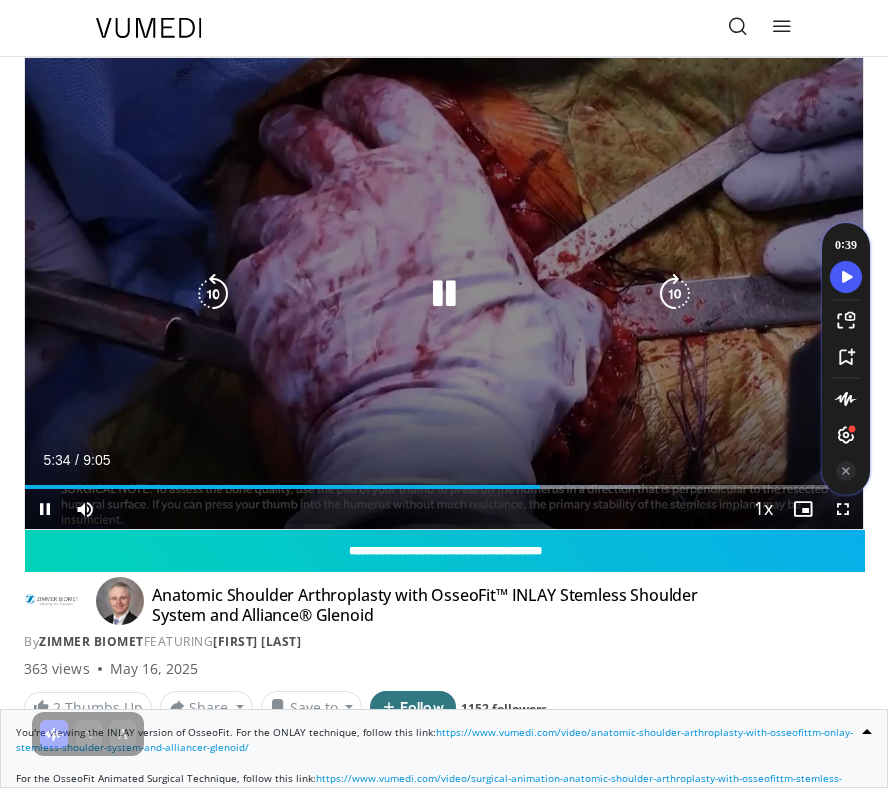 click at bounding box center [444, 294] 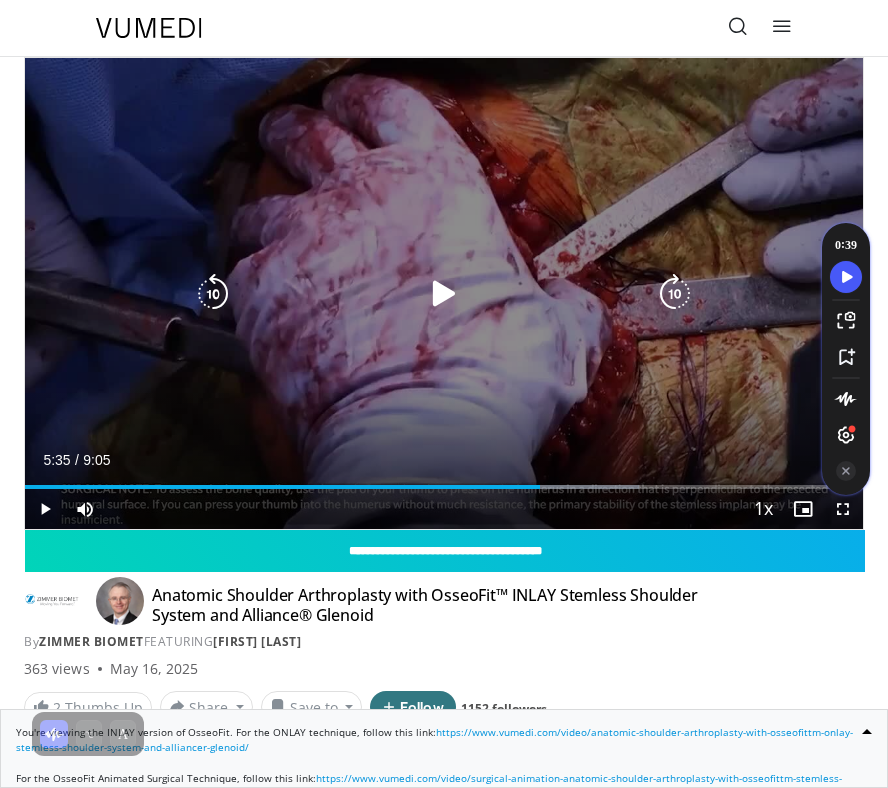click at bounding box center [444, 294] 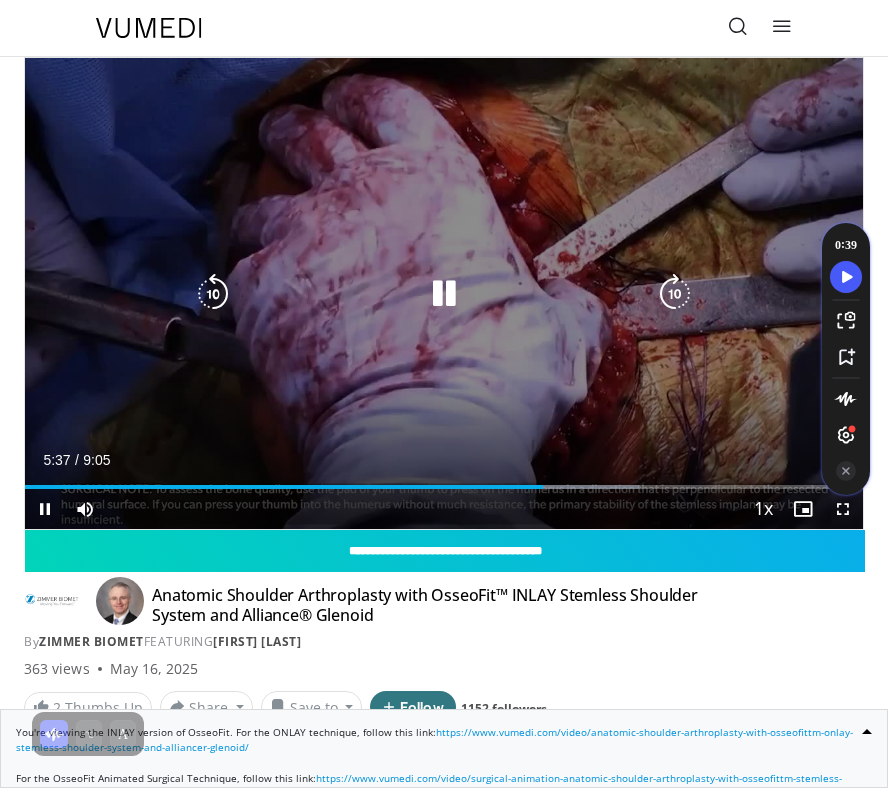 click at bounding box center [444, 294] 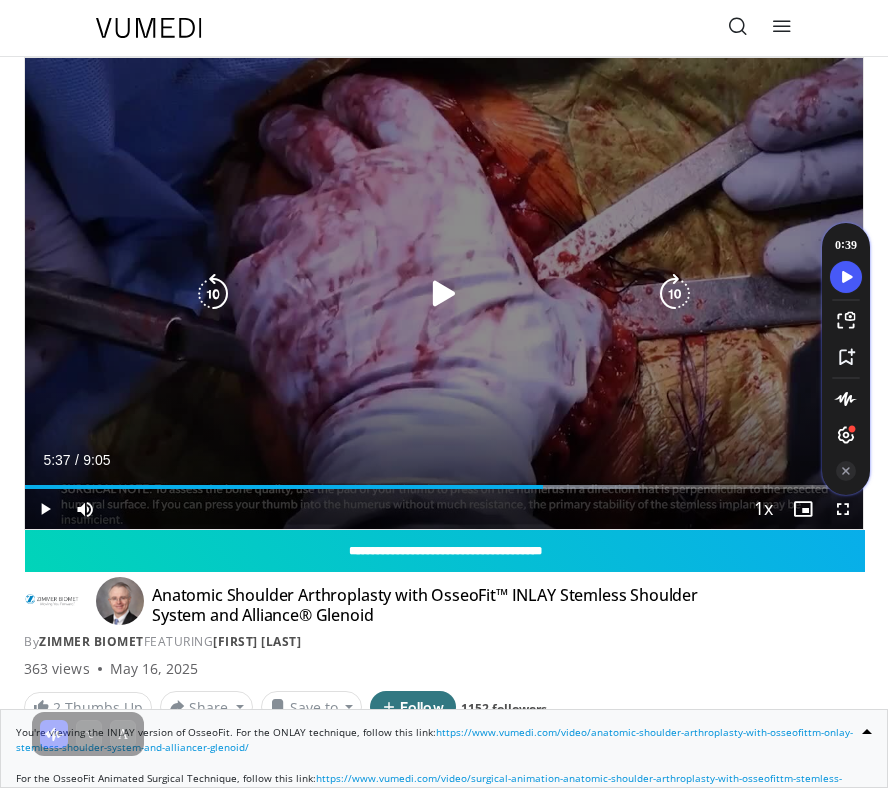 click at bounding box center (444, 294) 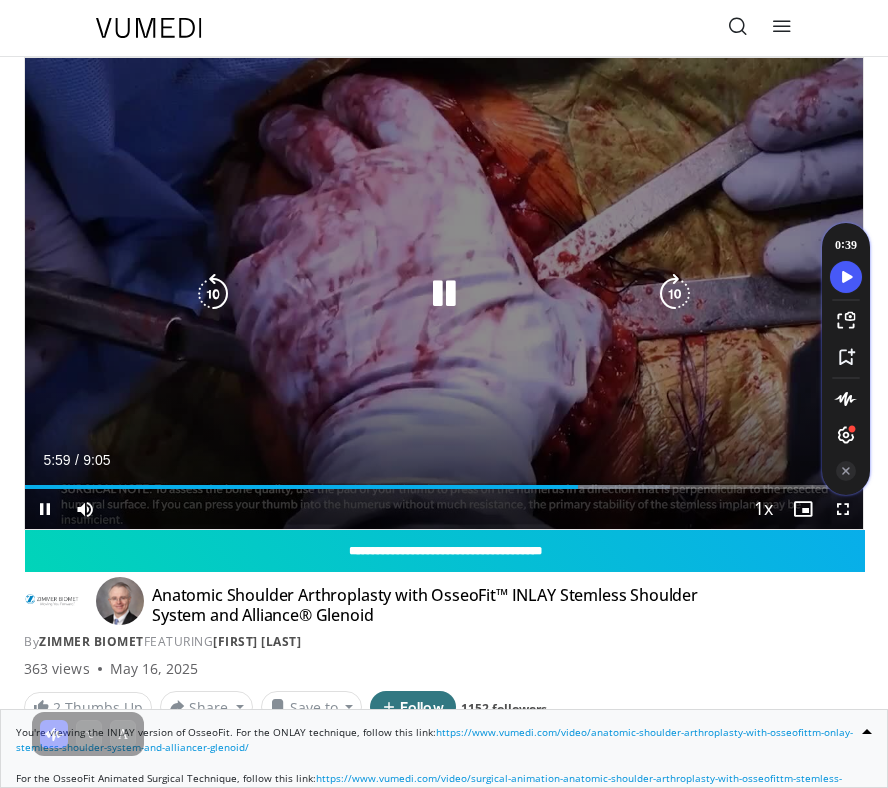 click on "10 seconds
Tap to unmute" at bounding box center (444, 293) 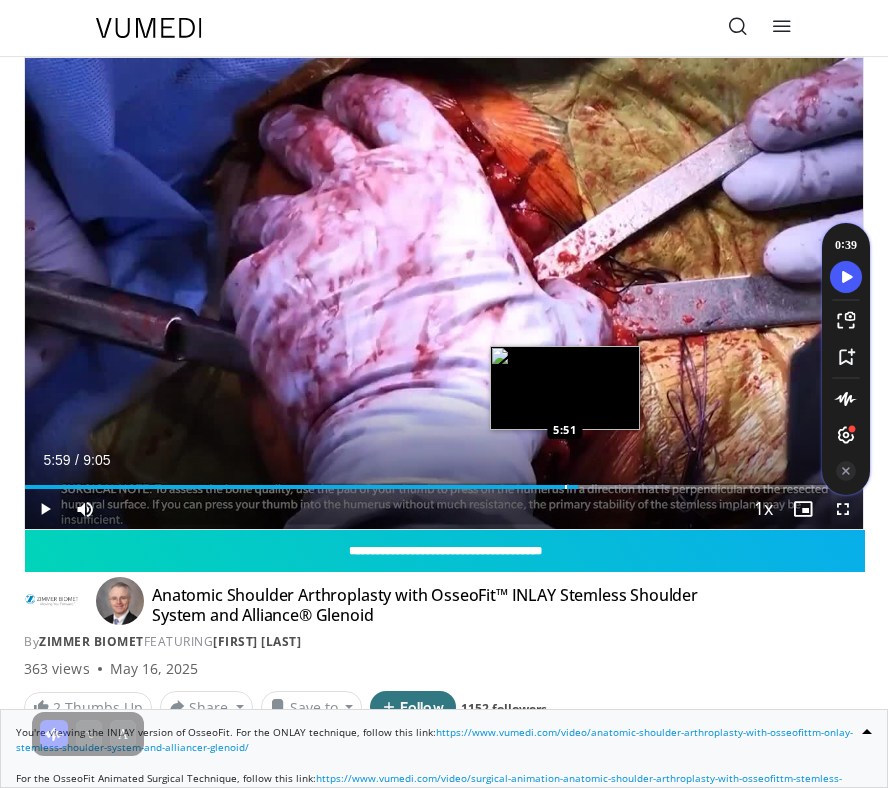 click at bounding box center [566, 487] 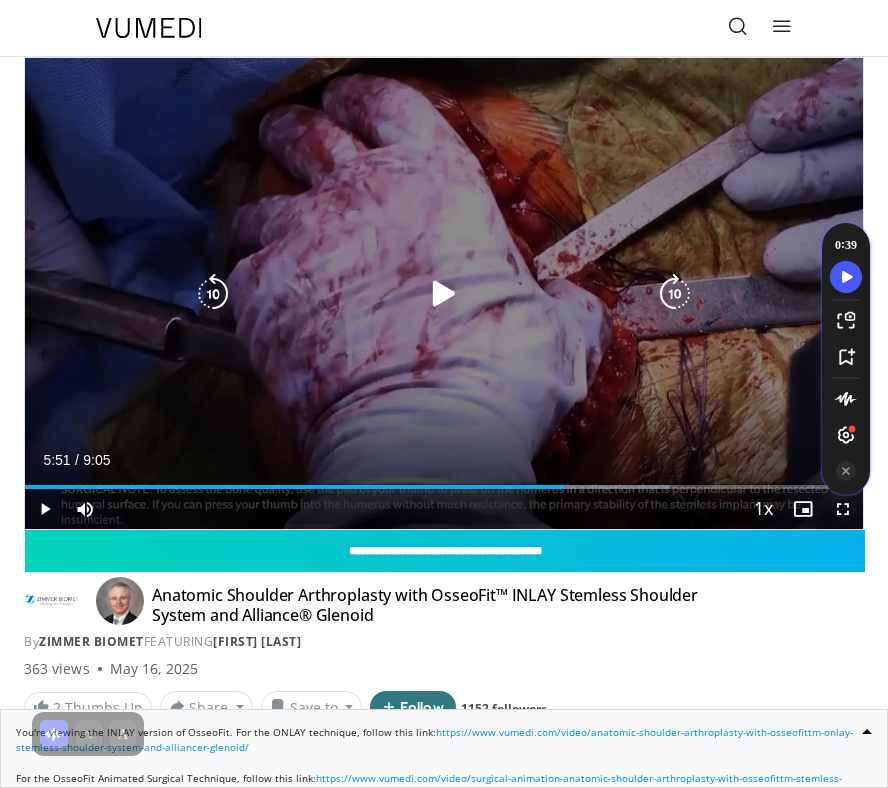 click at bounding box center (444, 294) 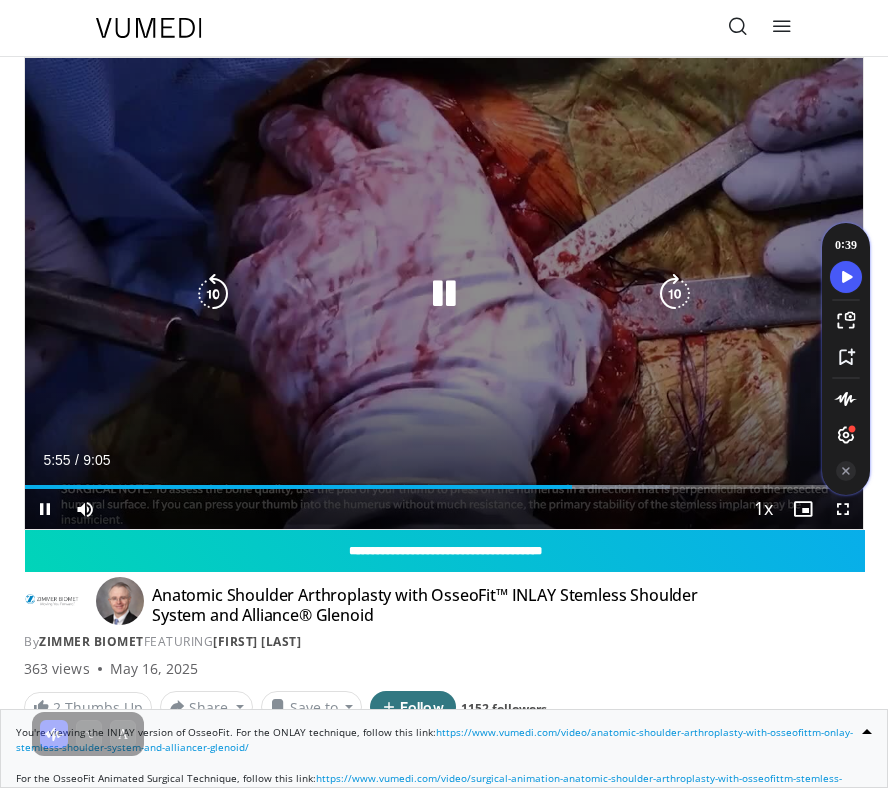 click at bounding box center (444, 294) 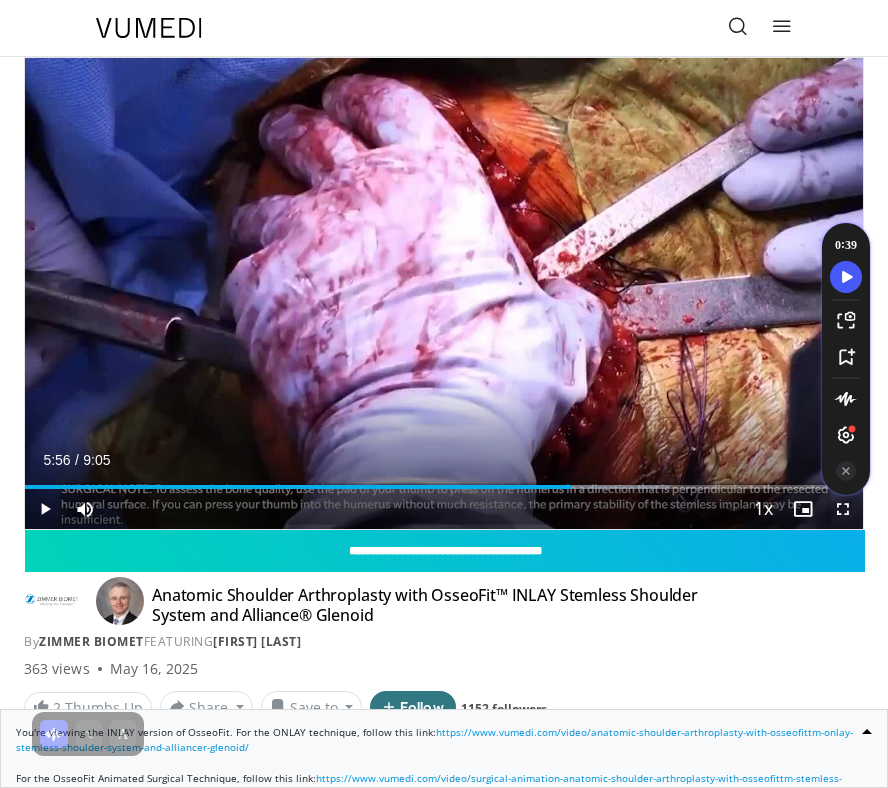click on "10 seconds
Tap to unmute" at bounding box center (444, 293) 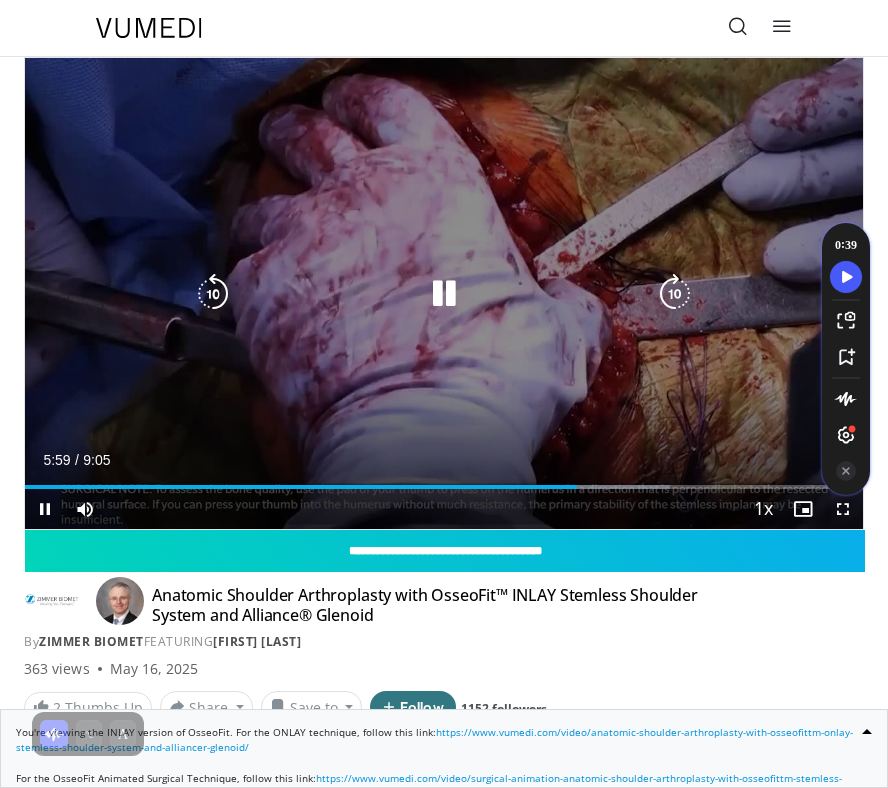 click at bounding box center [444, 294] 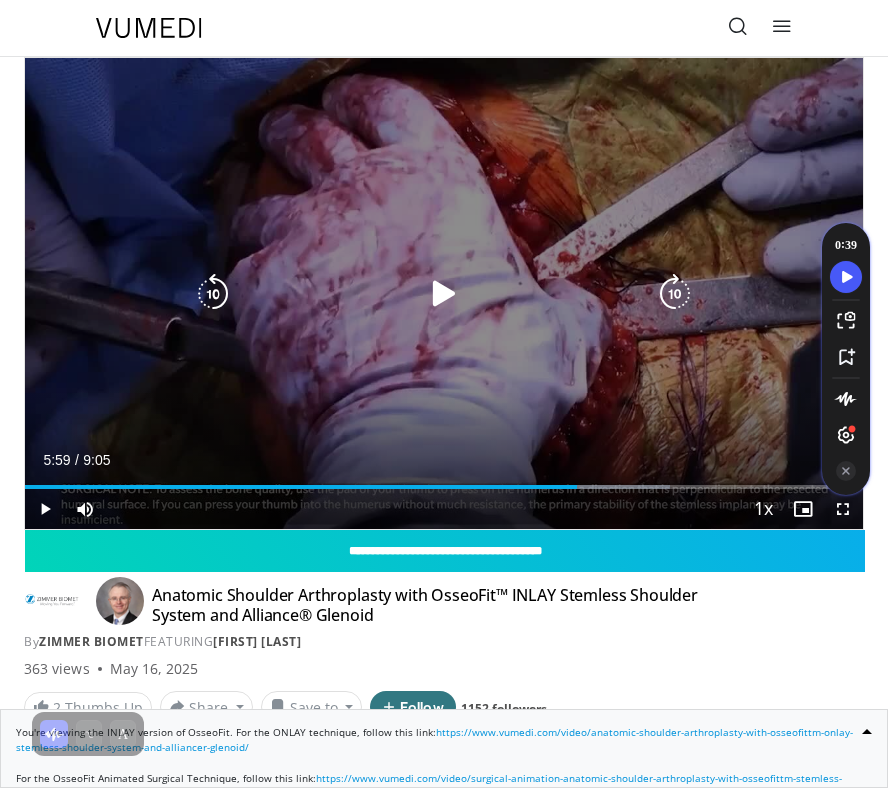 click at bounding box center [444, 294] 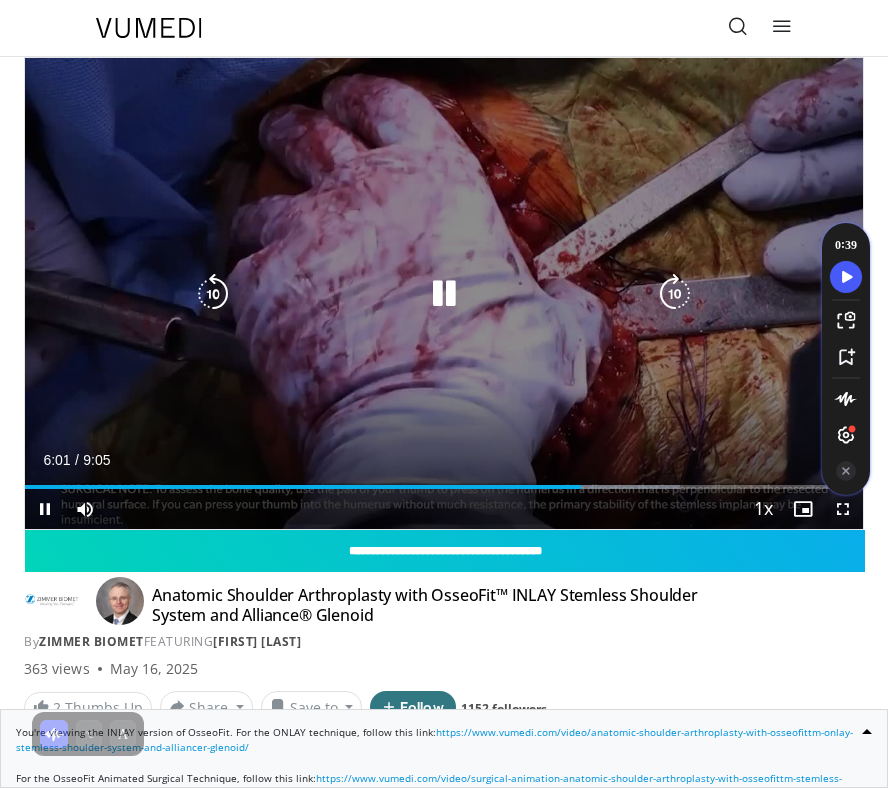 click on "10 seconds
Tap to unmute" at bounding box center (444, 293) 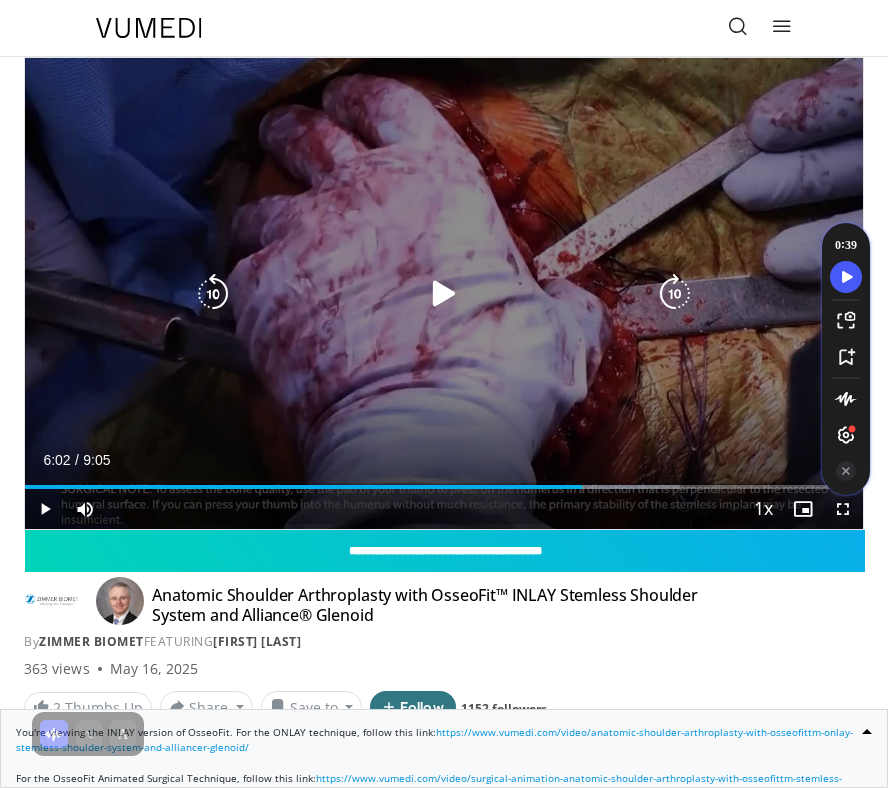 click at bounding box center (444, 294) 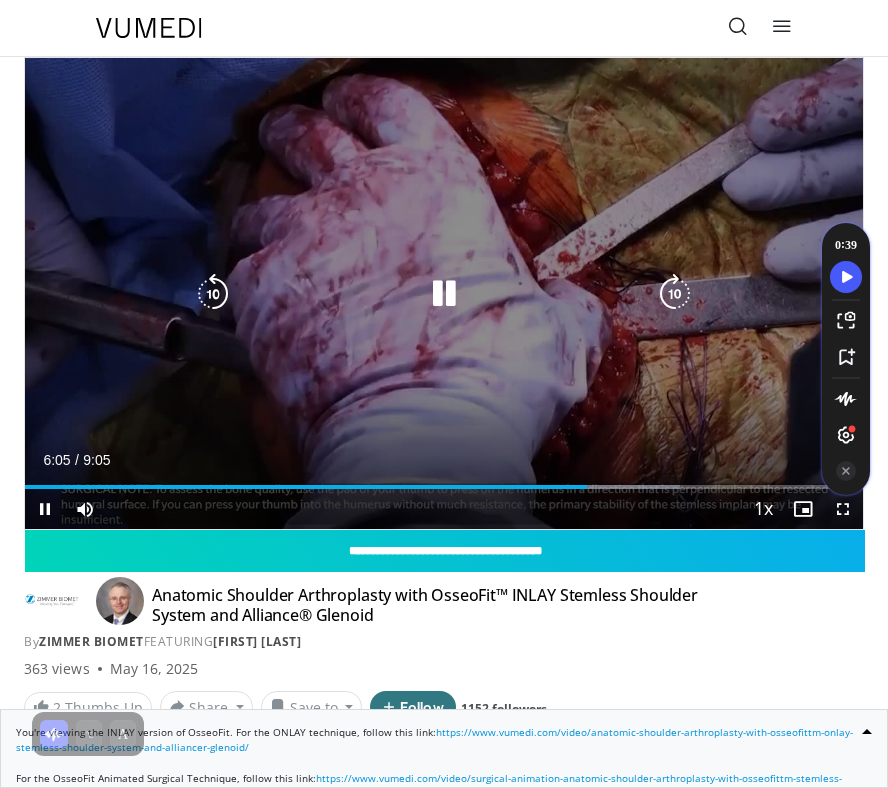 click at bounding box center (444, 294) 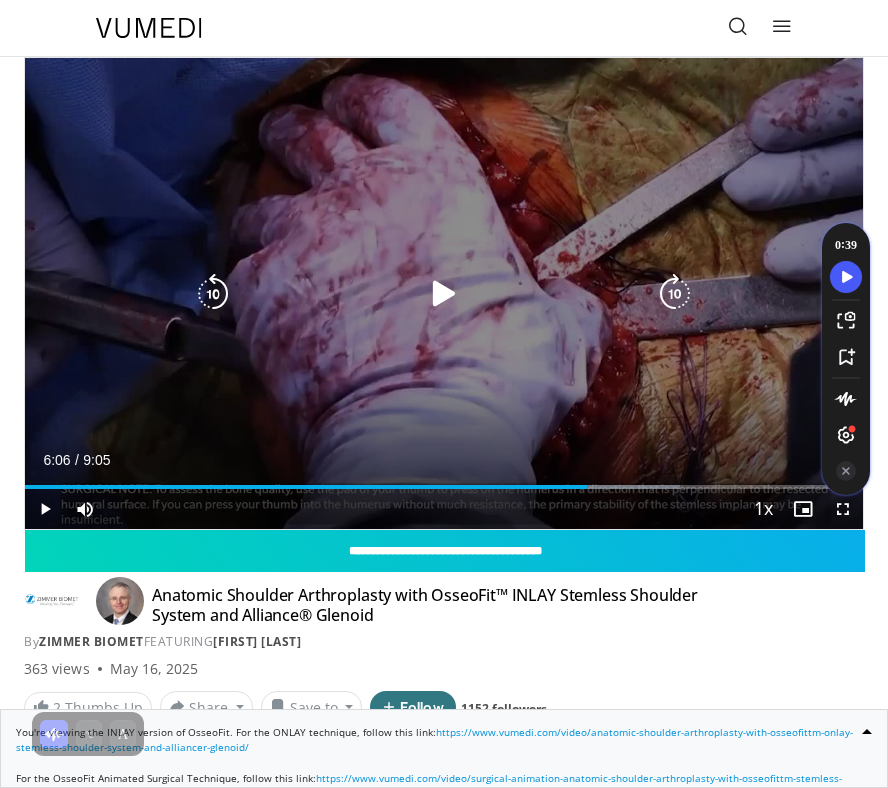 click at bounding box center [444, 294] 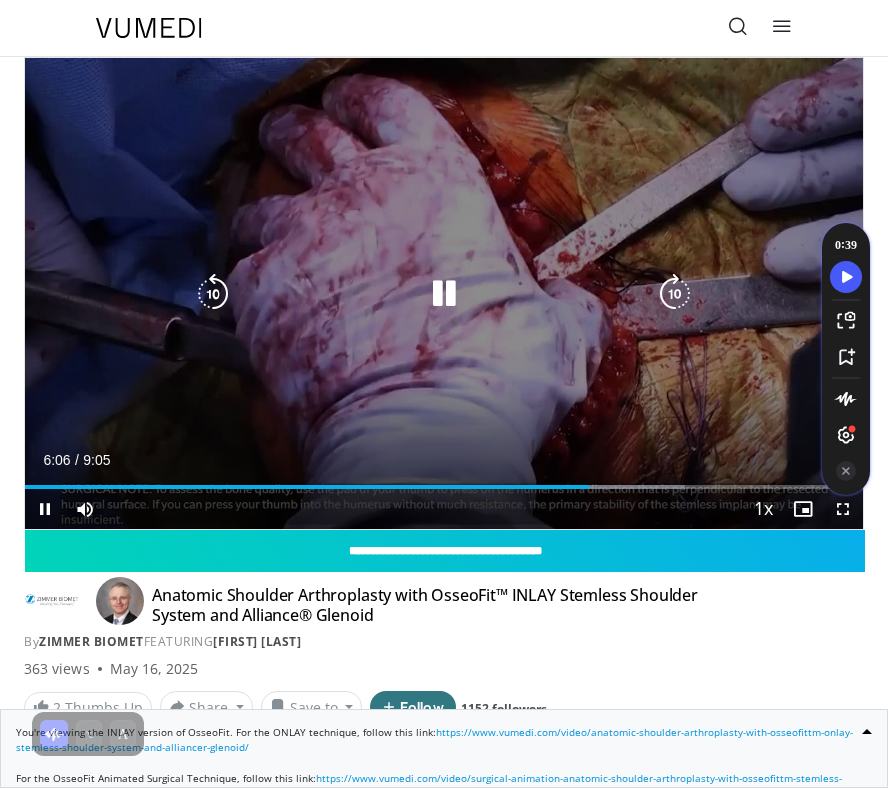 click at bounding box center (444, 294) 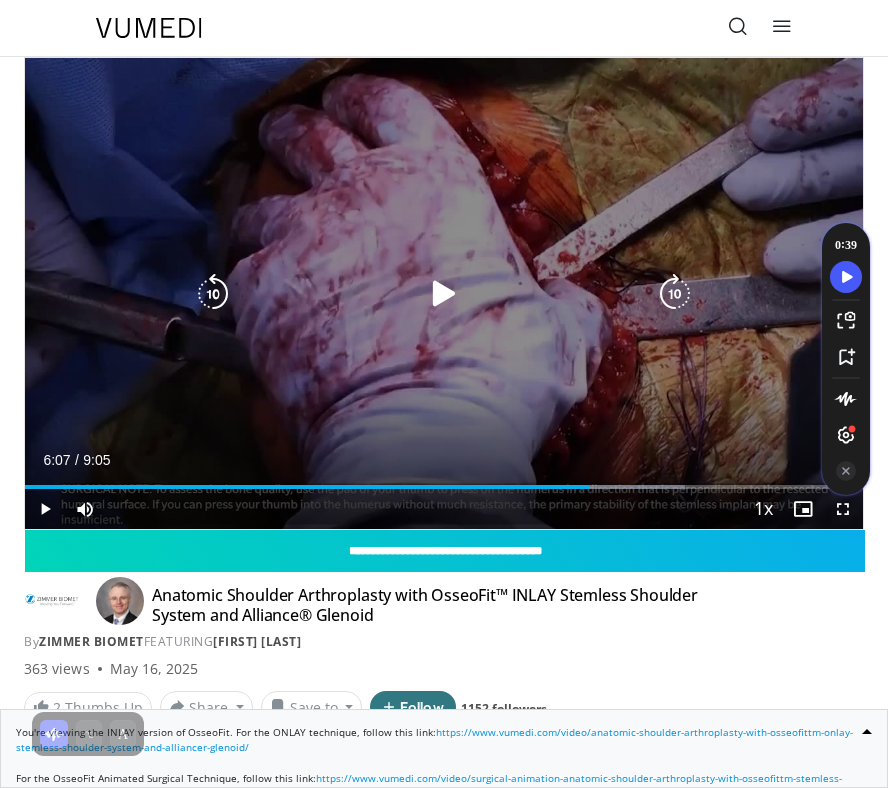 click at bounding box center (444, 294) 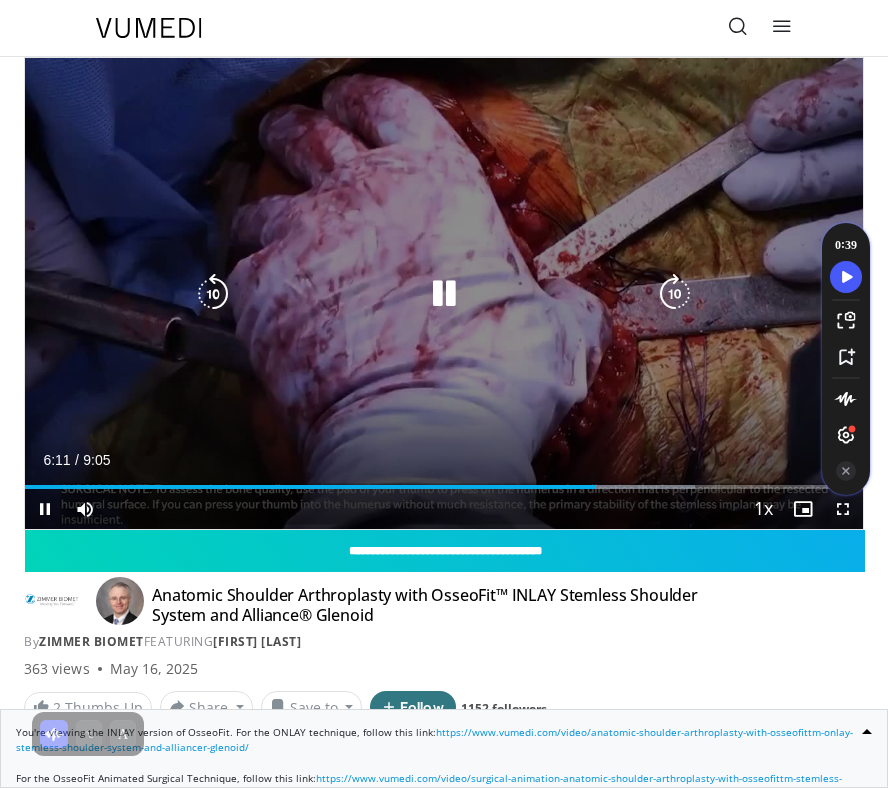 click at bounding box center (444, 294) 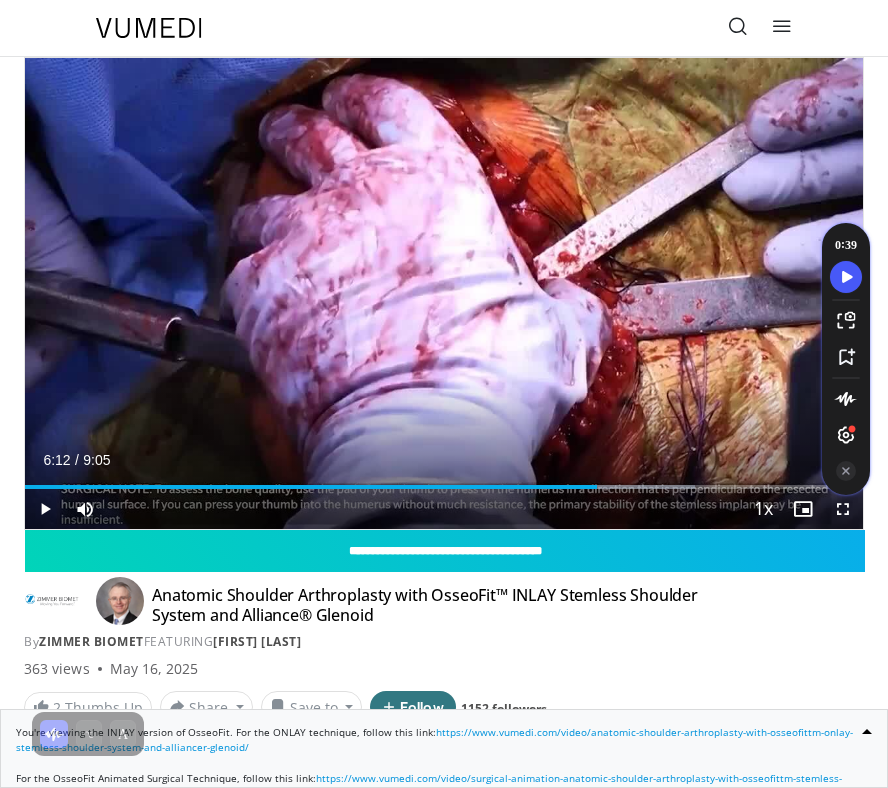 click on "Current Time  6:12 / Duration  9:05 Play Skip Backward Skip Forward Mute 0% Loaded :  79.97% 6:12 6:29 Stream Type  LIVE Seek to live, currently behind live LIVE   1x Playback Rate 0.5x 0.75x 1x , selected 1.25x 1.5x 1.75x 2x Chapters Chapters Descriptions descriptions off , selected Captions captions settings , opens captions settings dialog captions off , selected Audio Track en (Main) , selected Fullscreen Enable picture-in-picture mode" at bounding box center [444, 509] 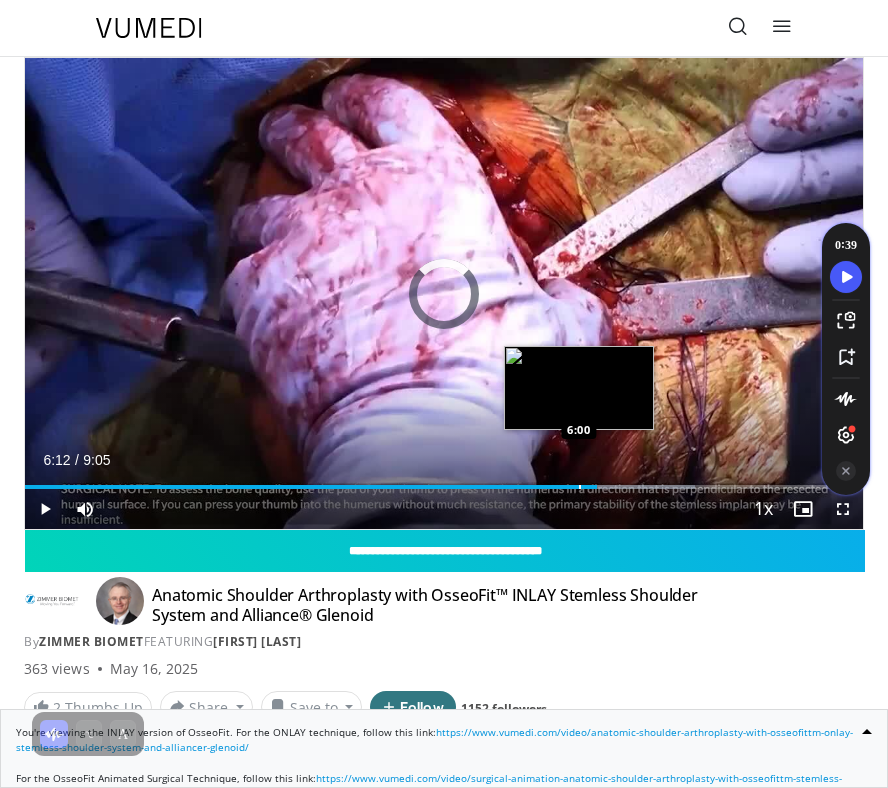 click at bounding box center (580, 487) 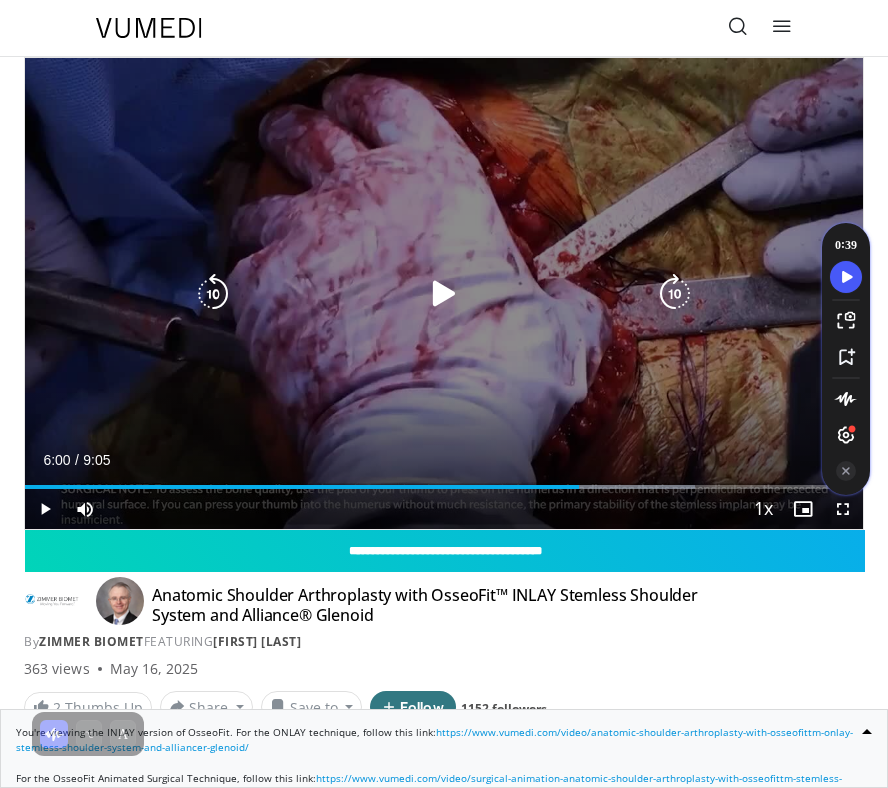 click at bounding box center [444, 294] 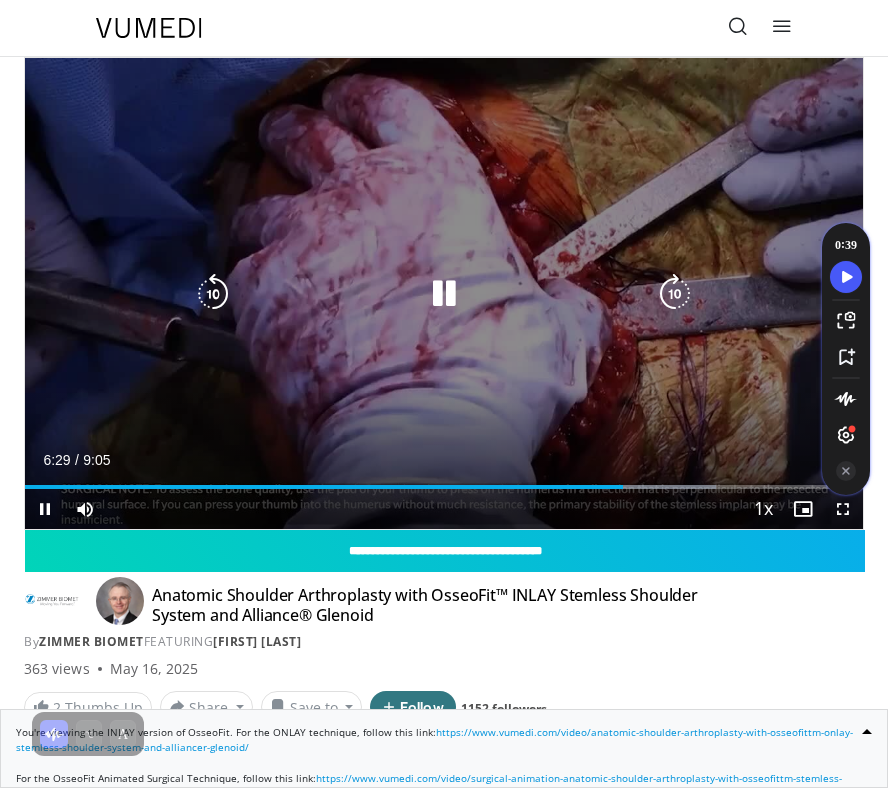 click at bounding box center [444, 294] 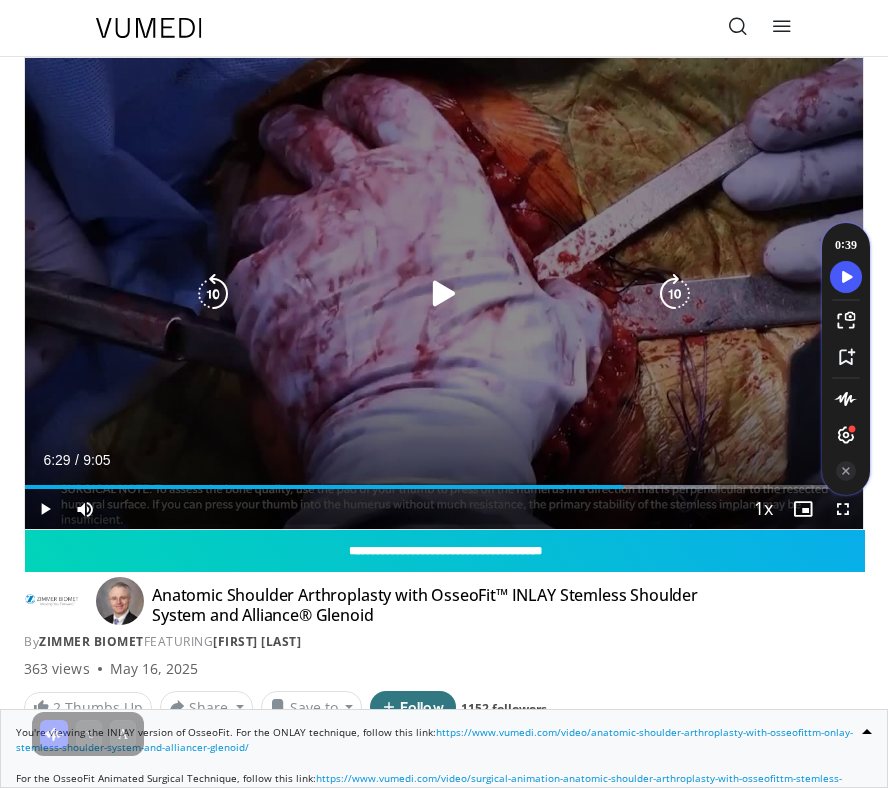click at bounding box center [444, 294] 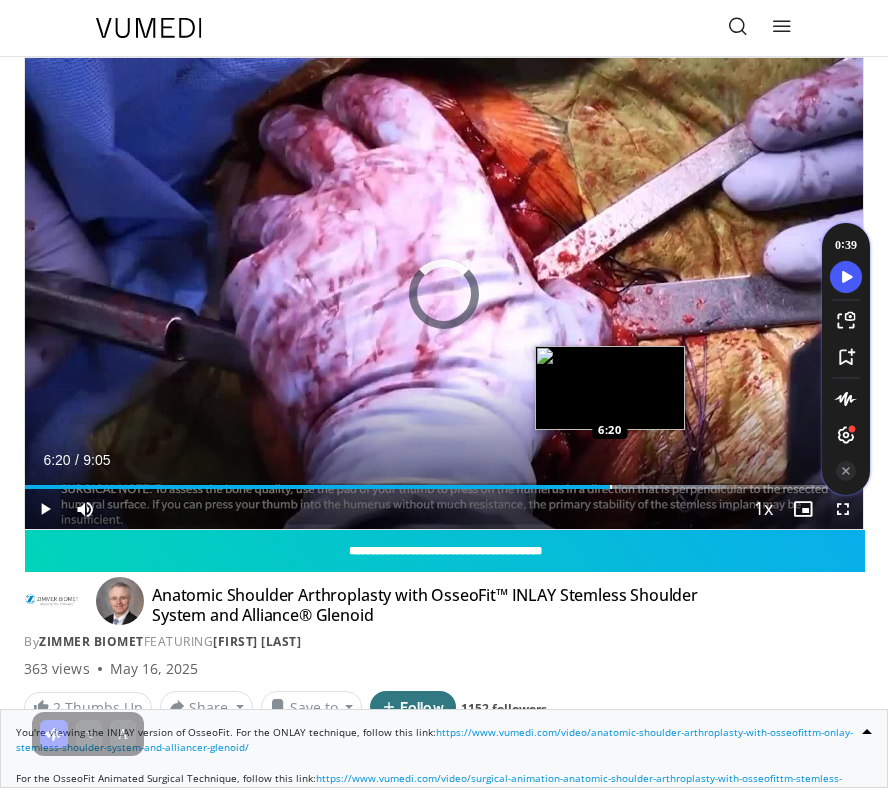 click on "Loaded :  83.61% 6:20 6:20" at bounding box center (444, 479) 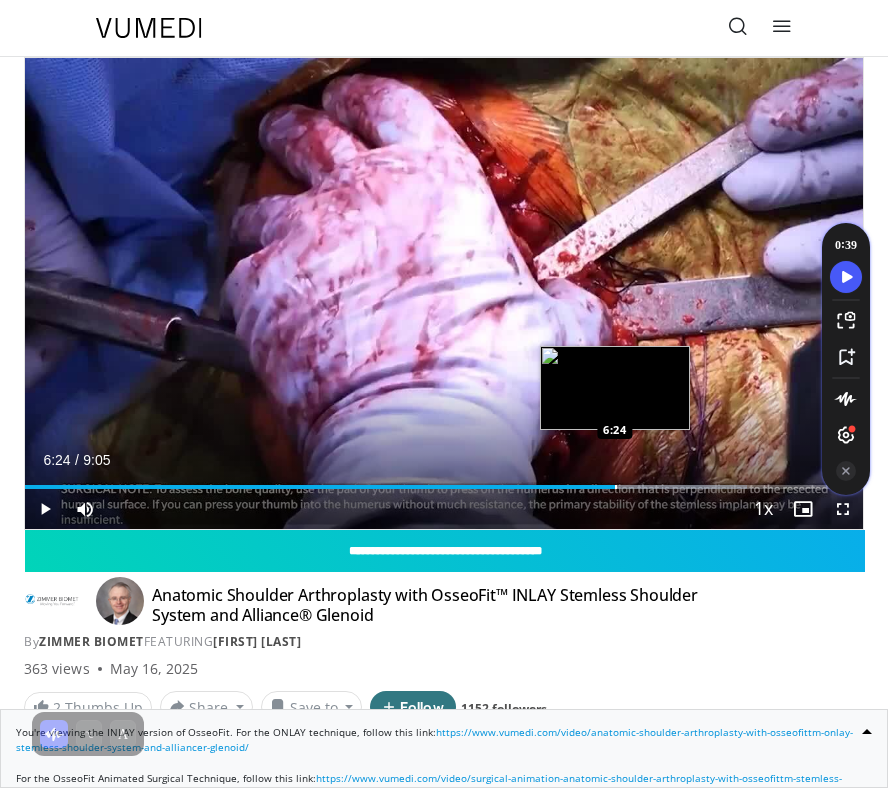 click on "Loaded :  86.13% 6:24 6:24" at bounding box center [444, 479] 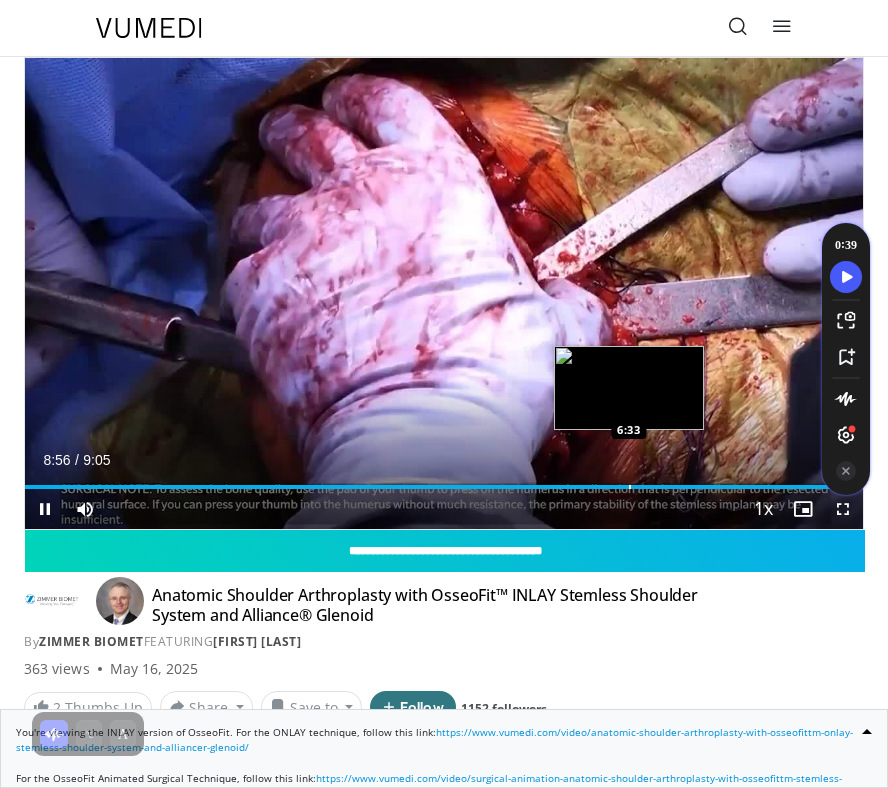 click at bounding box center [630, 487] 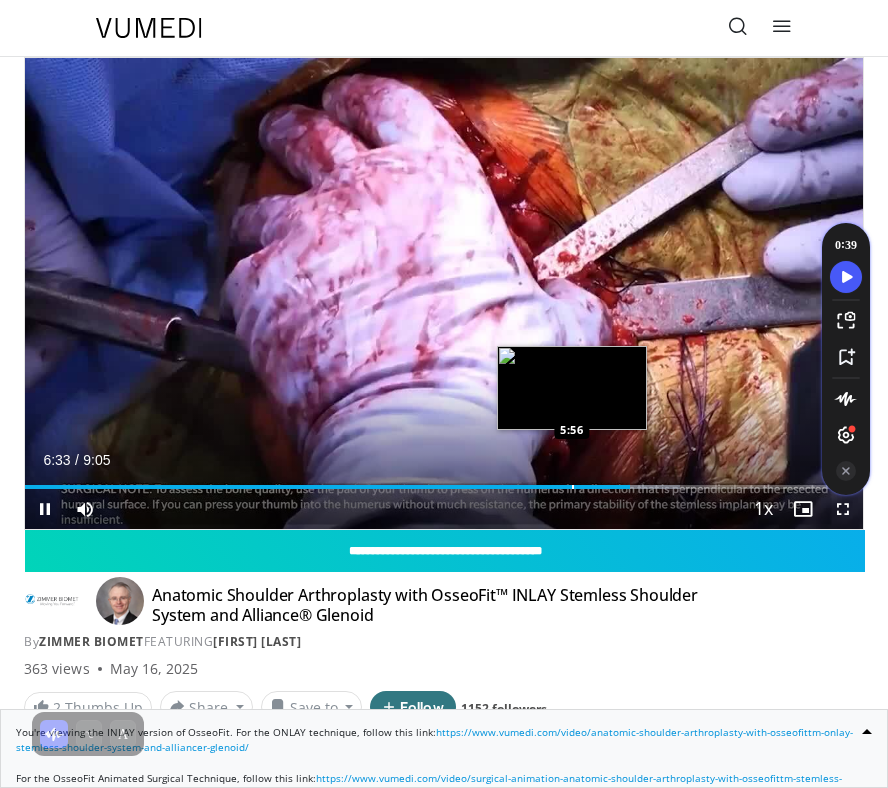 click on "Loaded :  78.16% 6:33 5:56" at bounding box center (444, 479) 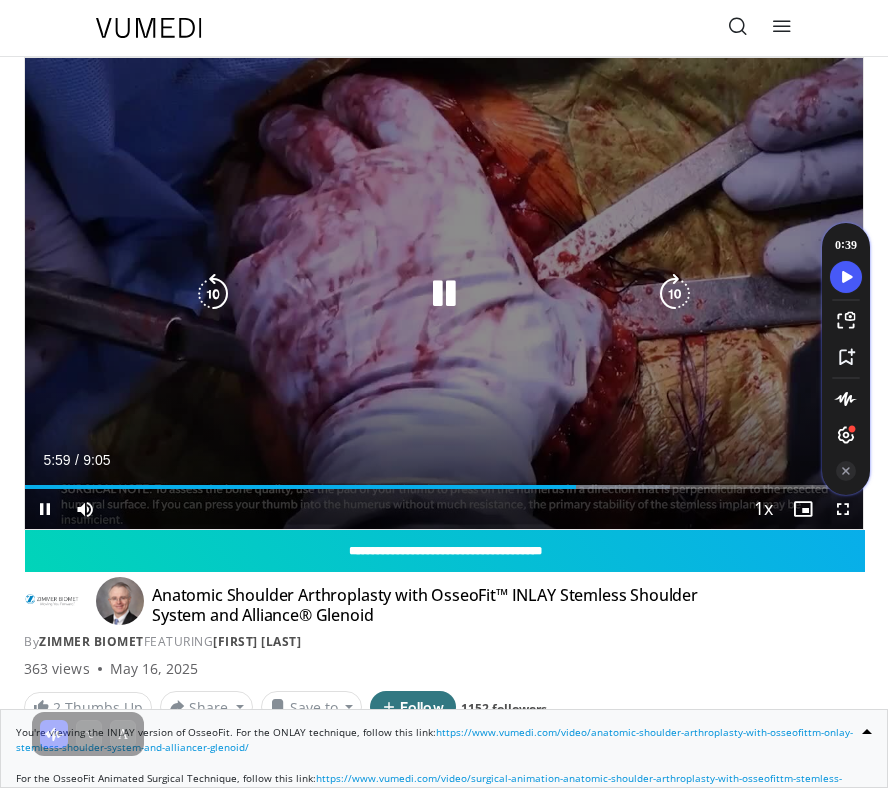 click at bounding box center [444, 294] 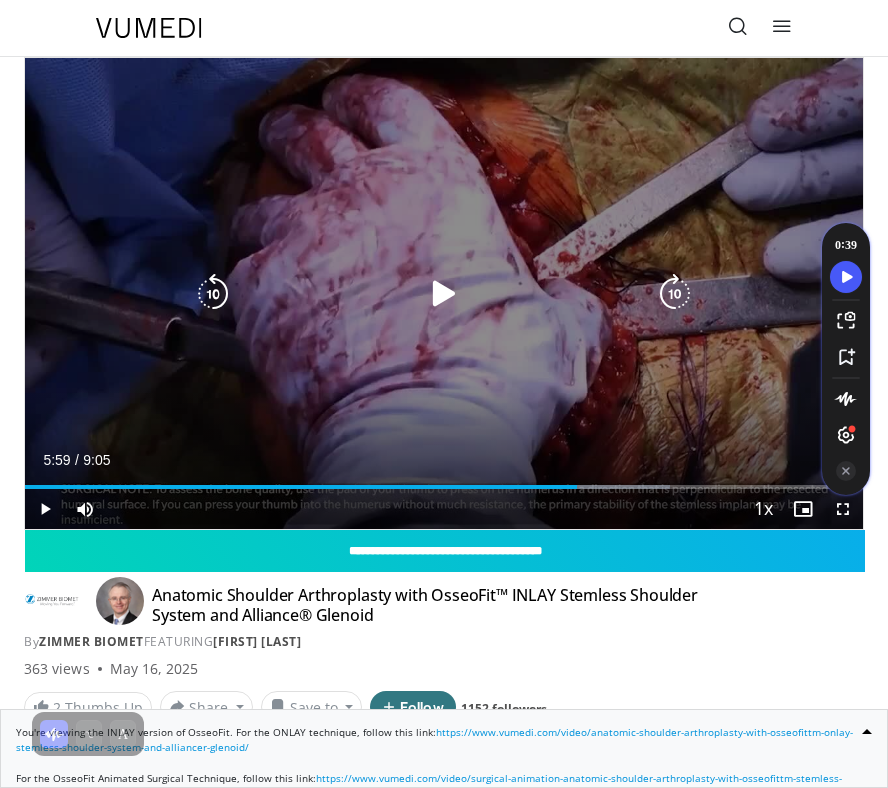 click at bounding box center [444, 294] 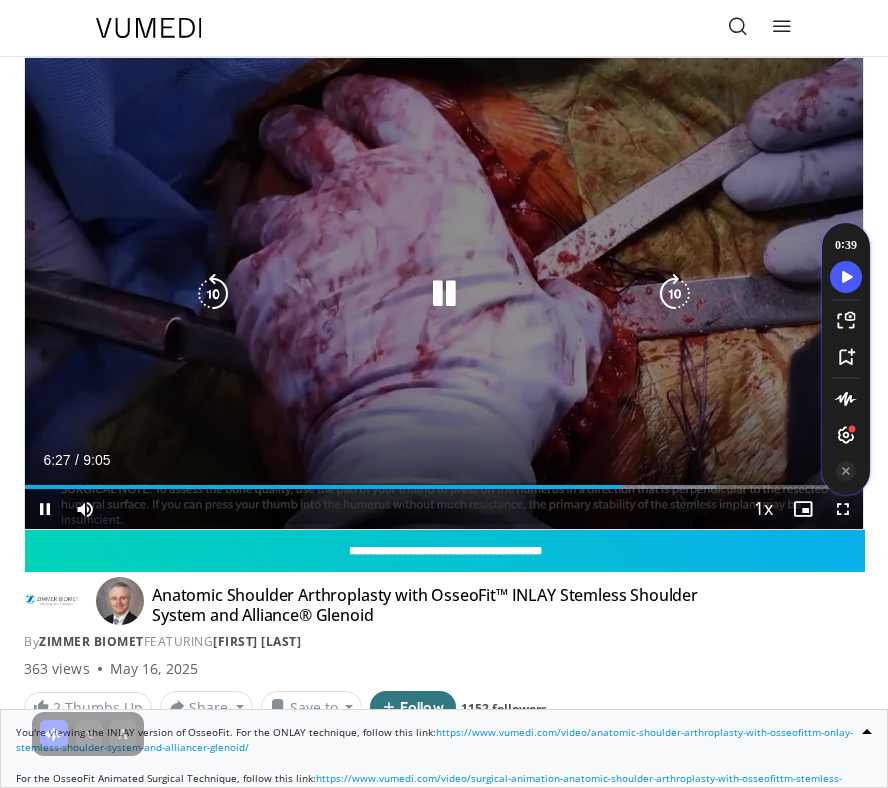 click at bounding box center [444, 294] 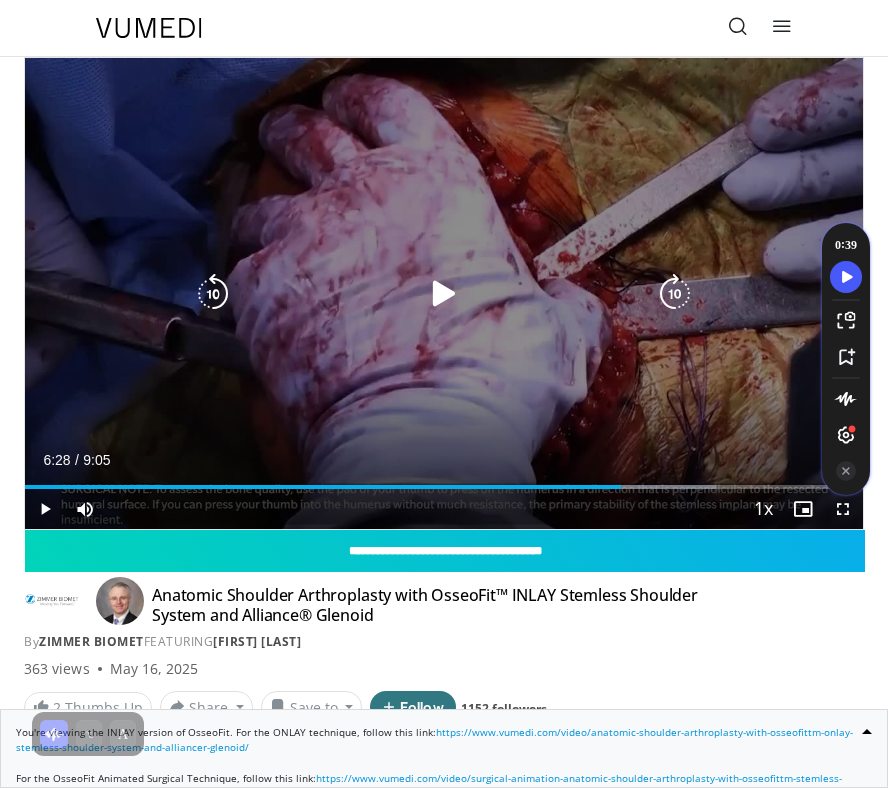 click at bounding box center (444, 294) 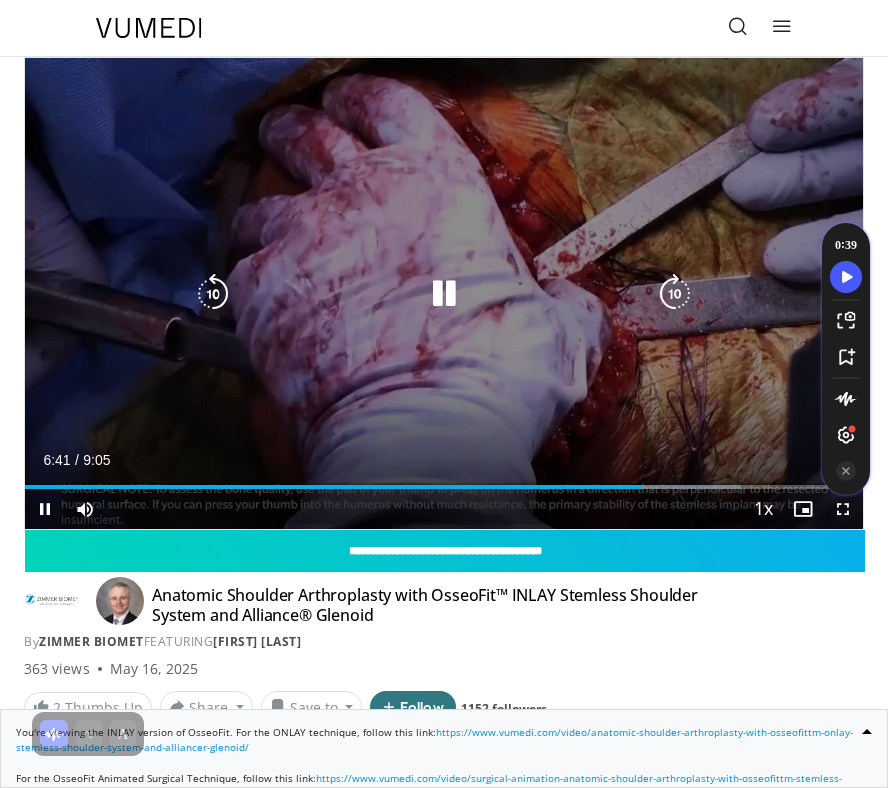 click at bounding box center (444, 294) 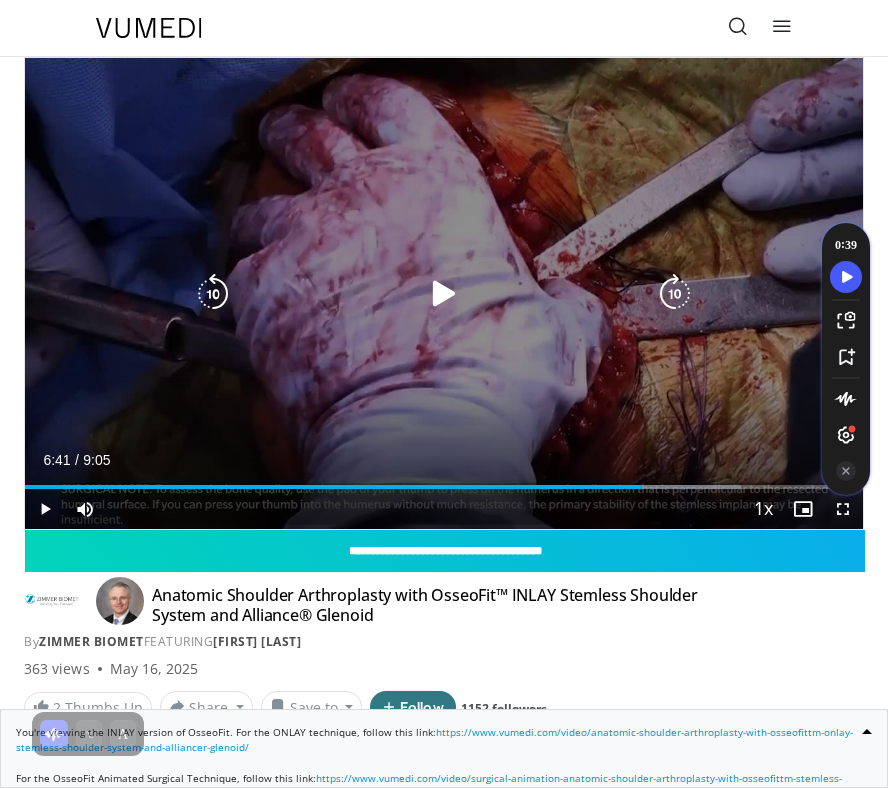 click at bounding box center (444, 294) 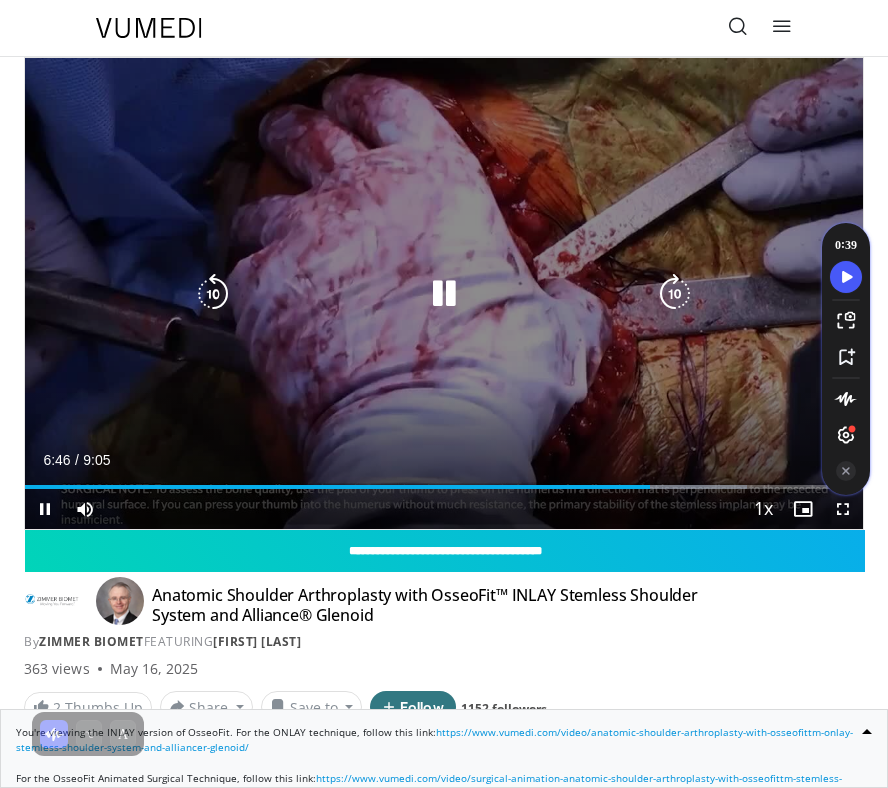 click at bounding box center [444, 294] 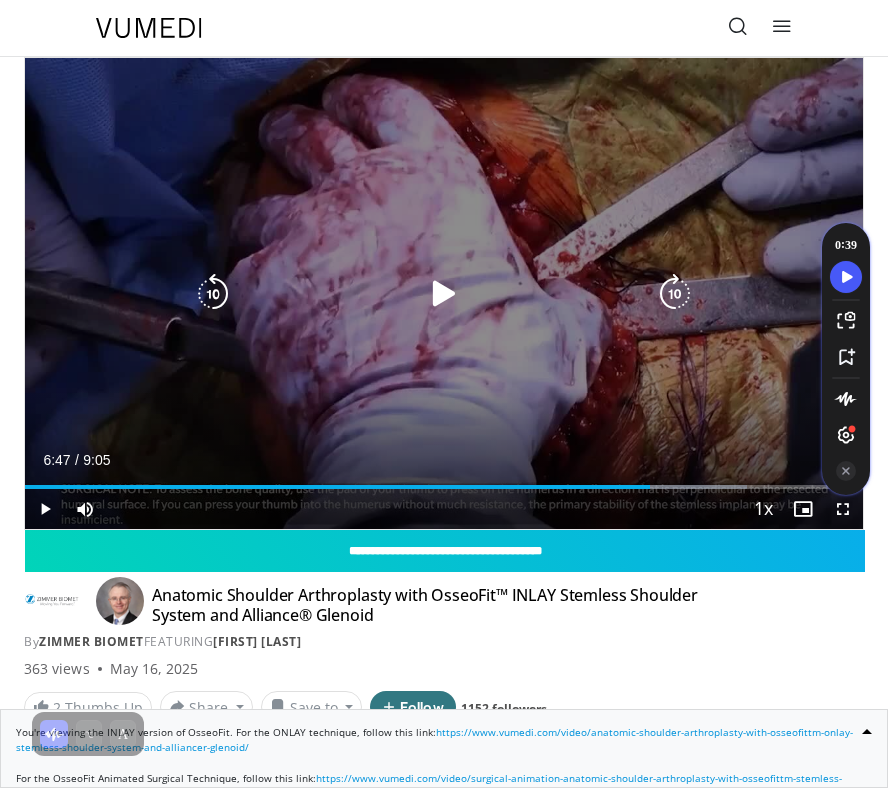 click at bounding box center (444, 294) 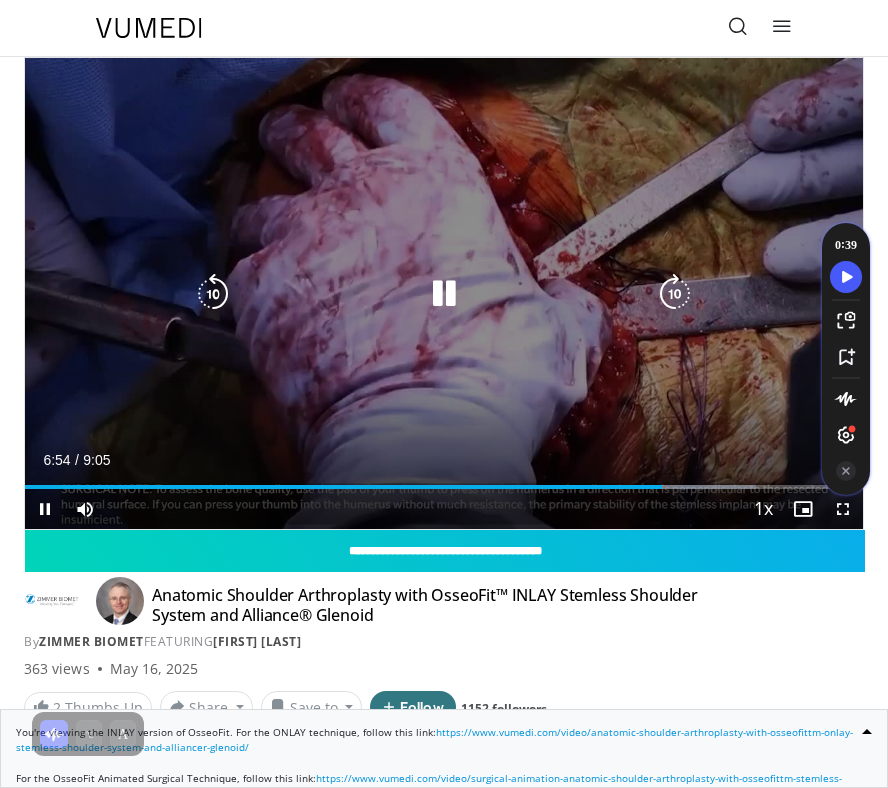 click at bounding box center [444, 294] 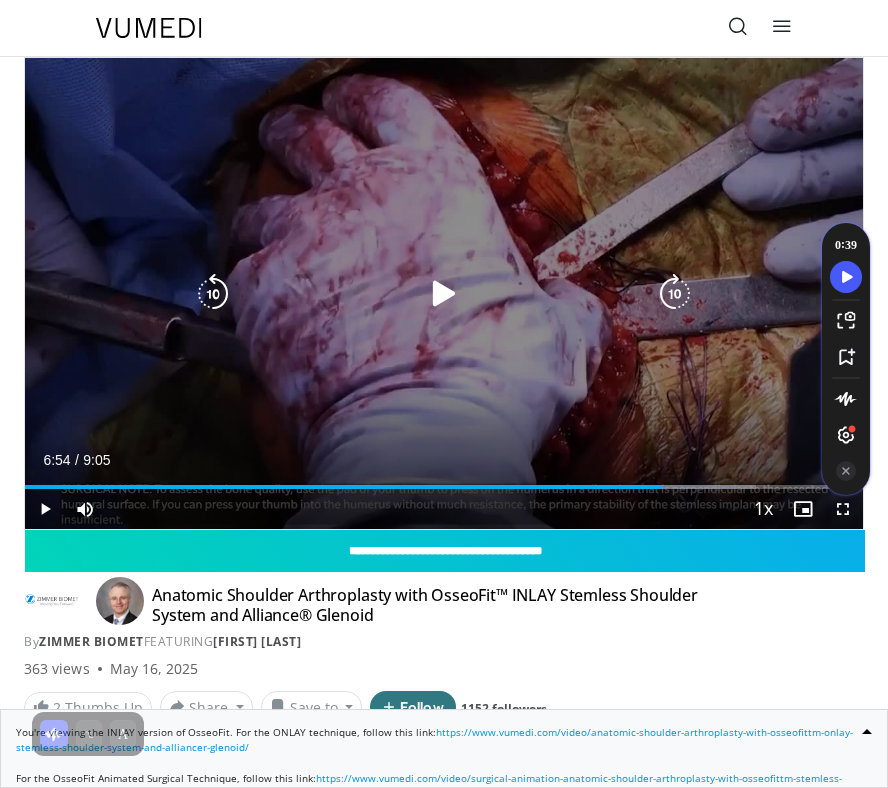 click at bounding box center (444, 294) 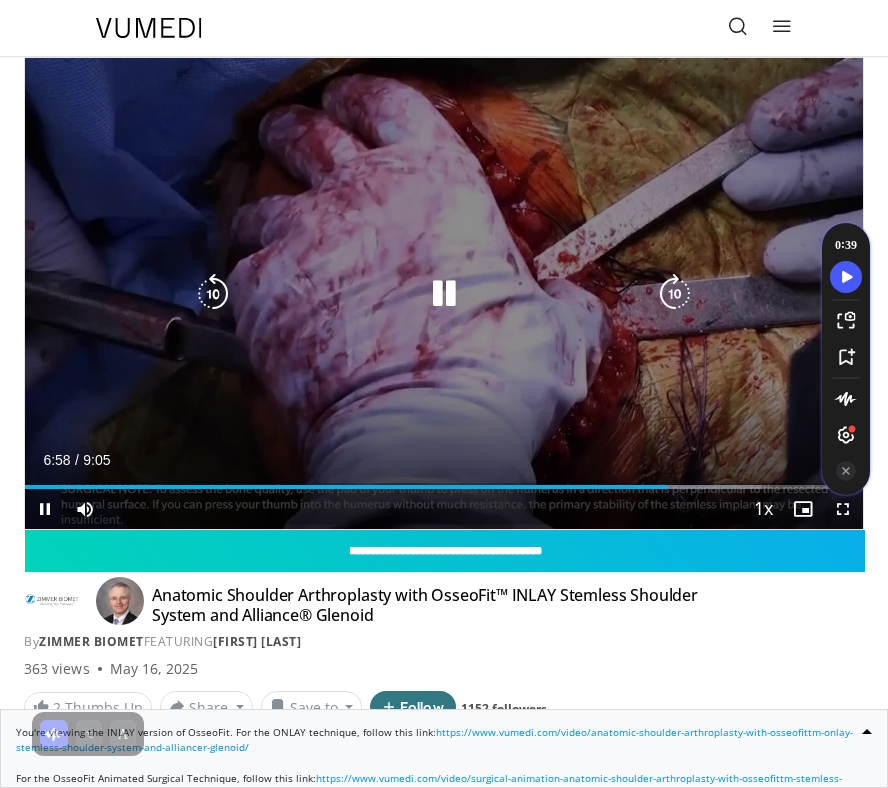 click at bounding box center (444, 294) 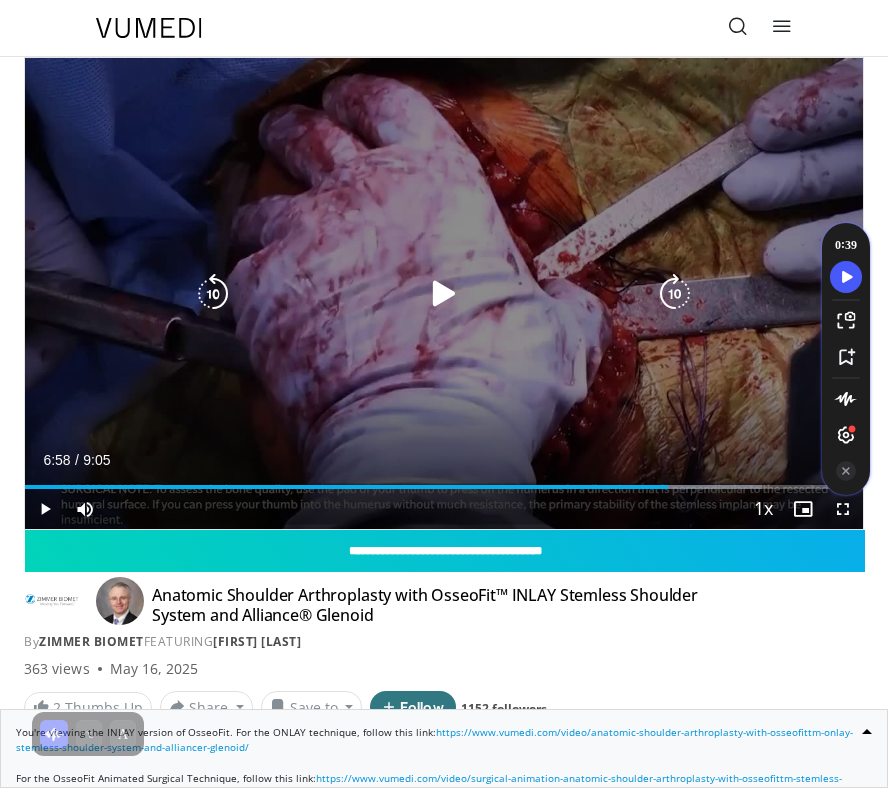 click at bounding box center (444, 294) 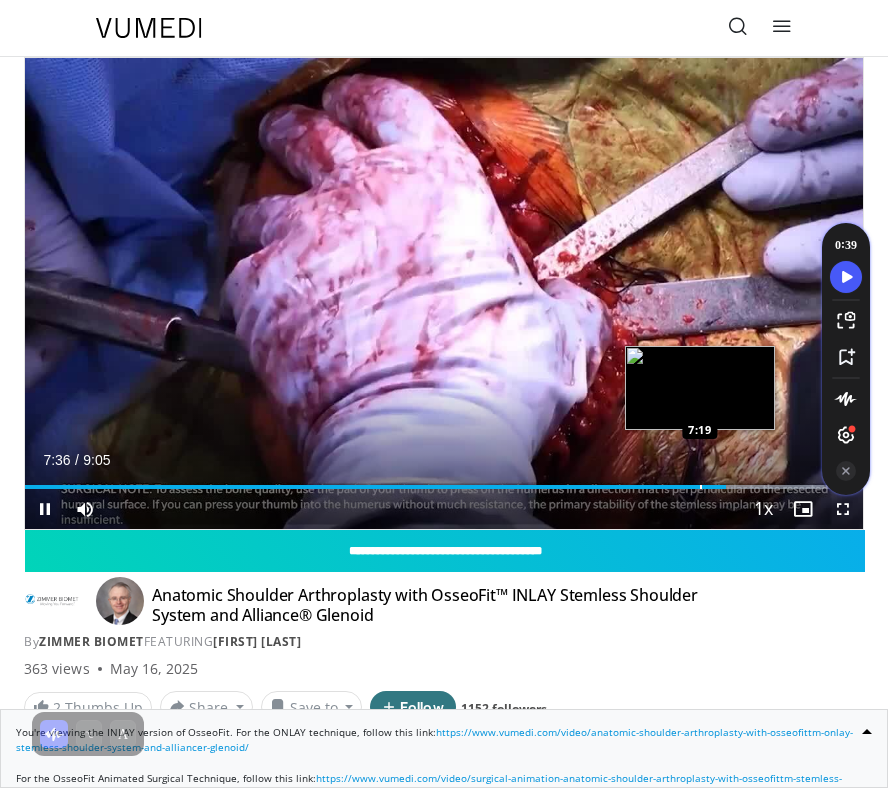 click on "Loaded :  95.30% 7:36 7:19" at bounding box center (444, 479) 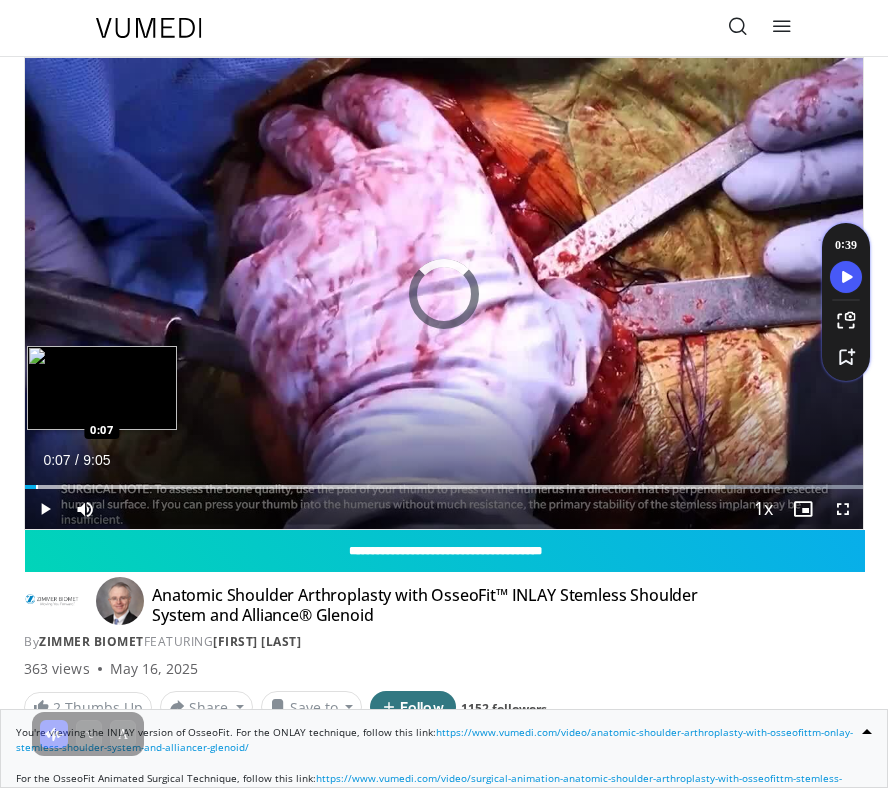 click on "Loaded :  100.00% 0:07 0:07" at bounding box center [444, 479] 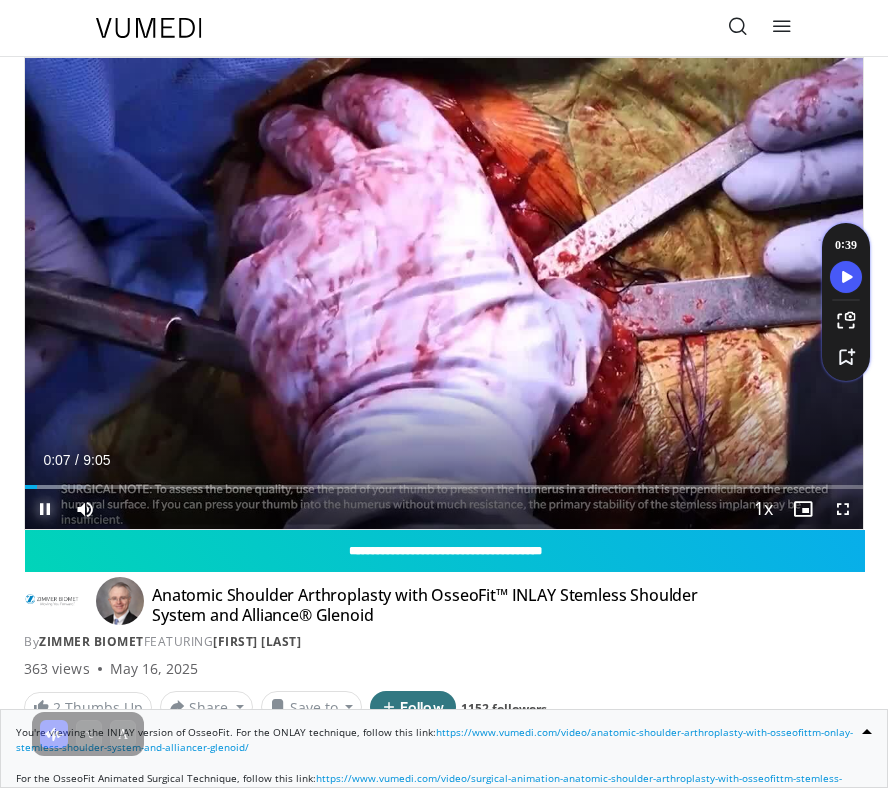 click at bounding box center (45, 509) 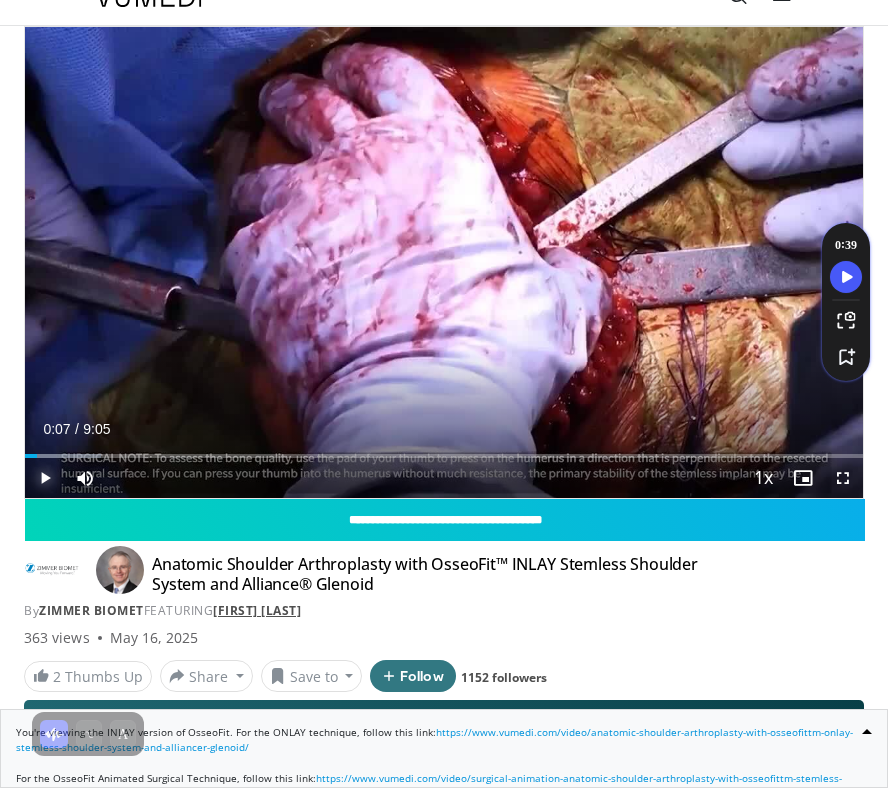 scroll, scrollTop: 0, scrollLeft: 0, axis: both 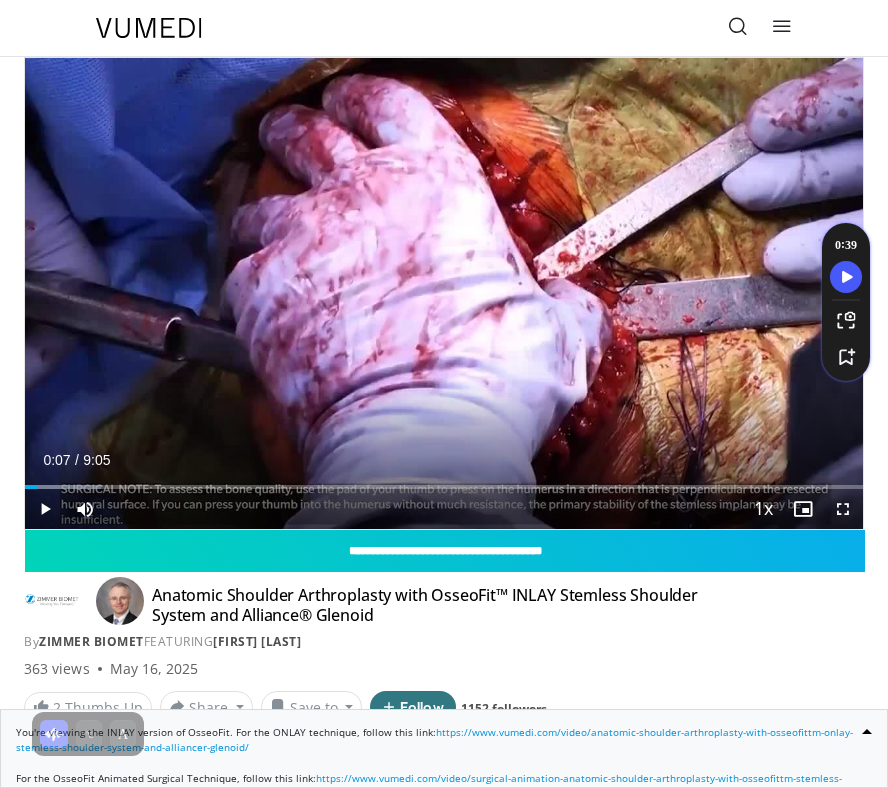 click at bounding box center (120, 601) 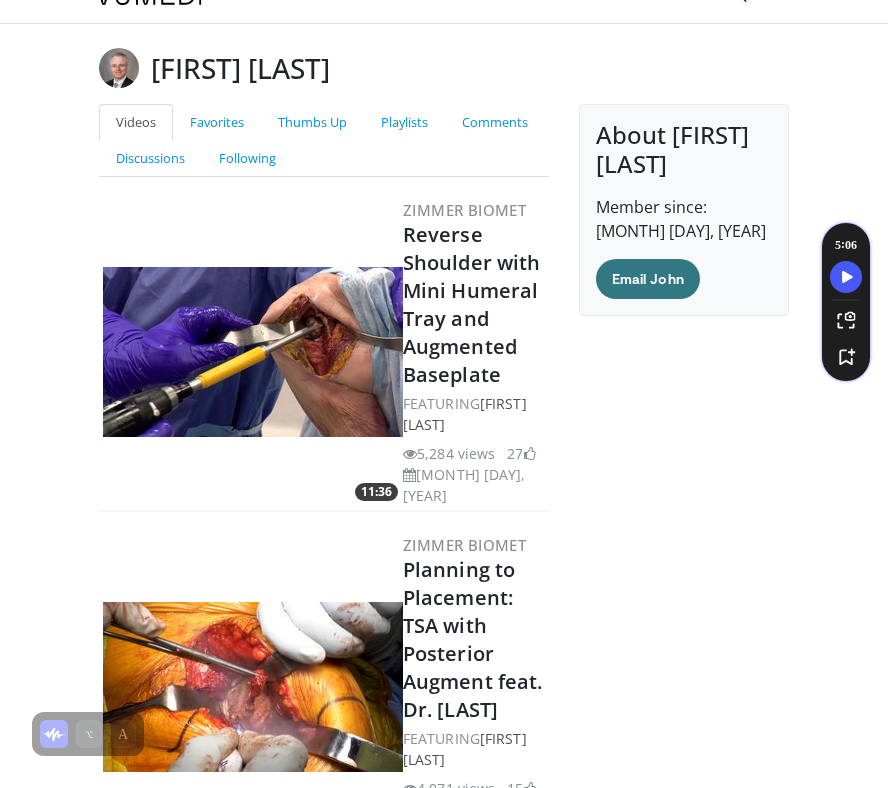 scroll, scrollTop: 0, scrollLeft: 0, axis: both 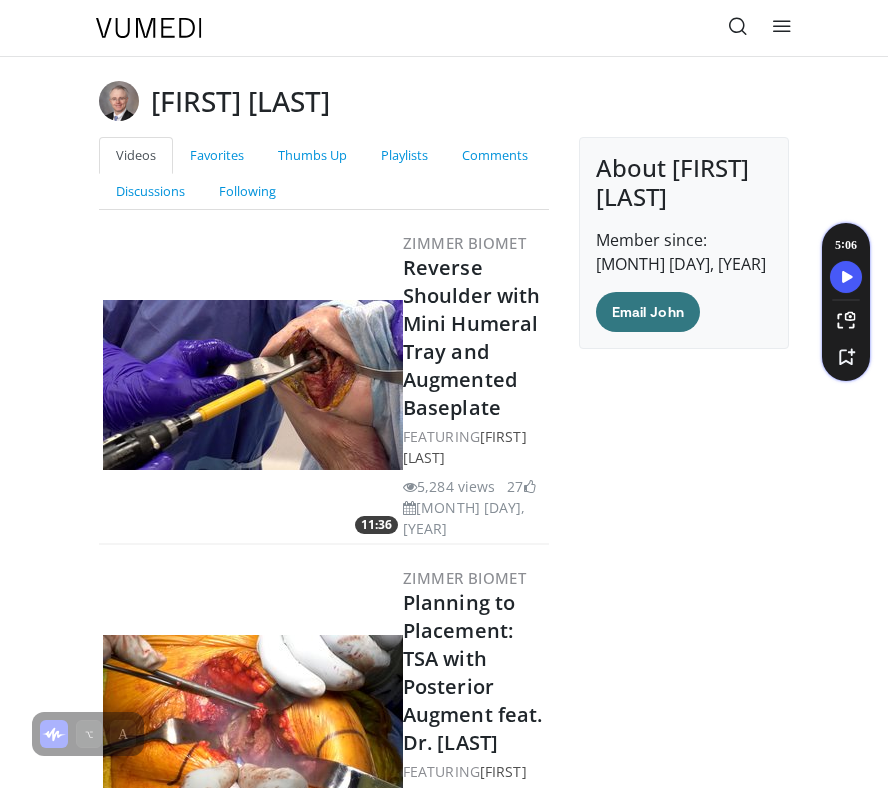 click at bounding box center [119, 101] 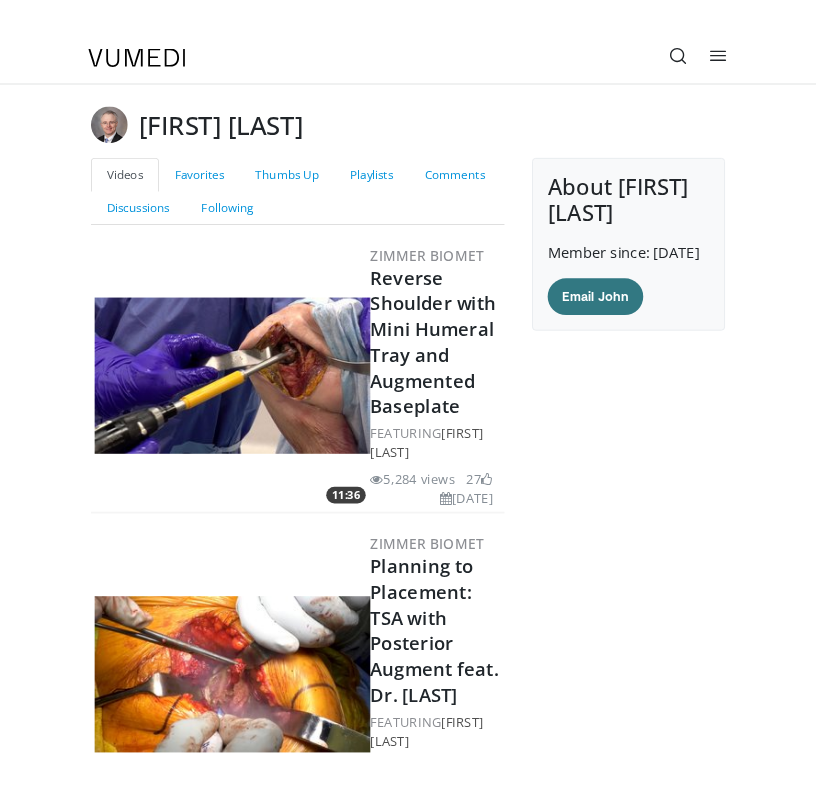 scroll, scrollTop: 0, scrollLeft: 0, axis: both 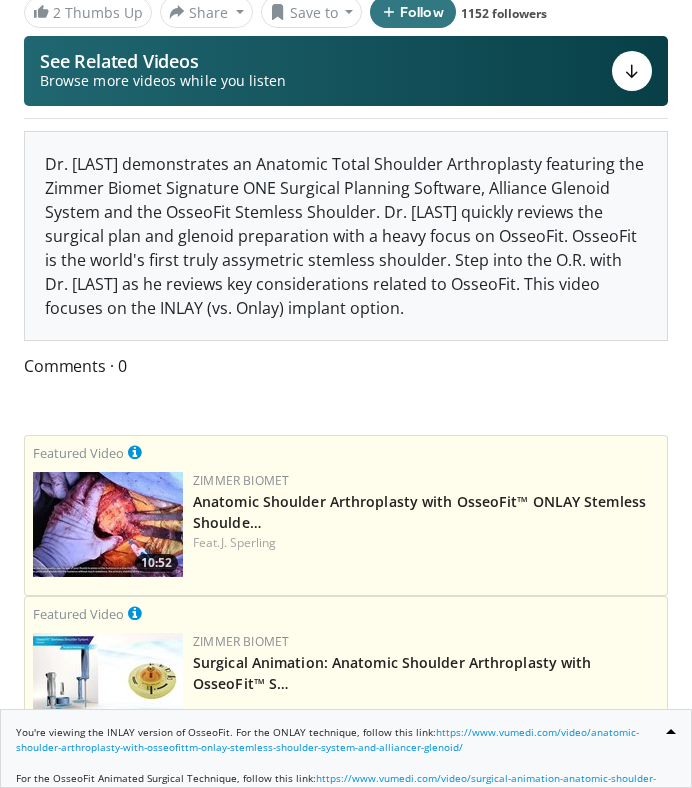 click at bounding box center (108, 524) 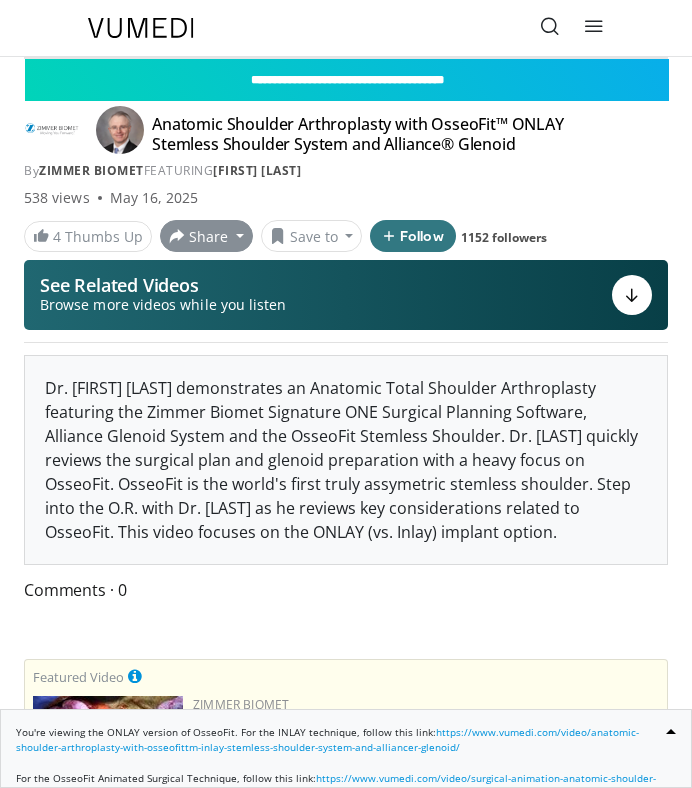 scroll, scrollTop: 0, scrollLeft: 0, axis: both 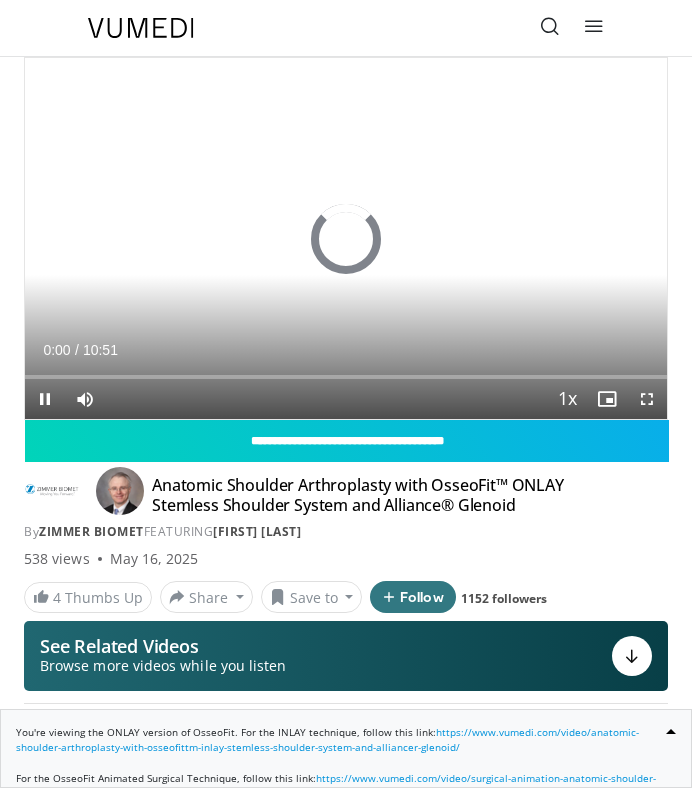 click on "Current Time  0:00 / Duration  10:51 Pause Skip Backward Skip Forward Mute Loaded :  0.00% 04:21 00:00 Stream Type  LIVE Seek to live, currently behind live LIVE   1x Playback Rate 0.5x 0.75x 1x , selected 1.25x 1.5x 1.75x 2x Chapters Chapters Descriptions descriptions off , selected Captions captions settings , opens captions settings dialog captions off , selected Audio Track en (Main) , selected Fullscreen Enable picture-in-picture mode" at bounding box center (346, 399) 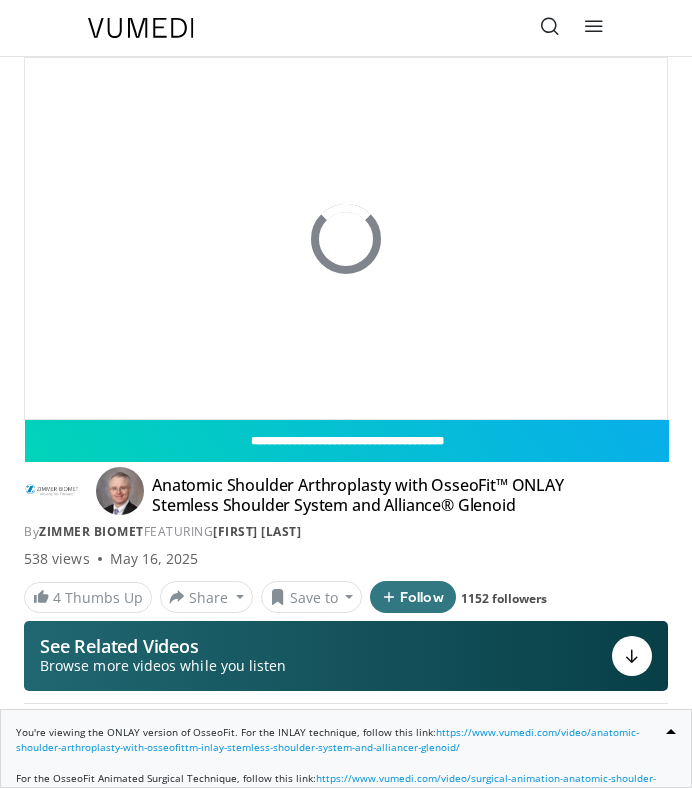 scroll, scrollTop: 0, scrollLeft: 0, axis: both 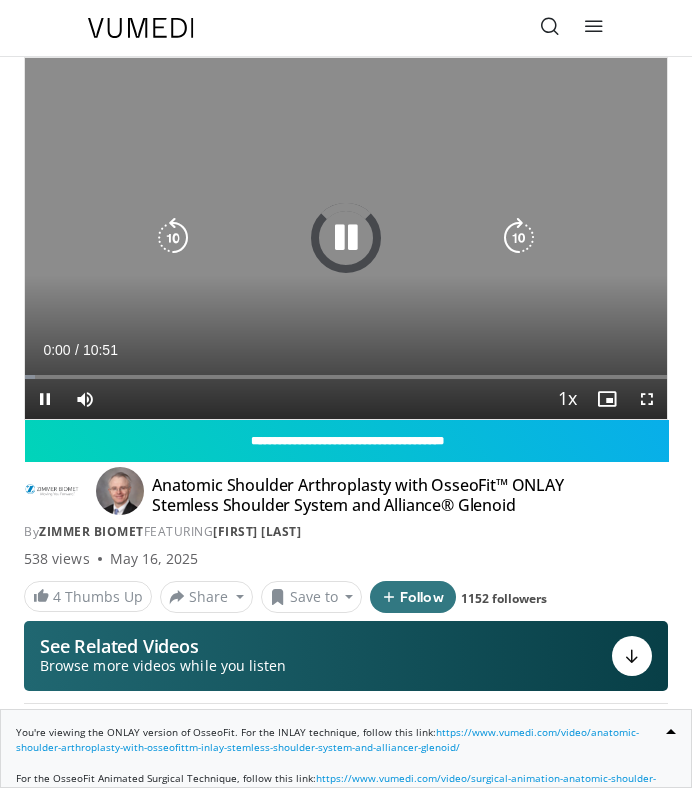 click at bounding box center (346, 238) 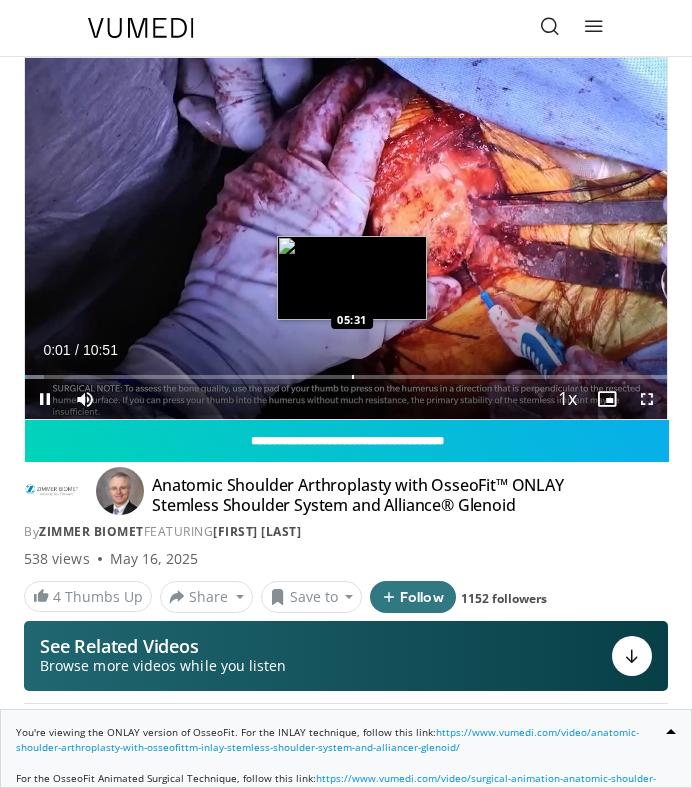 click at bounding box center (353, 377) 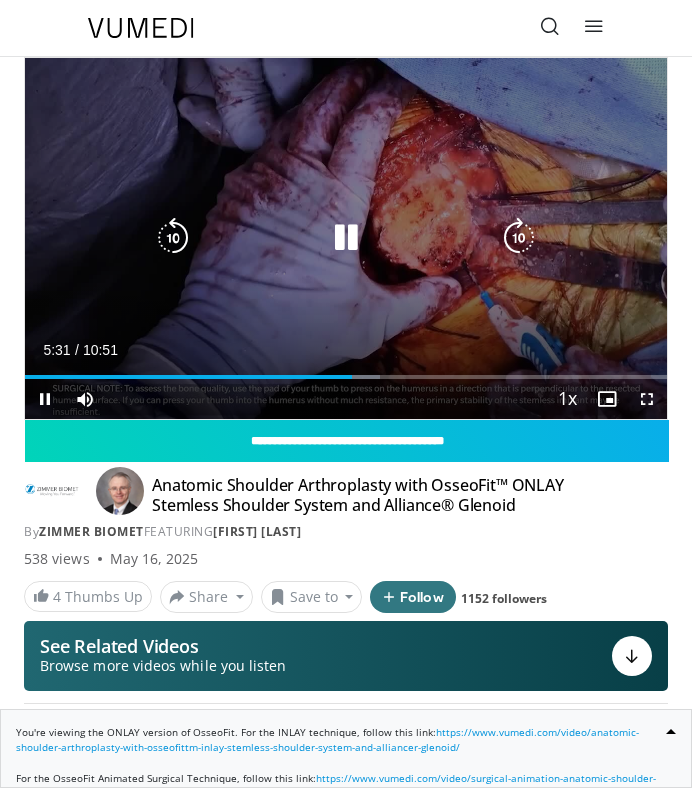 click at bounding box center [346, 238] 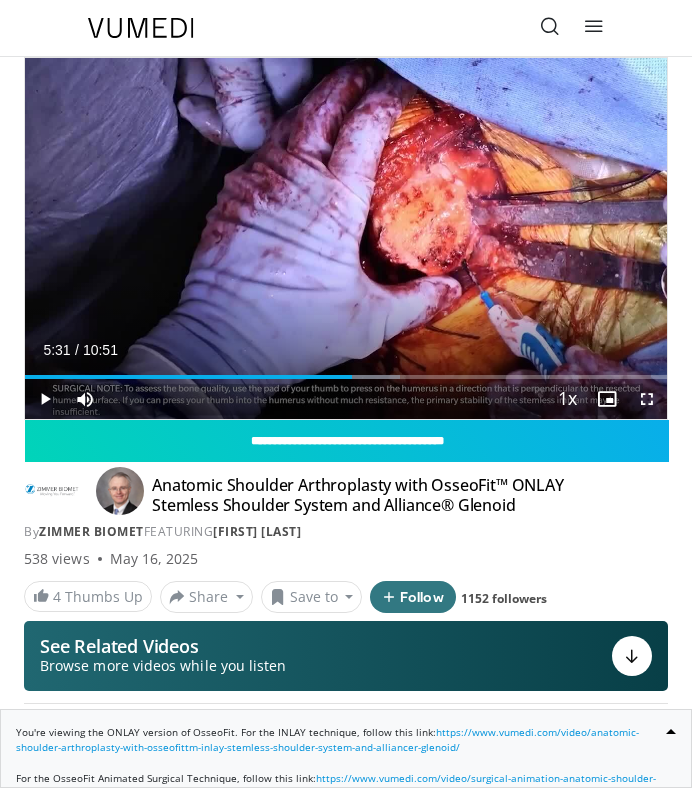 click on "Current Time  5:31 / Duration  10:51 Play Skip Backward Skip Forward Mute Loaded :  58.37% 05:31 07:03 Stream Type  LIVE Seek to live, currently behind live LIVE   1x Playback Rate 0.5x 0.75x 1x , selected 1.25x 1.5x 1.75x 2x Chapters Chapters Descriptions descriptions off , selected Captions captions settings , opens captions settings dialog captions off , selected Audio Track en (Main) , selected Fullscreen Enable picture-in-picture mode" at bounding box center (346, 399) 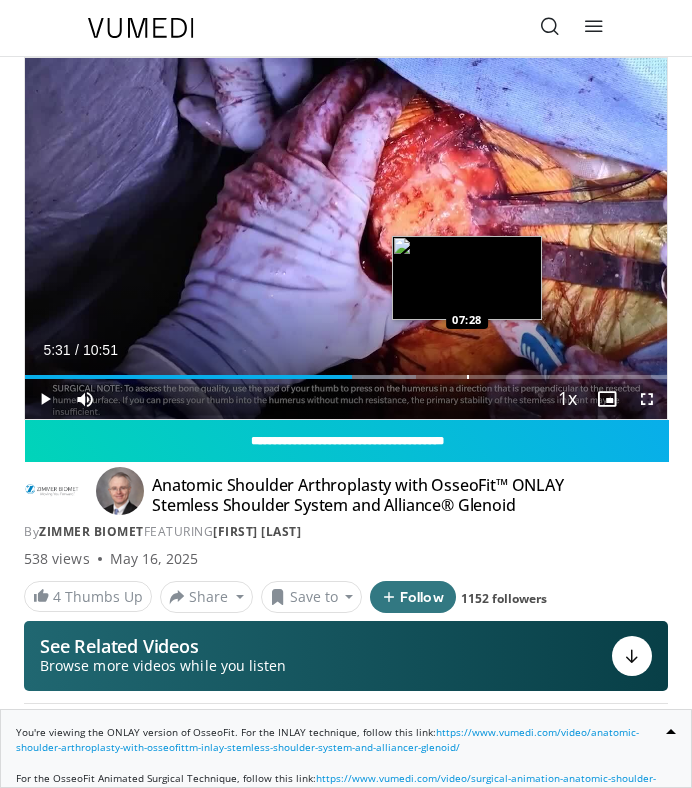 click on "Loaded :  60.94% 05:31 07:28" at bounding box center [346, 369] 